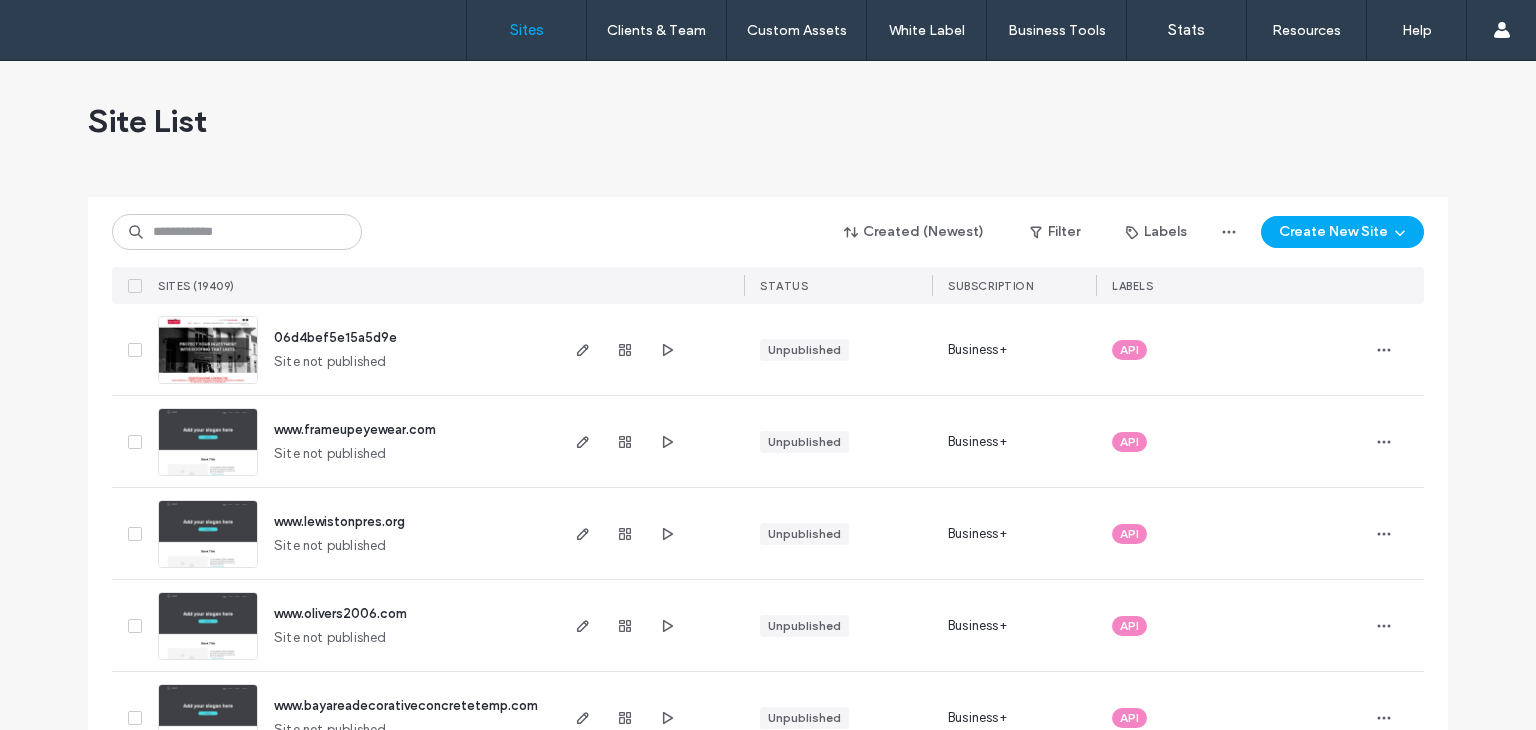 scroll, scrollTop: 0, scrollLeft: 0, axis: both 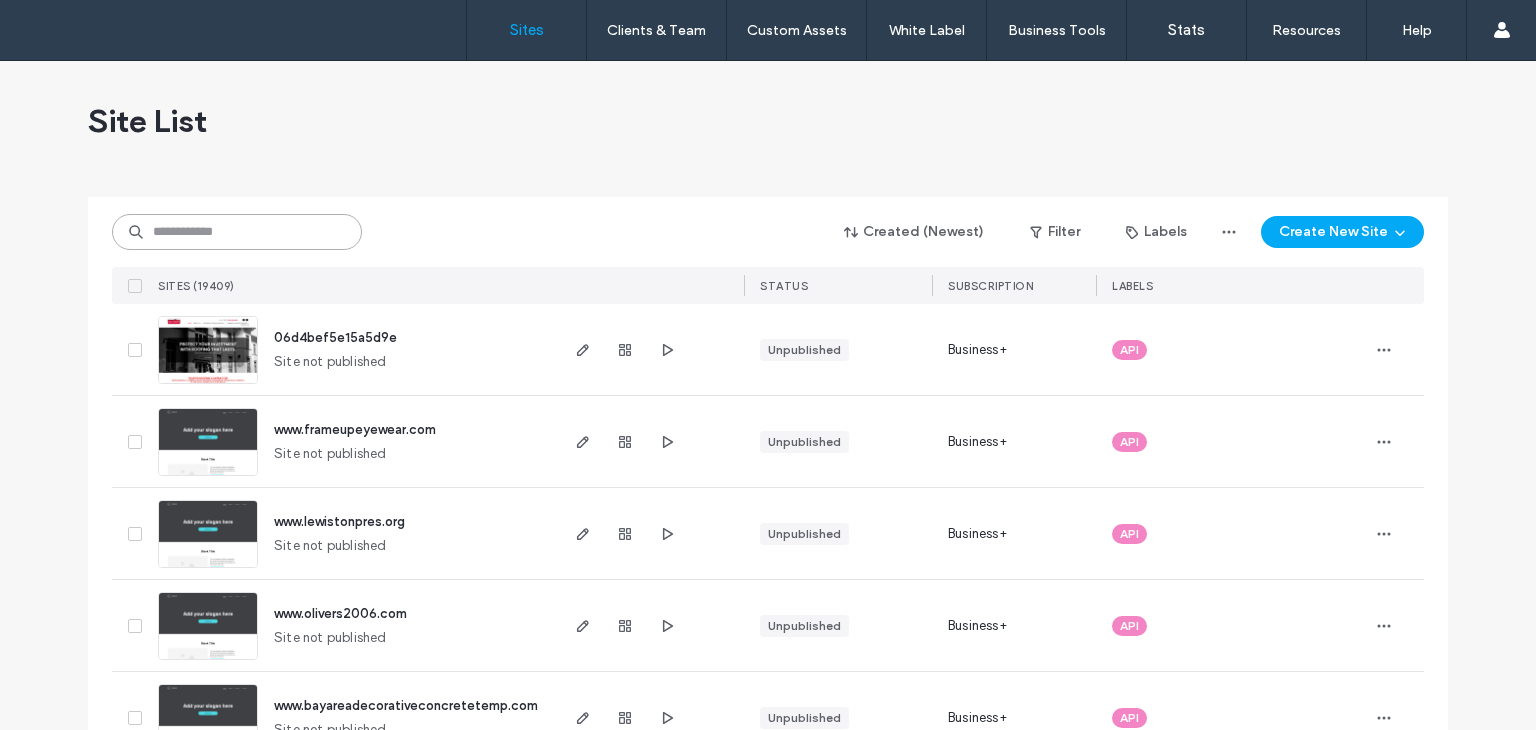 click at bounding box center [237, 232] 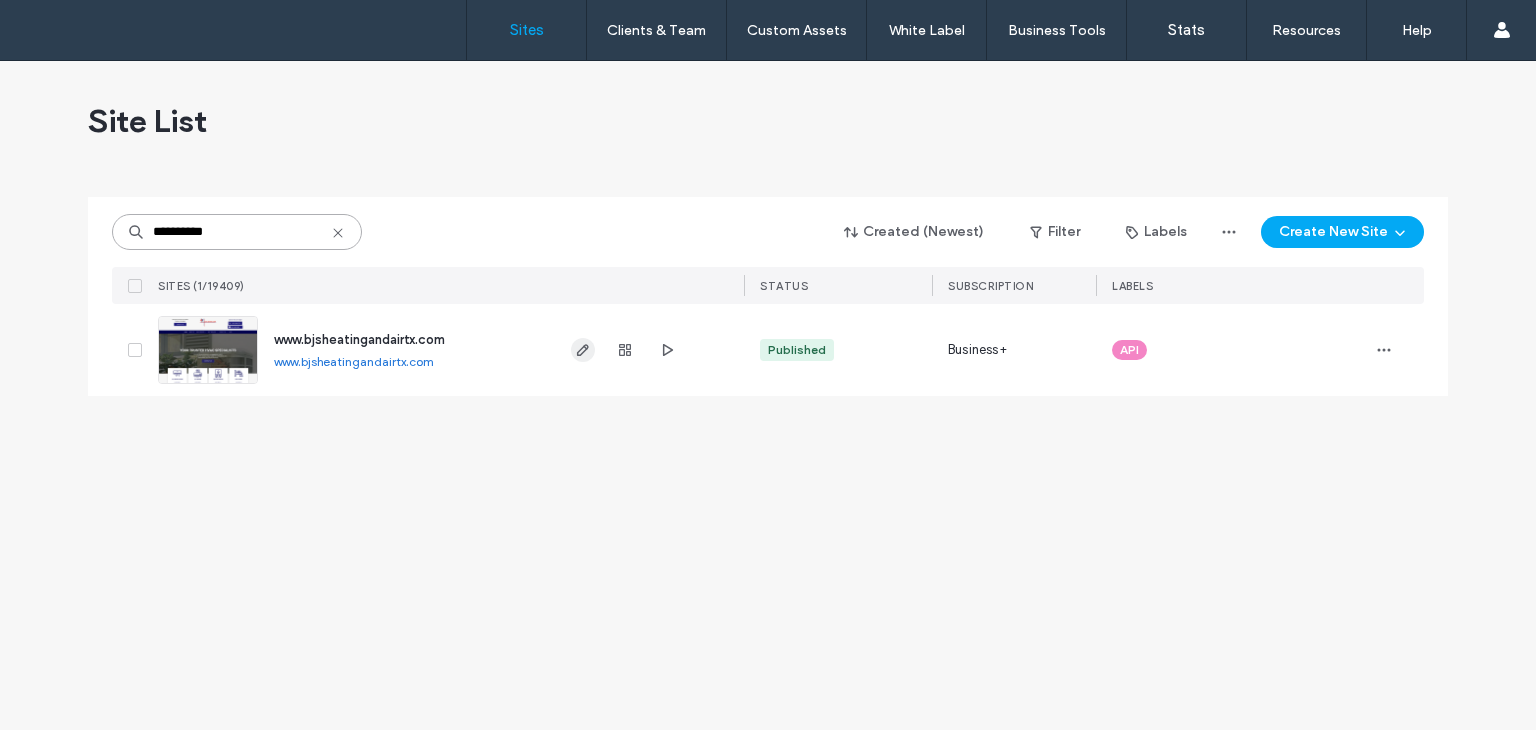 type on "**********" 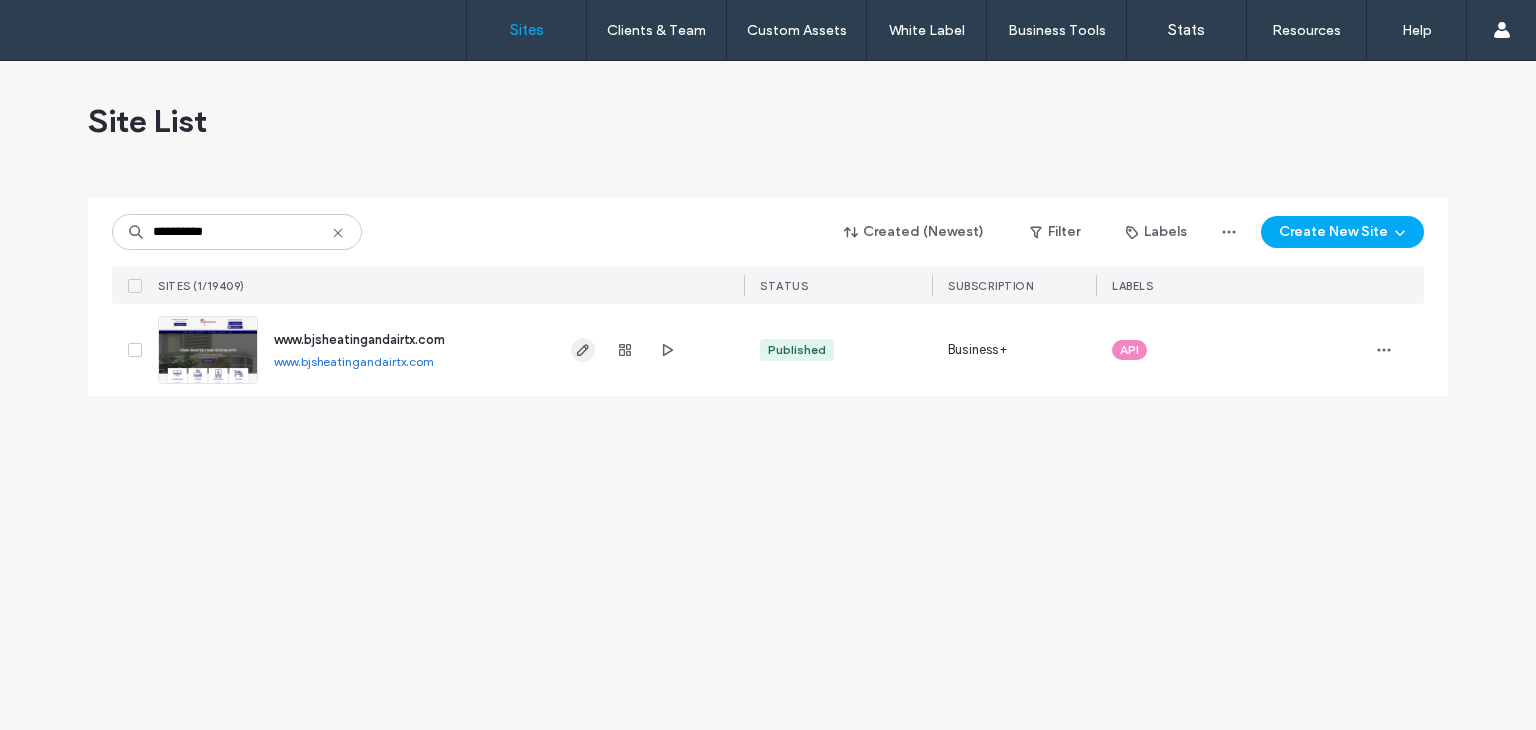 click 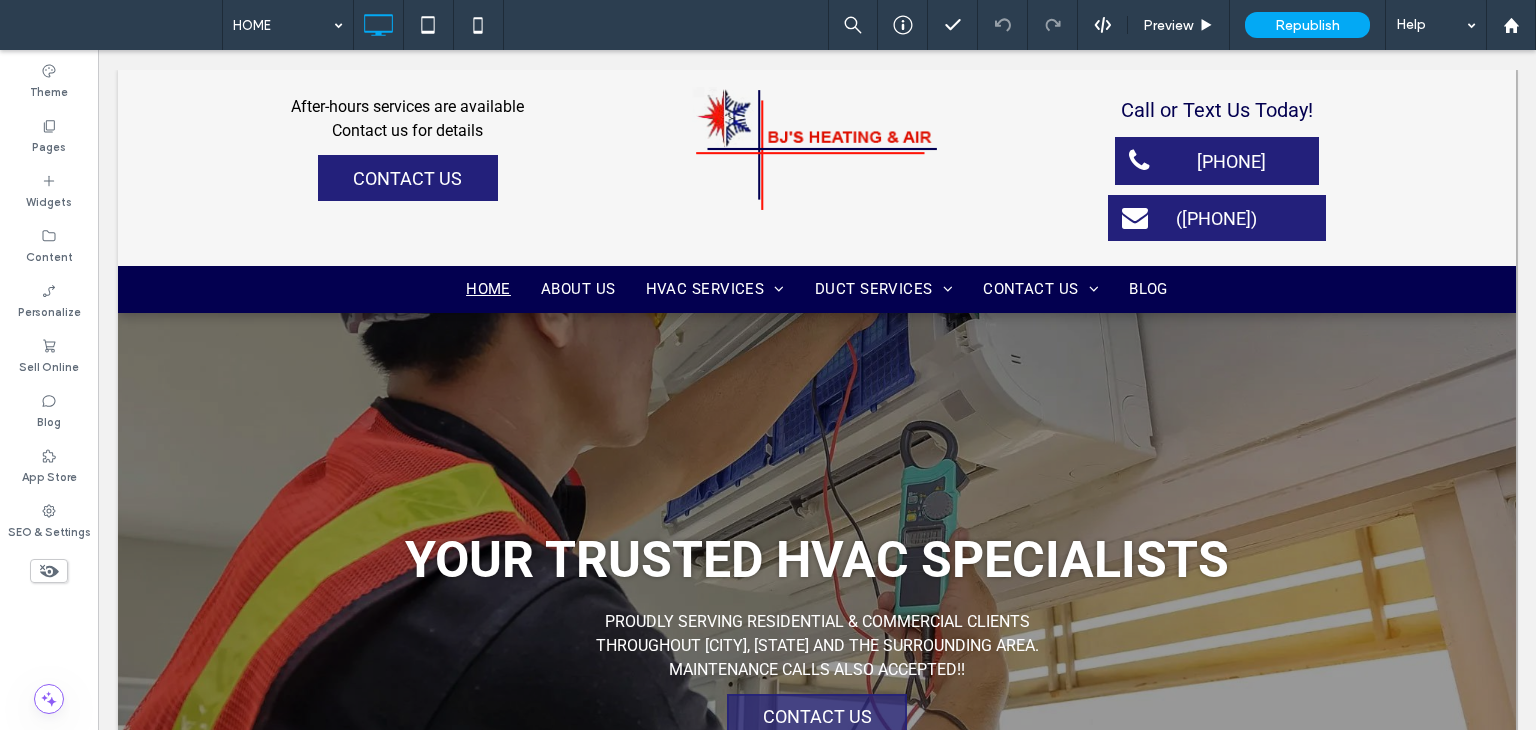 scroll, scrollTop: 828, scrollLeft: 0, axis: vertical 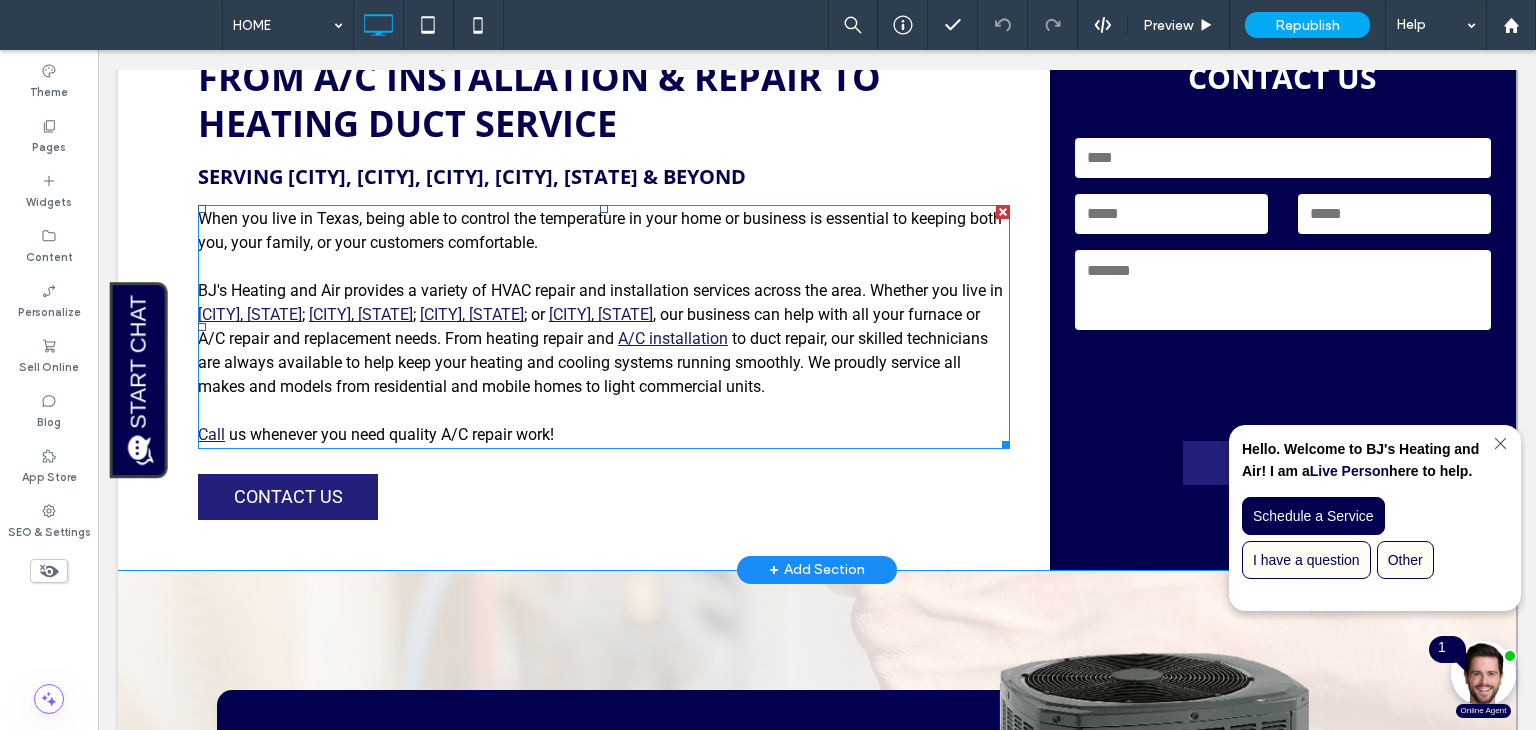 click on "BJ's Heating and Air provides a variety of HVAC repair and installation services across the area. Whether you live in" at bounding box center (600, 290) 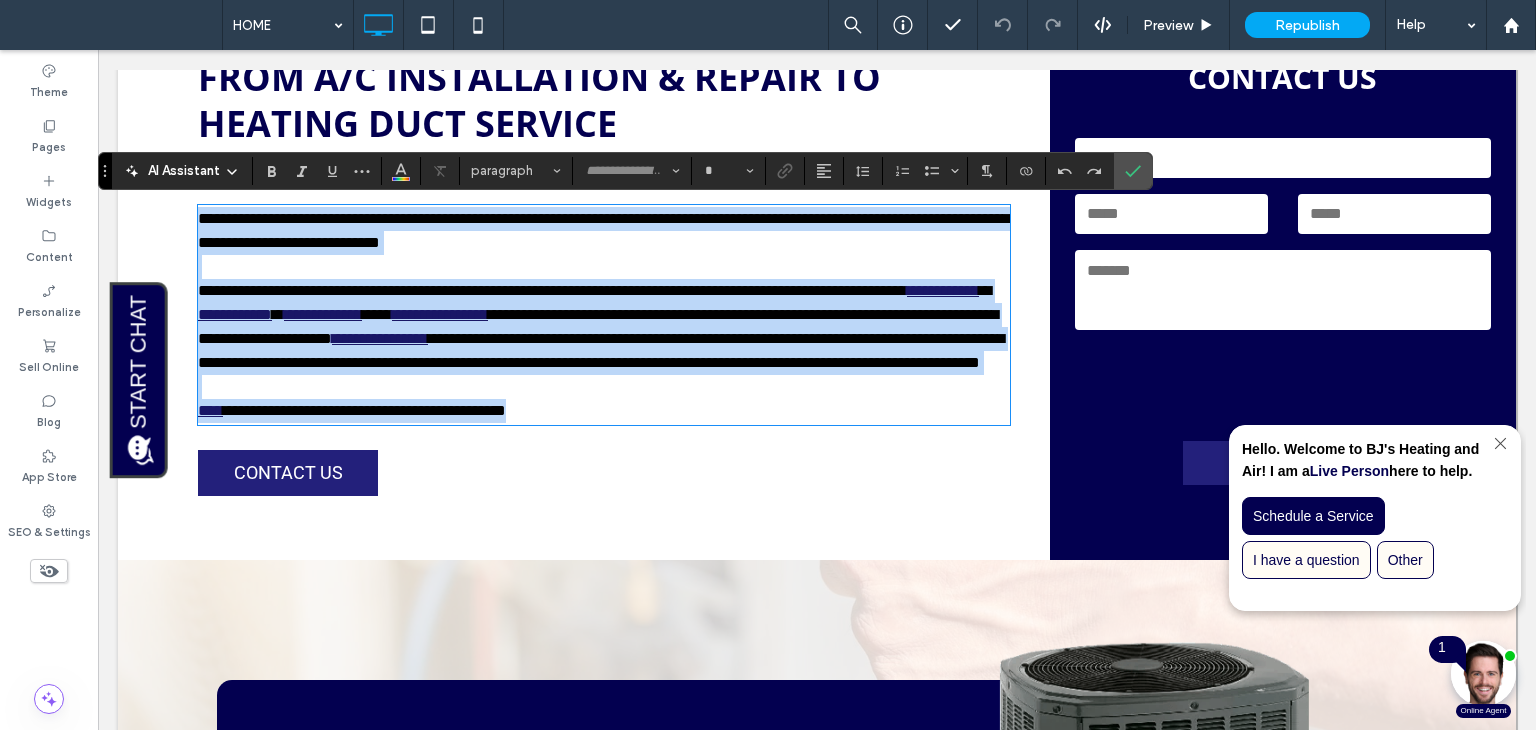 type on "******" 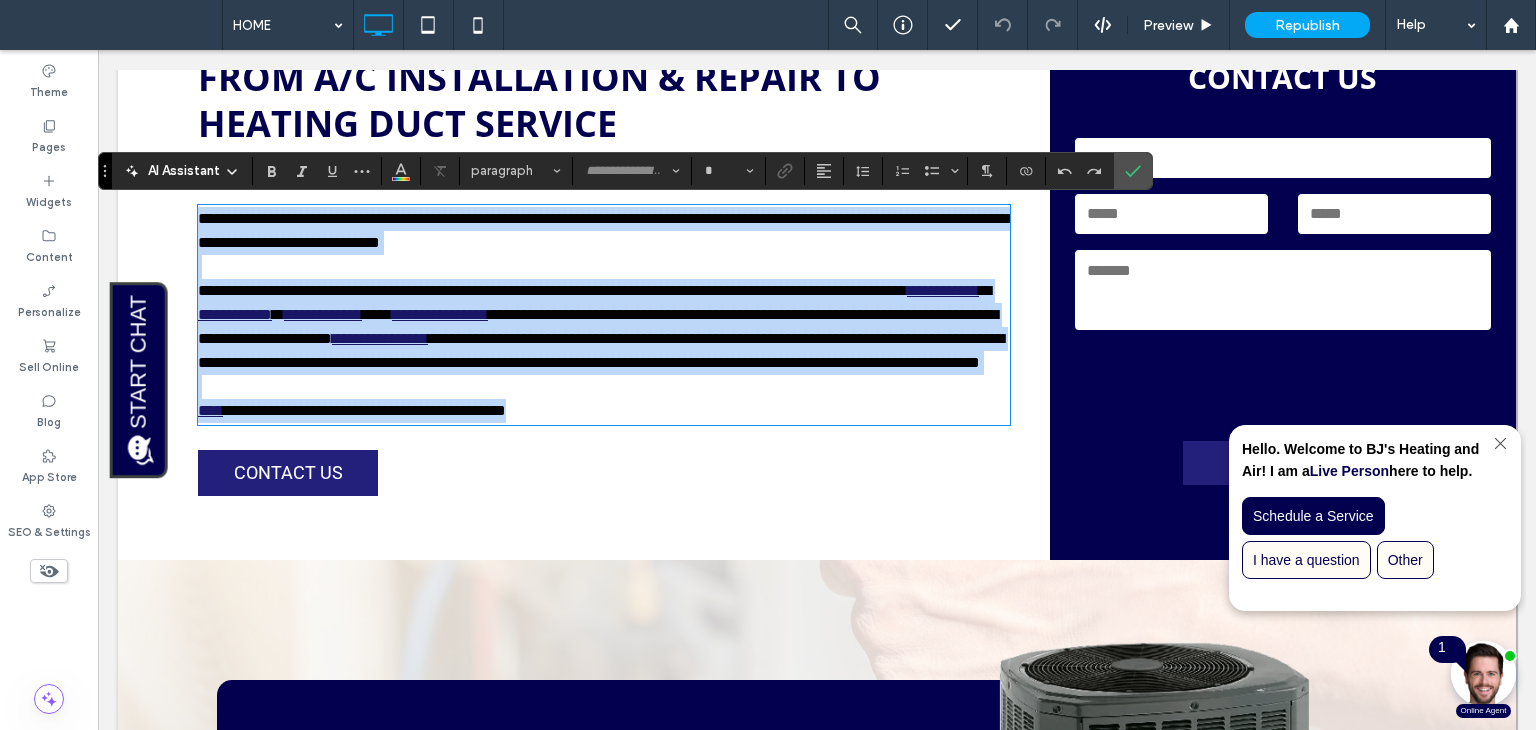 type on "**" 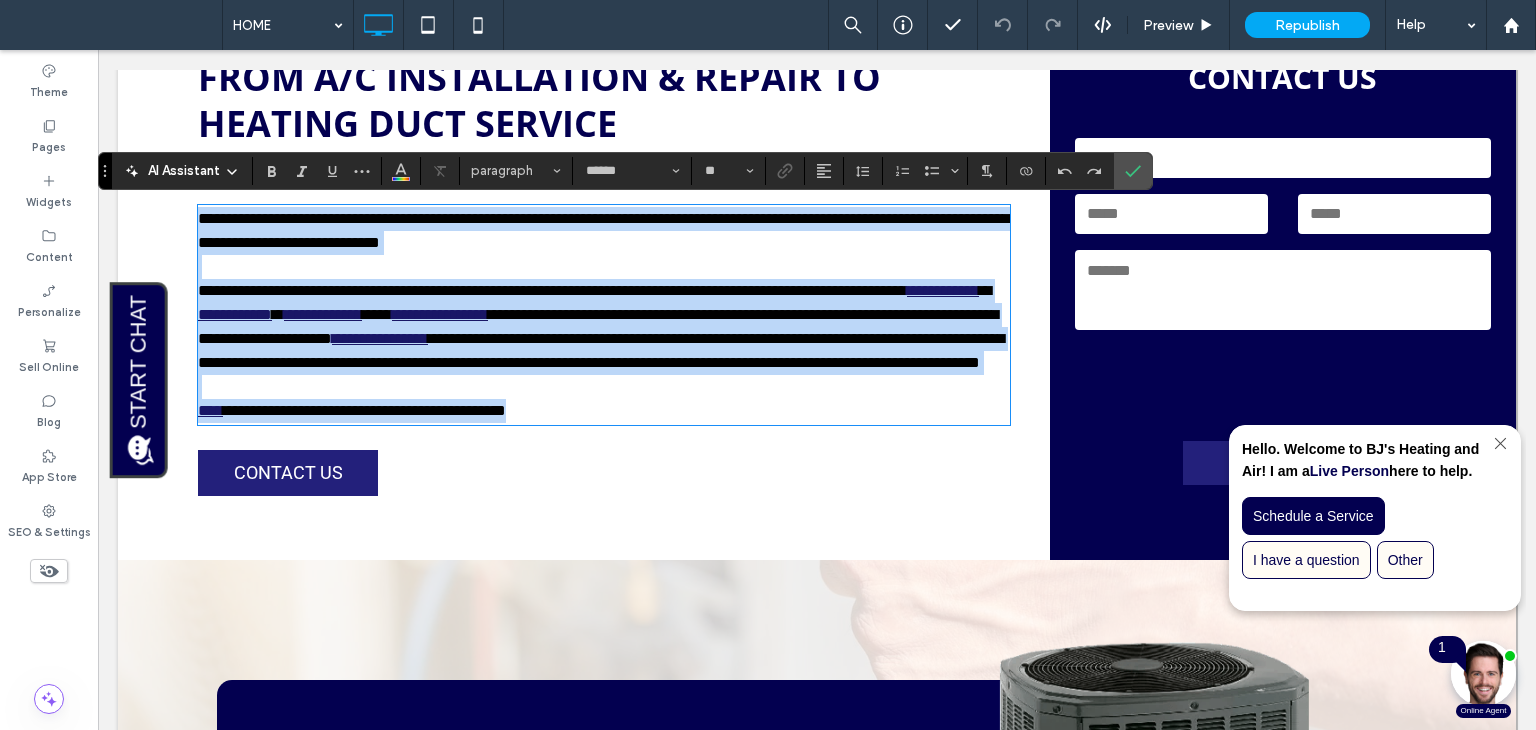 click on "**********" at bounding box center (604, 231) 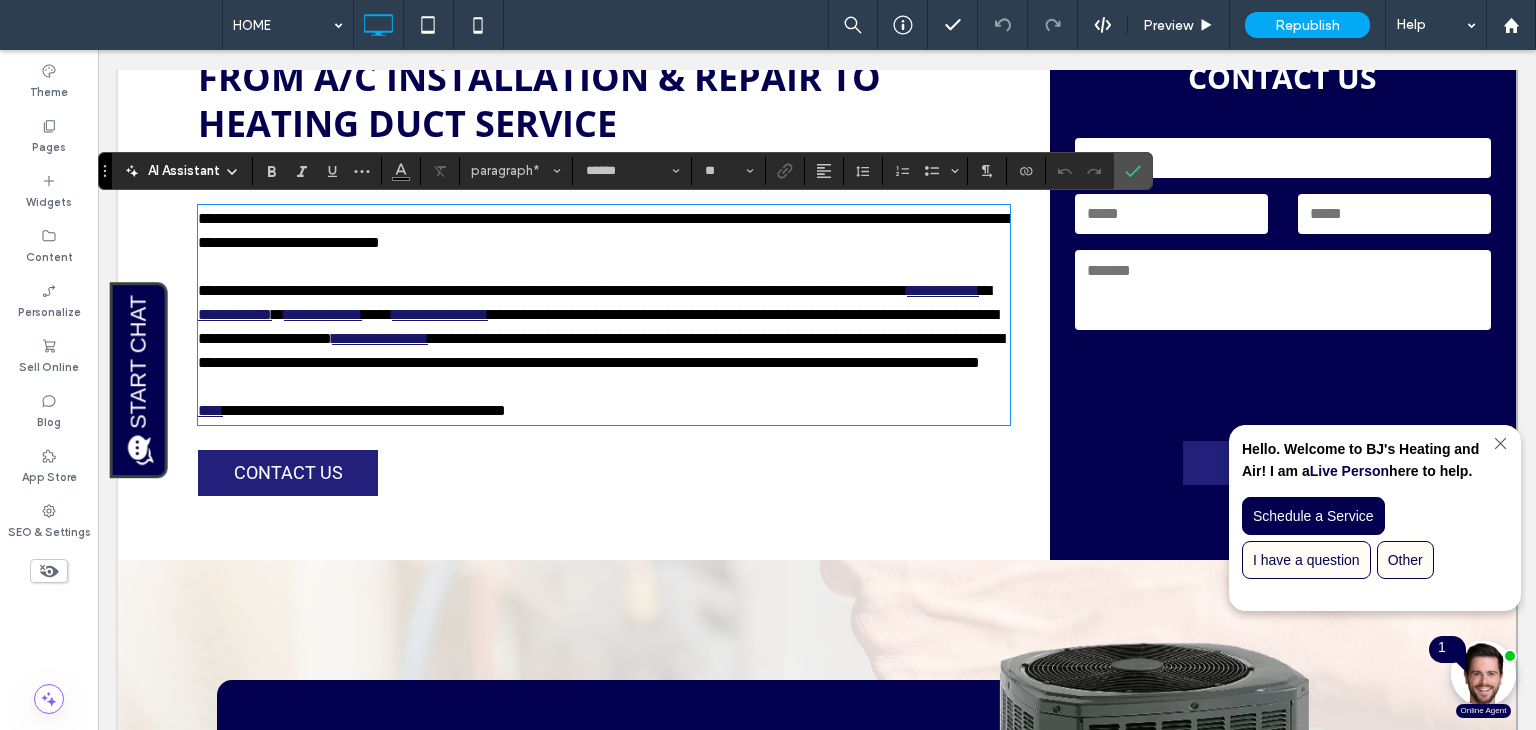 drag, startPoint x: 237, startPoint y: 247, endPoint x: 187, endPoint y: 249, distance: 50.039986 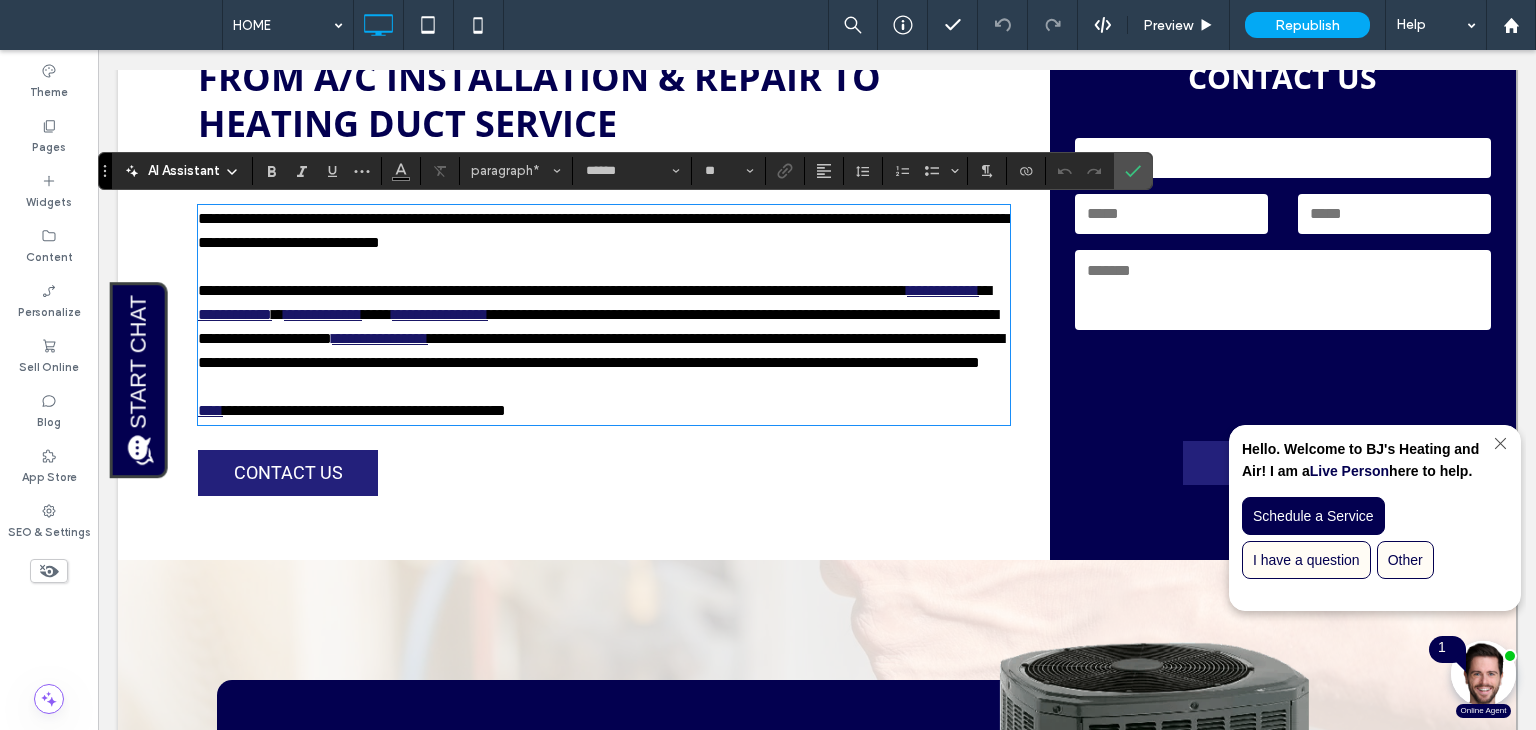click on "**********" at bounding box center (584, 282) 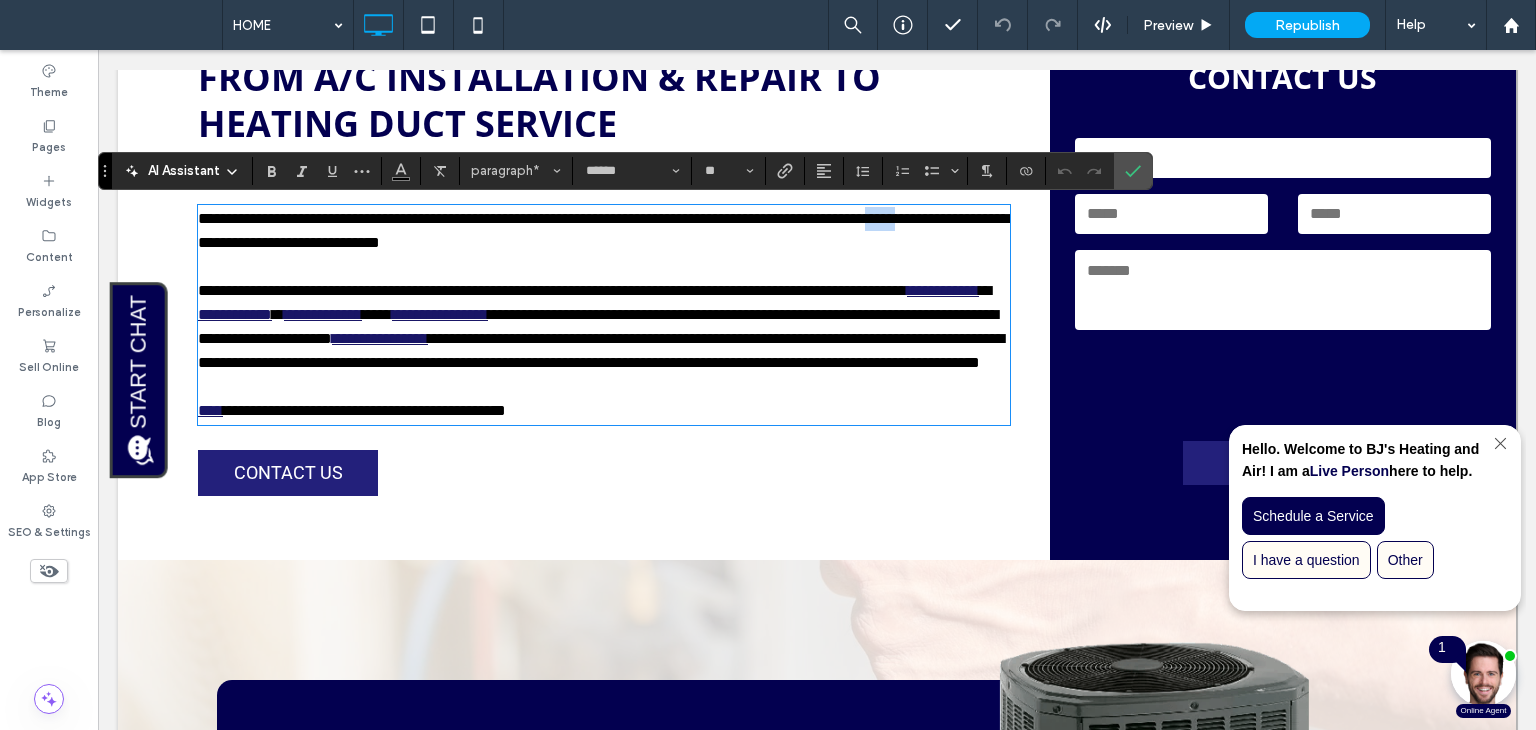 drag, startPoint x: 233, startPoint y: 249, endPoint x: 180, endPoint y: 245, distance: 53.15073 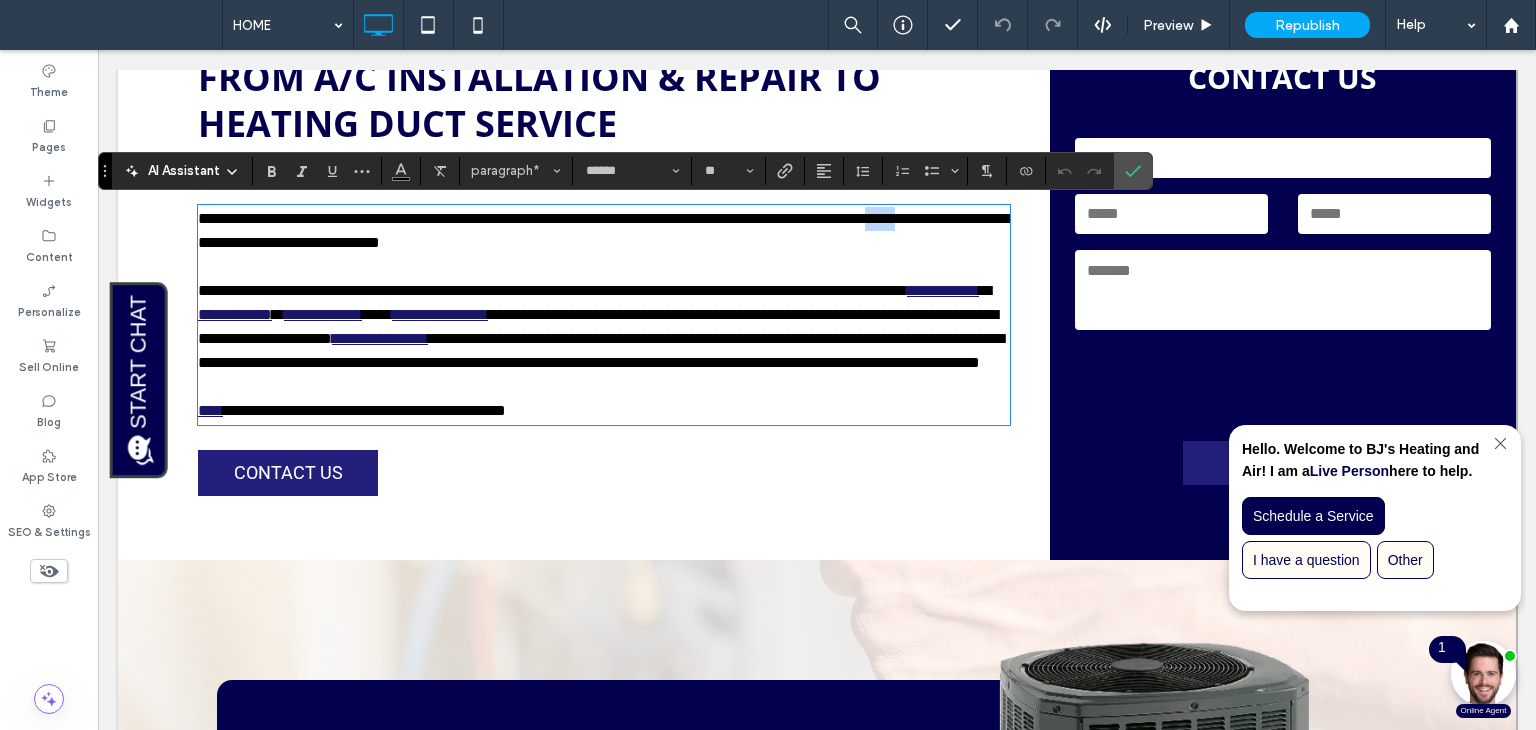 click on "**********" at bounding box center (584, 282) 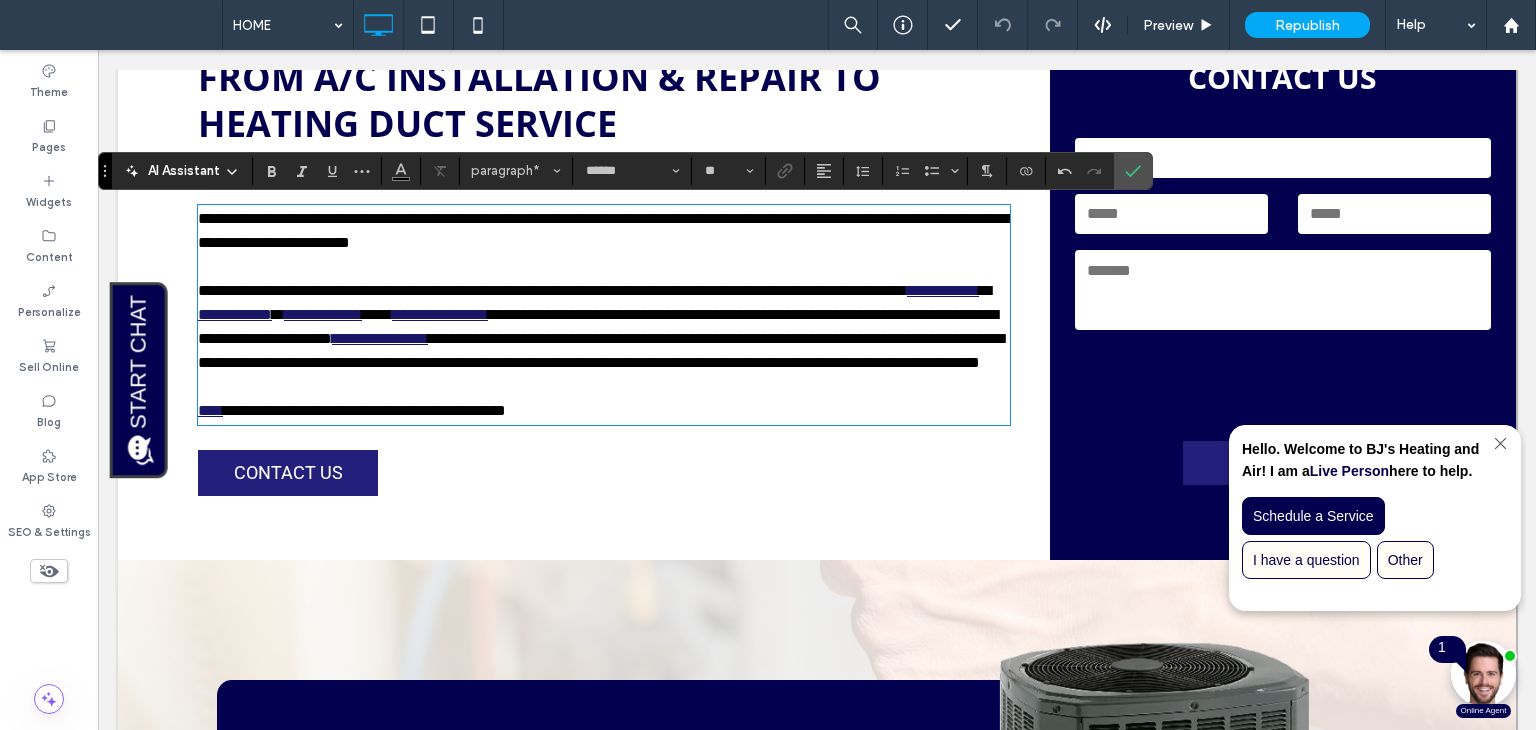 type 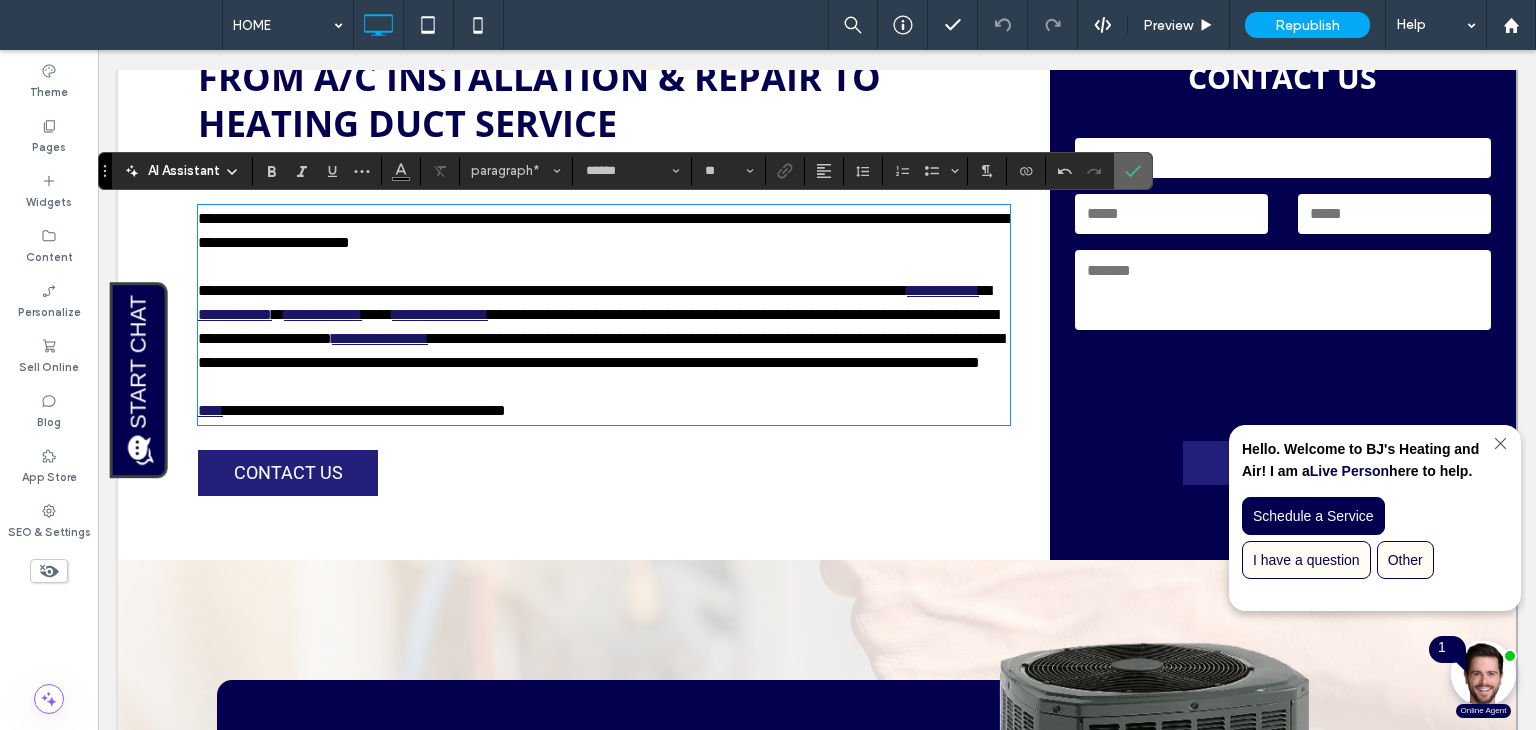 click 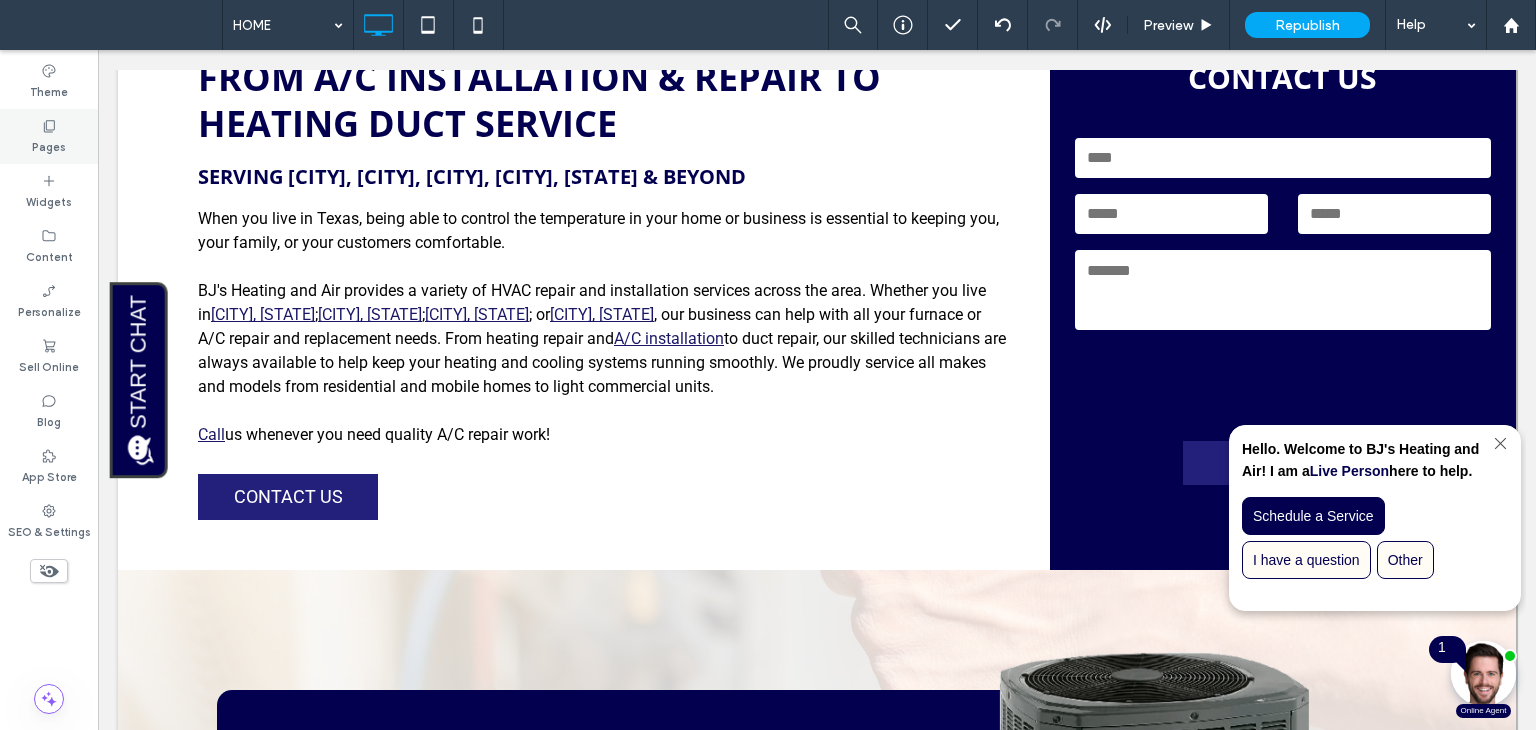 click 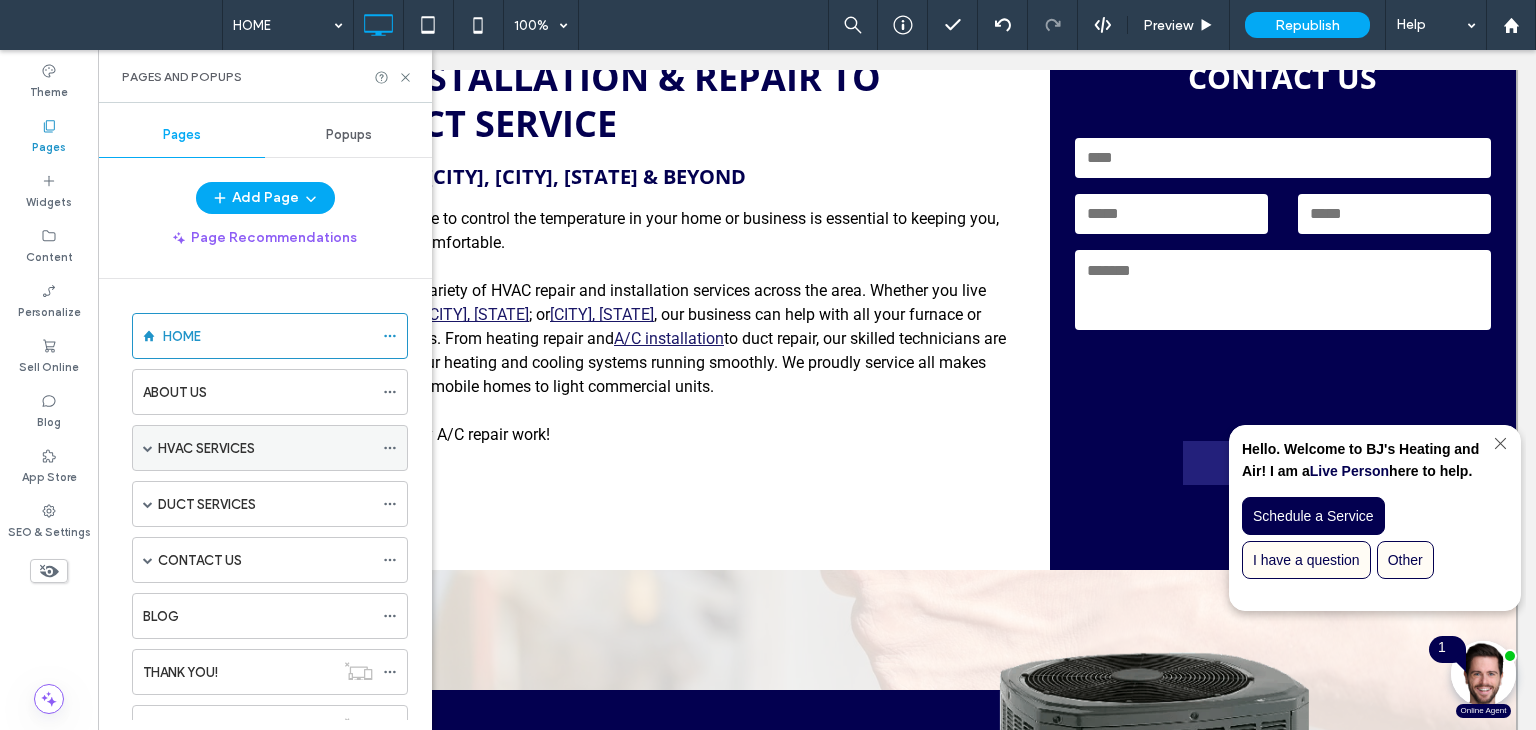 click on "HVAC SERVICES" at bounding box center [206, 448] 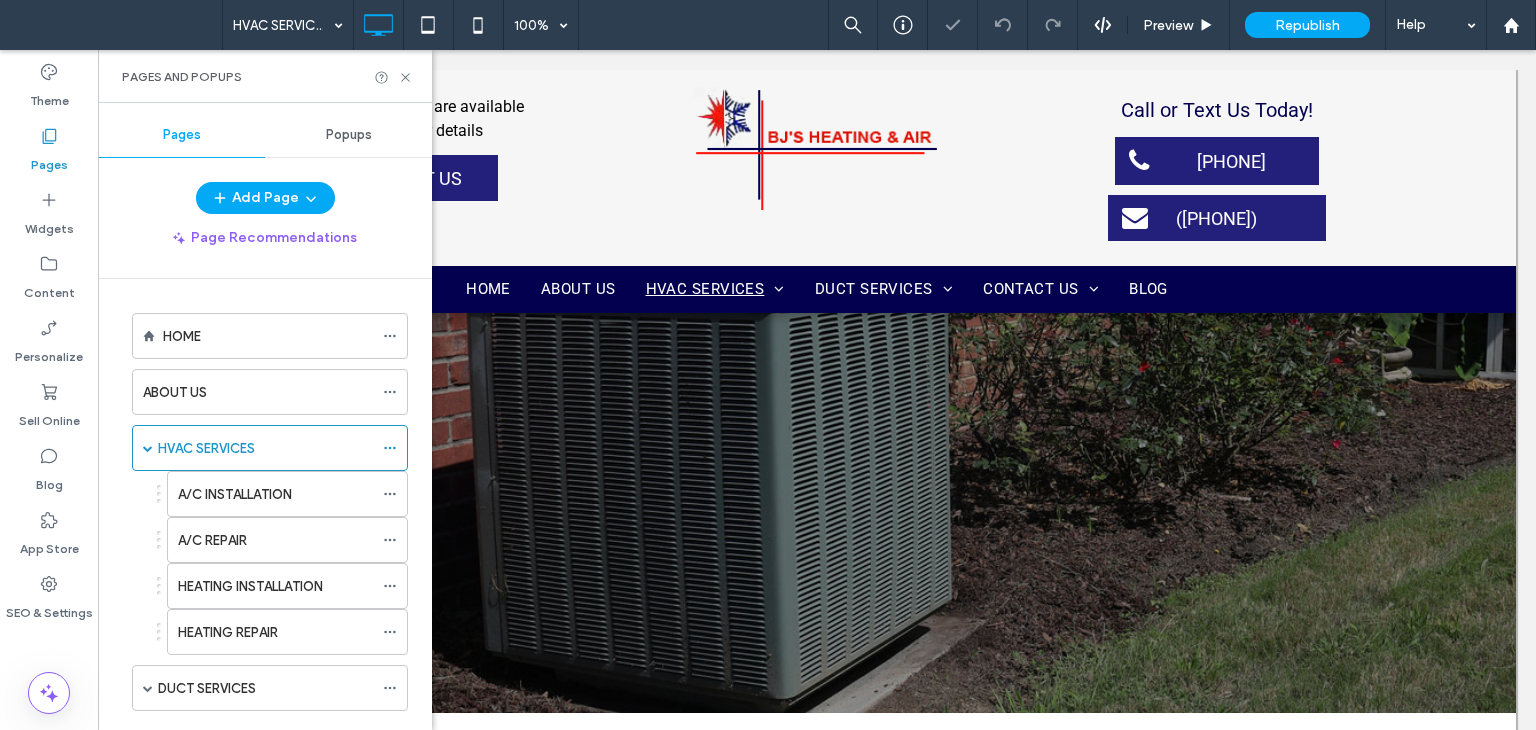 scroll, scrollTop: 600, scrollLeft: 0, axis: vertical 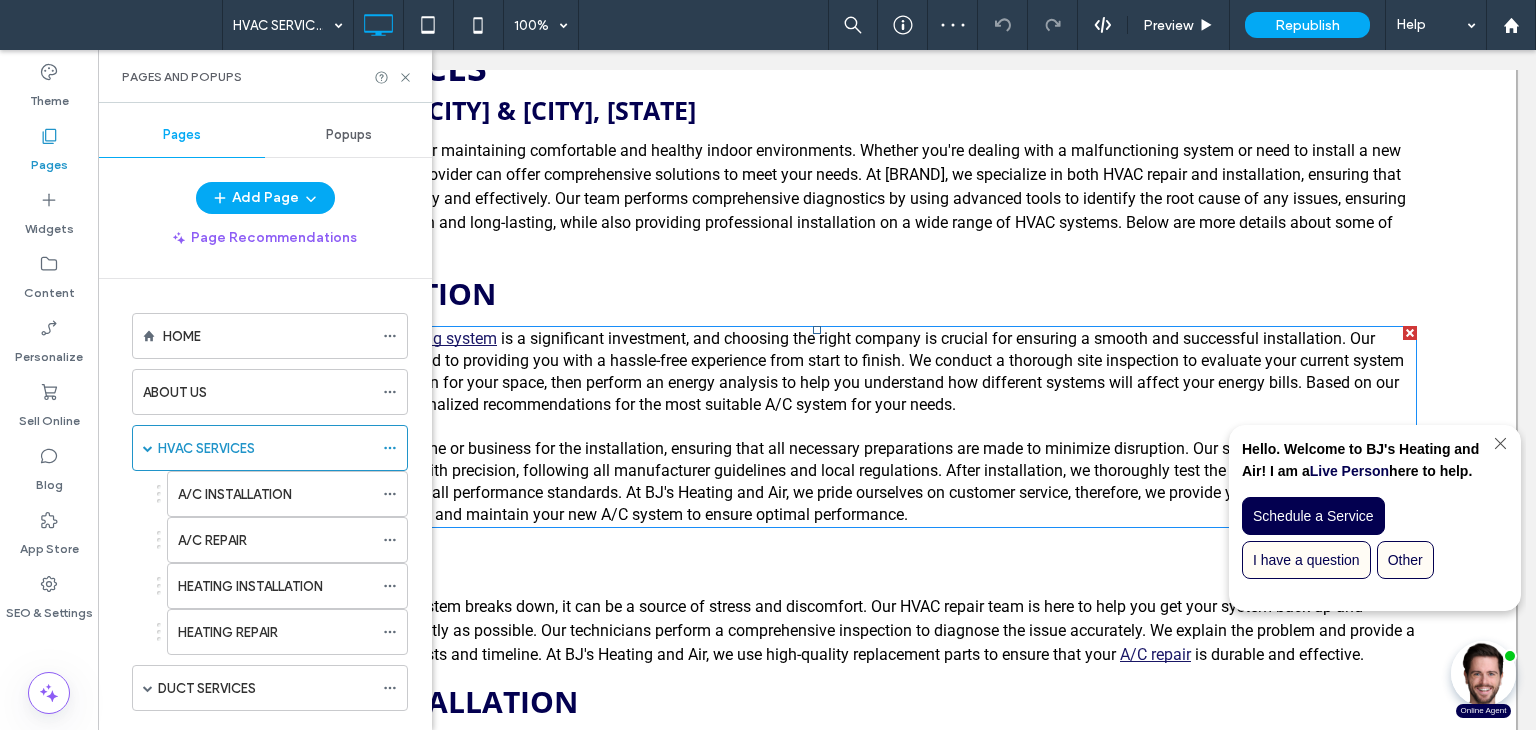 click on "Our team will prepare your home or business for the installation, ensuring that all necessary preparations are made to minimize disruption. Our skilled technicians will then install your new A/C system with precision, following all manufacturer guidelines and local regulations. After installation, we thoroughly test the system to ensure it operates efficiently and meets all performance standards. At BJ's Heating and Air, we pride ourselves on customer service, therefore, we provide you with detailed information on how to operate and maintain your new A/C system to ensure optimal performance." at bounding box center [817, 471] 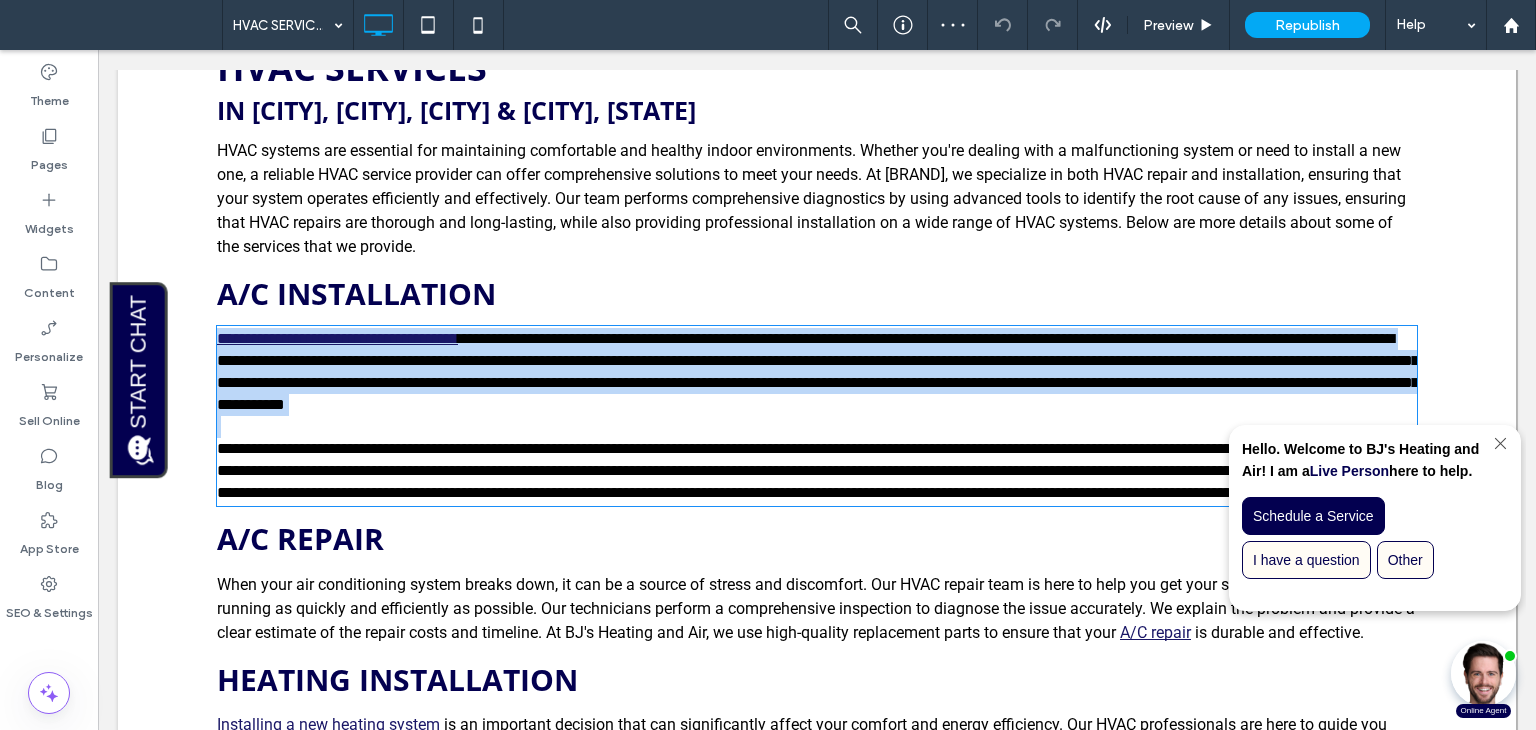 type on "******" 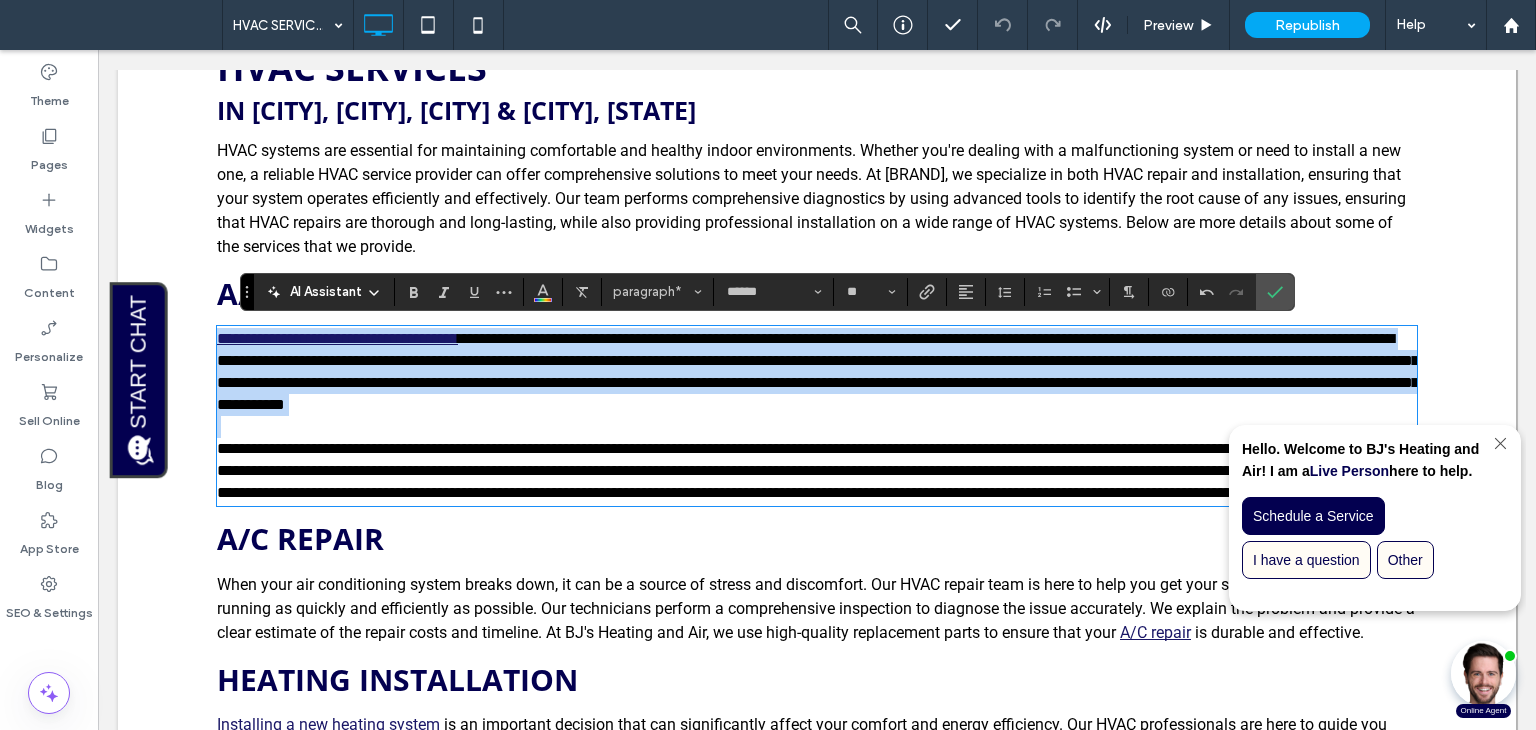 click on "**********" at bounding box center [818, 470] 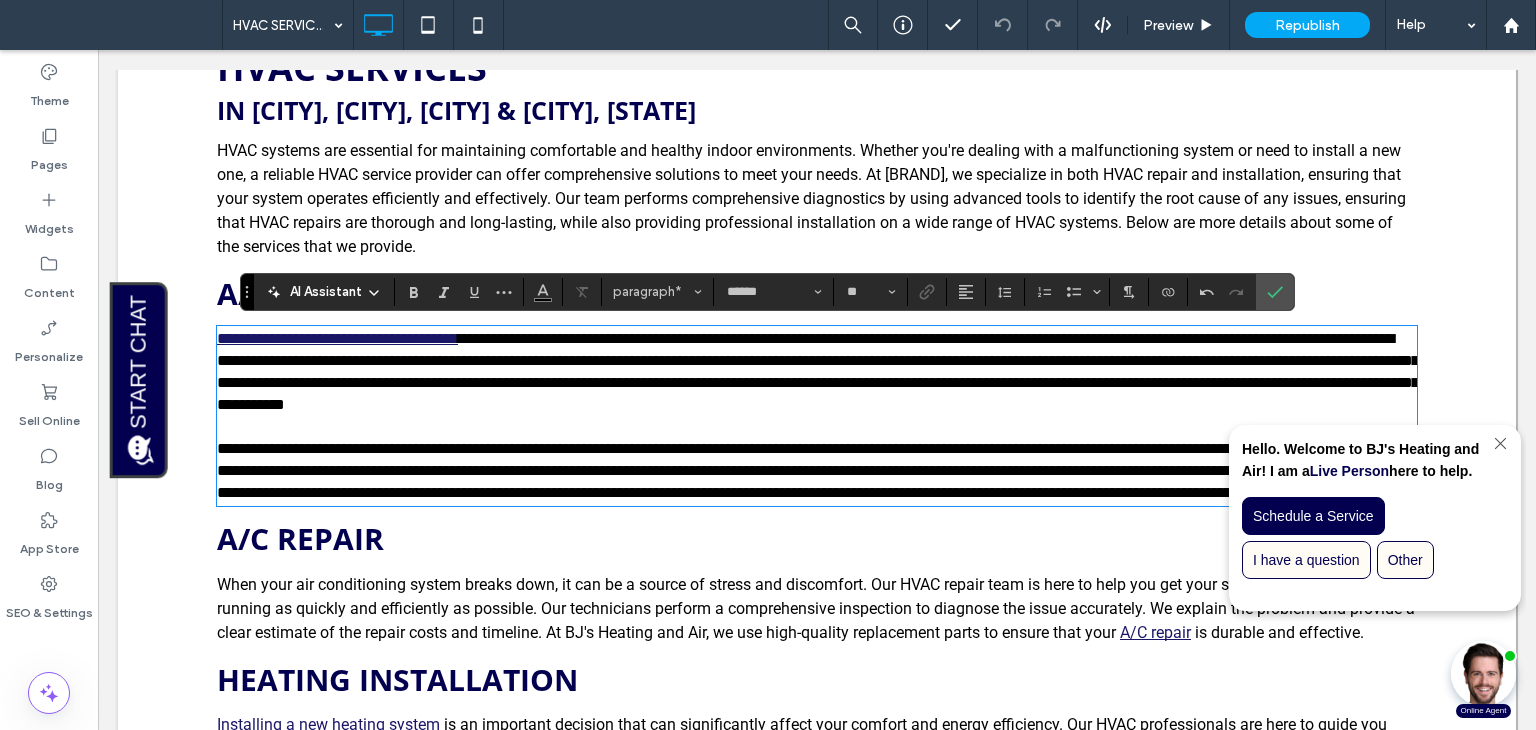 click at bounding box center (1498, 443) 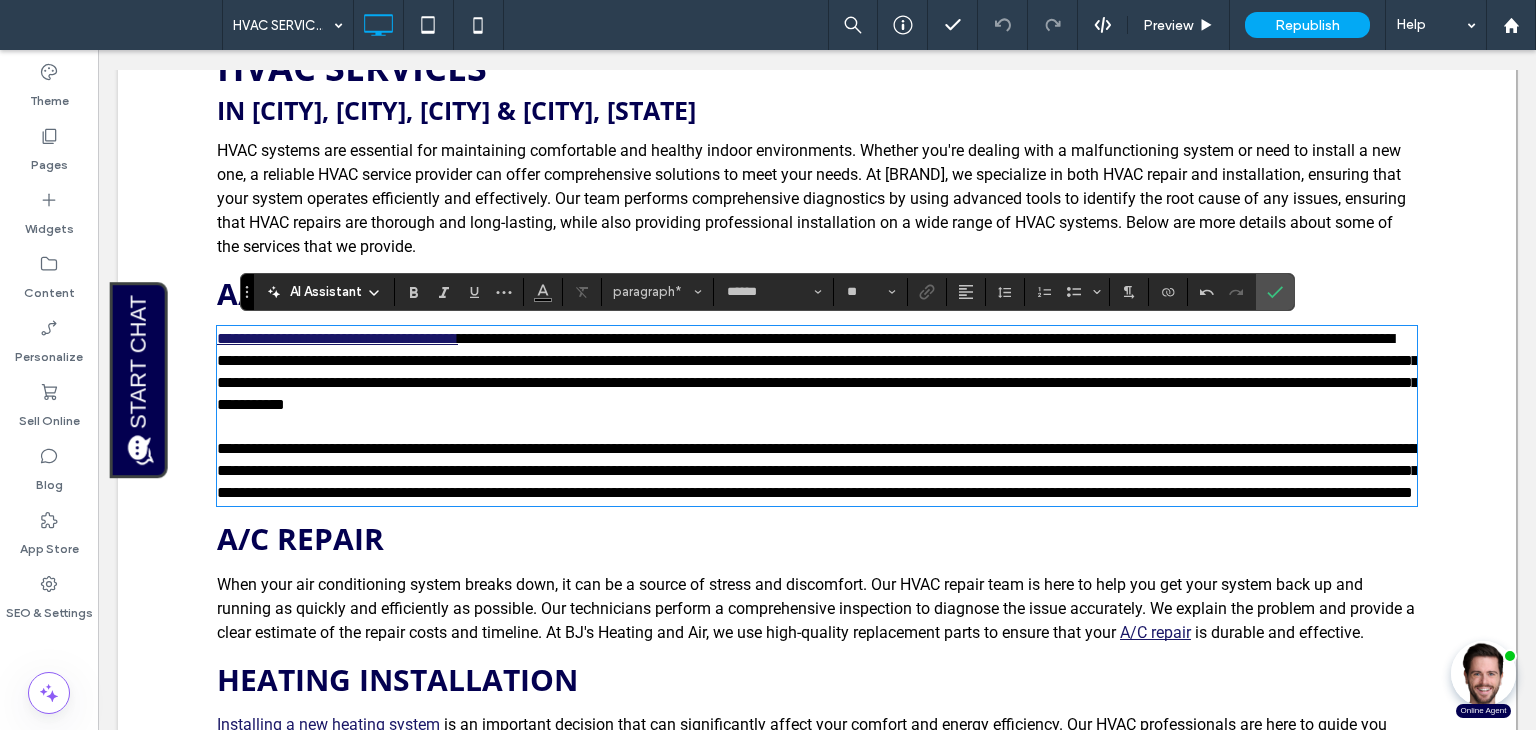 click on "**********" at bounding box center [818, 470] 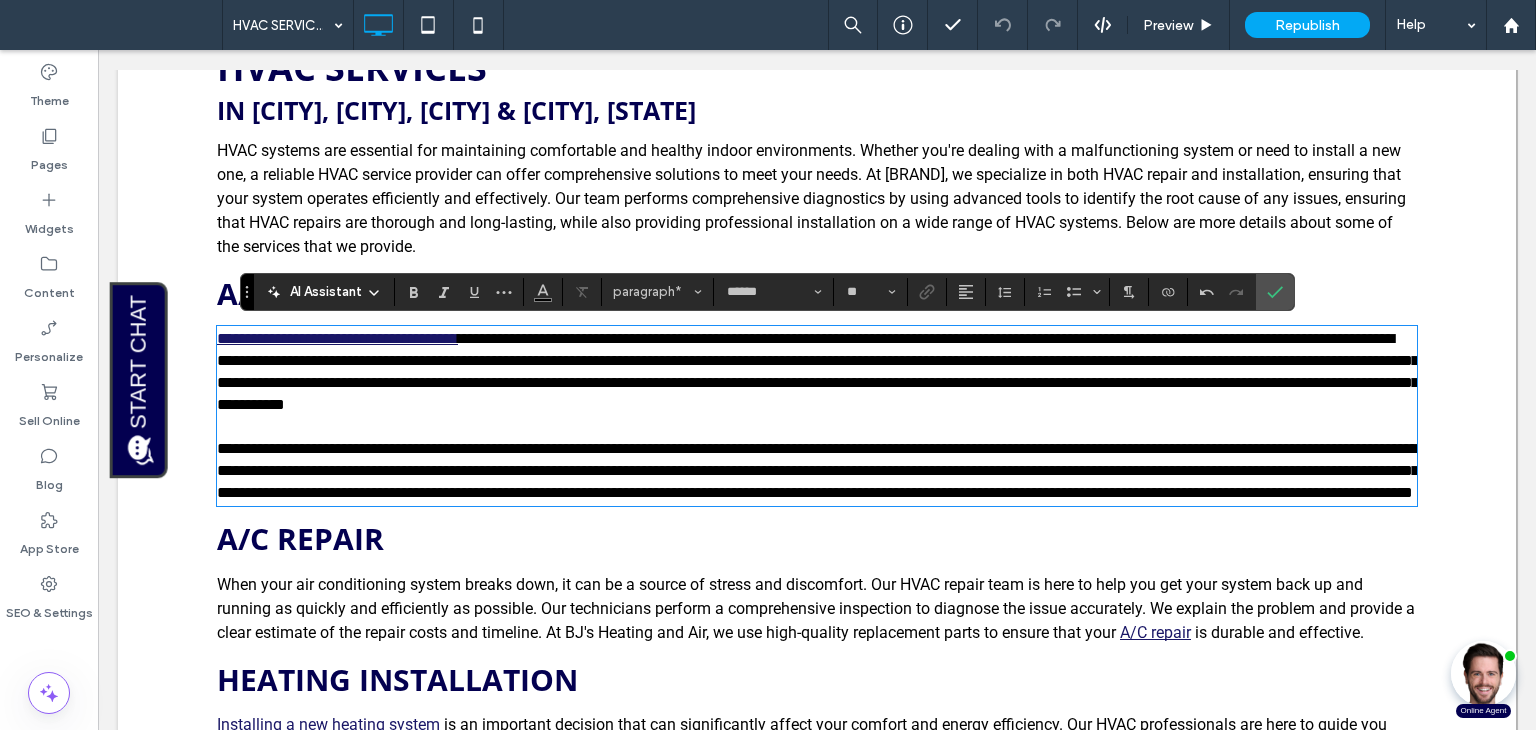 type 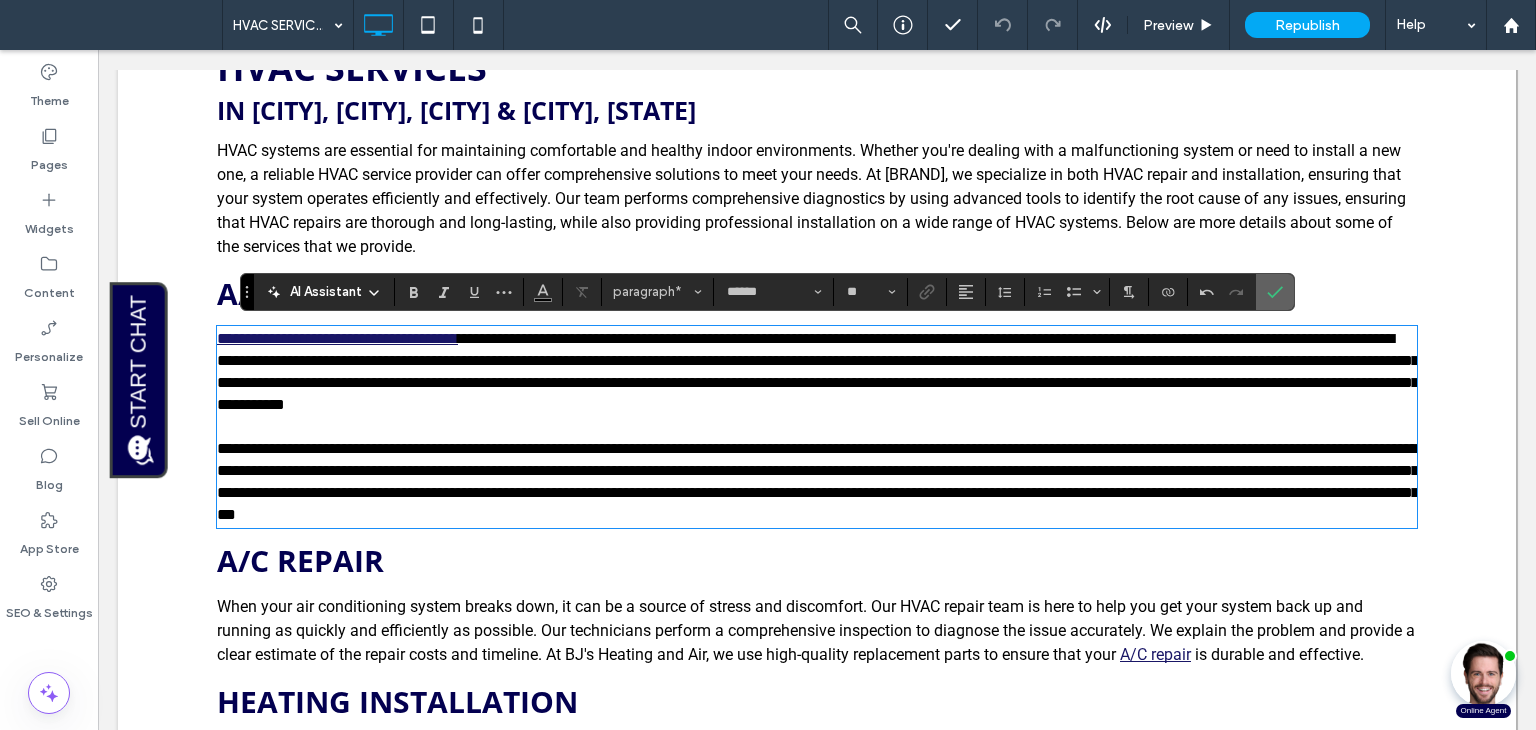 click 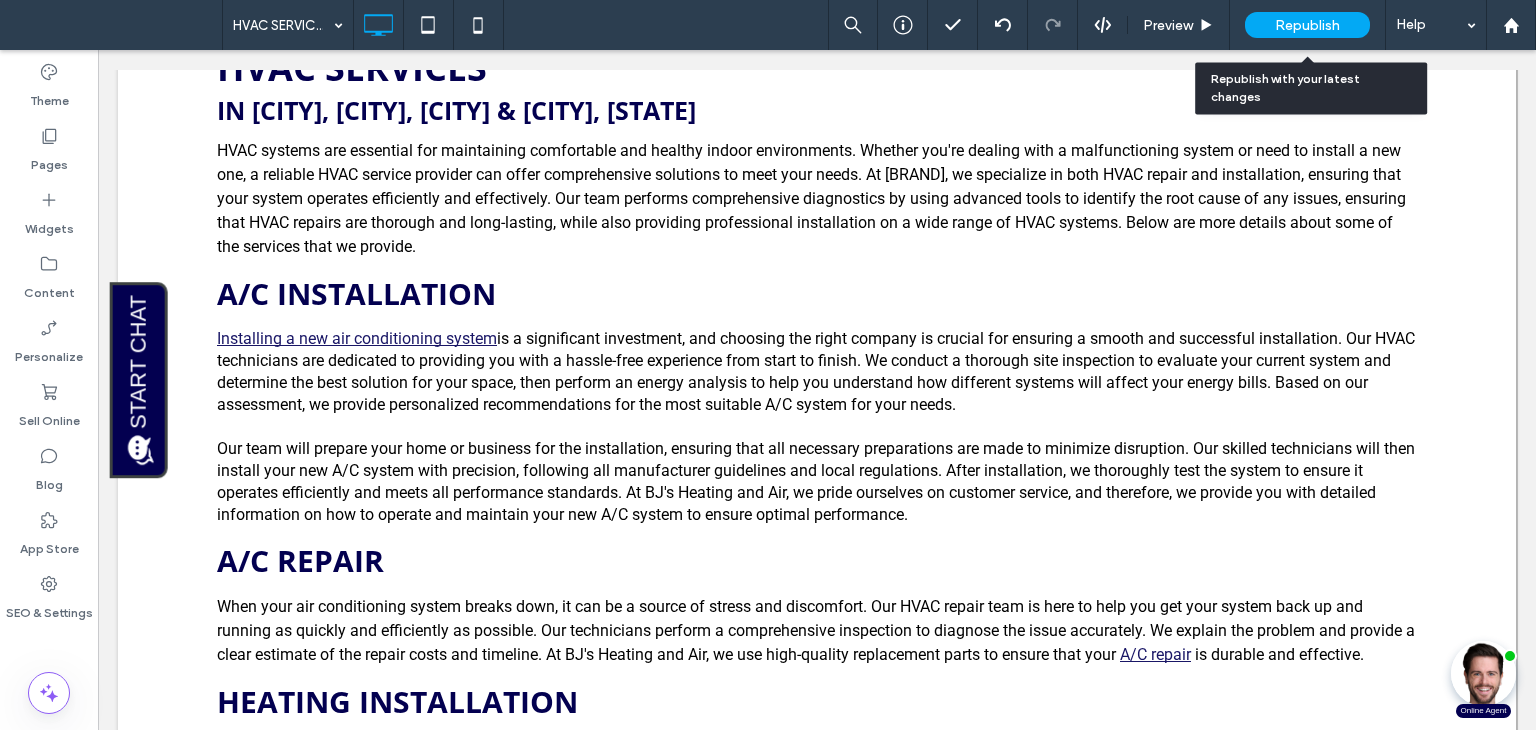 click on "Republish" at bounding box center [1307, 25] 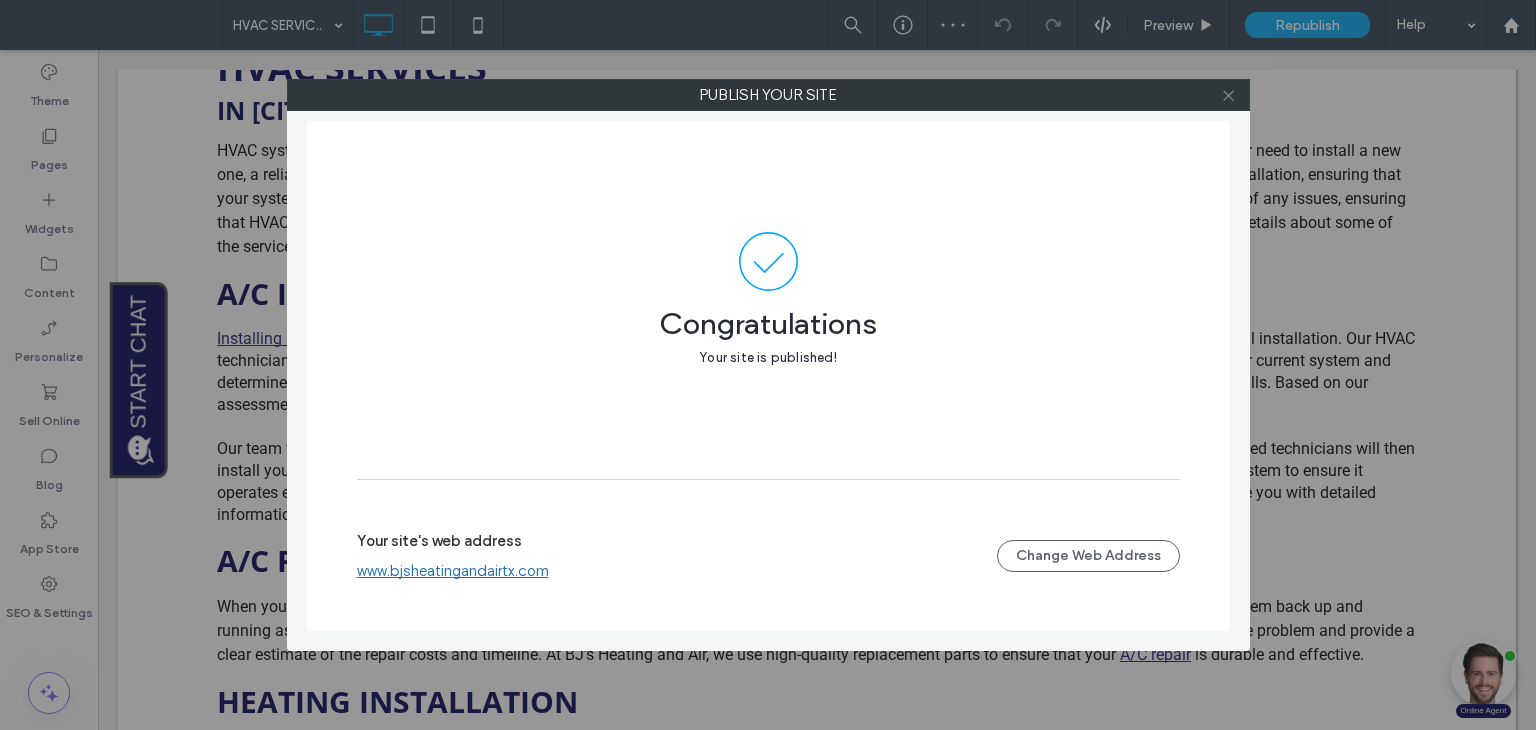 click 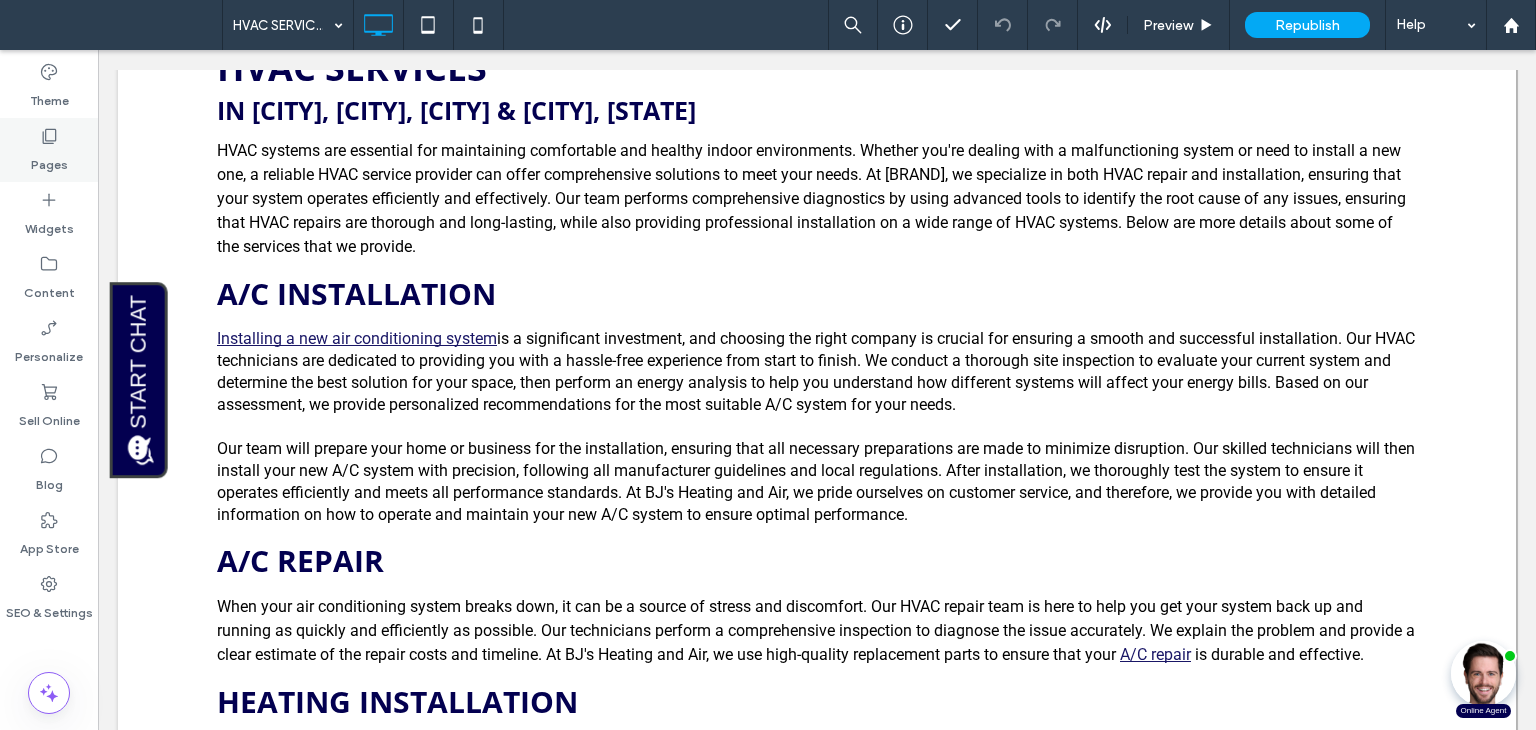 click on "Pages" at bounding box center (49, 150) 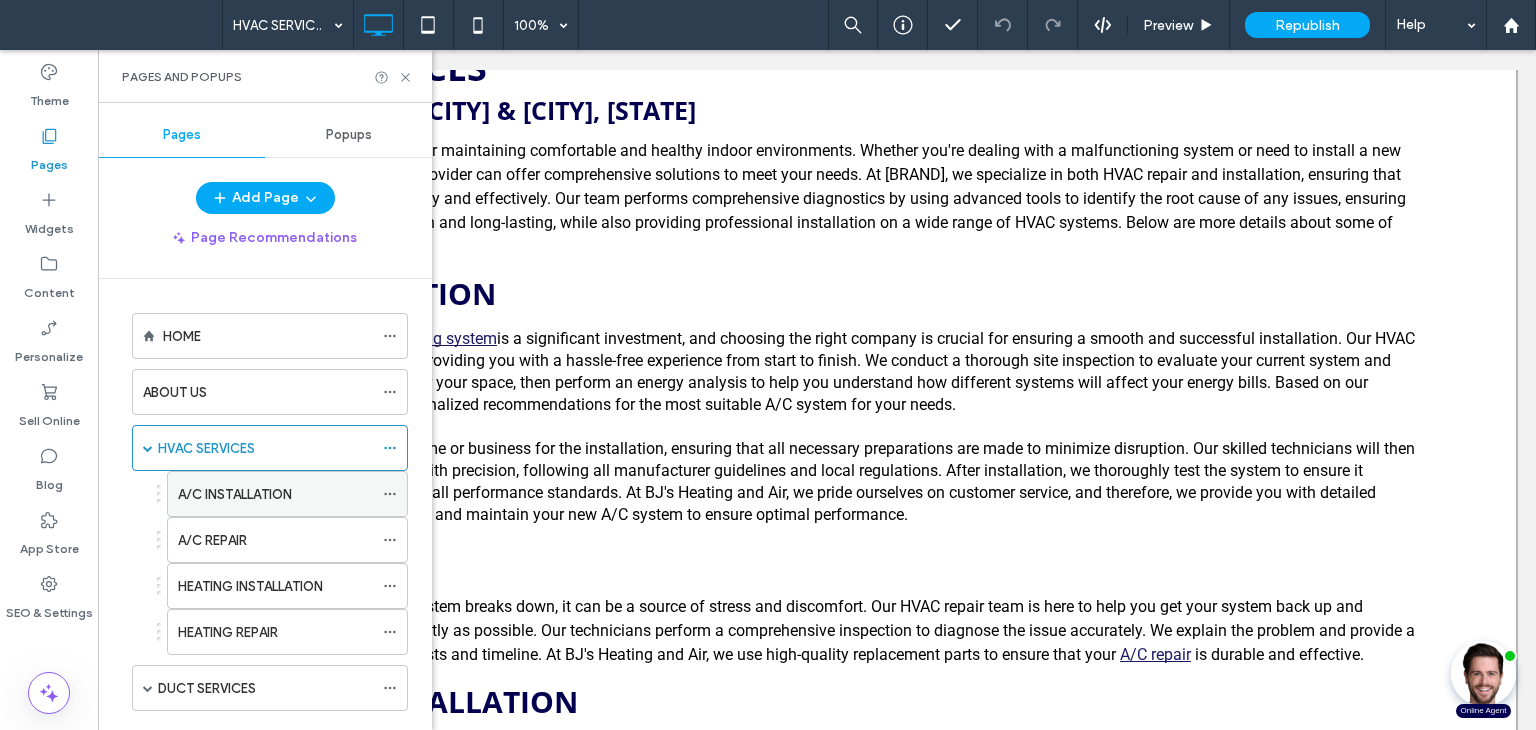 click on "A/C INSTALLATION" at bounding box center [275, 494] 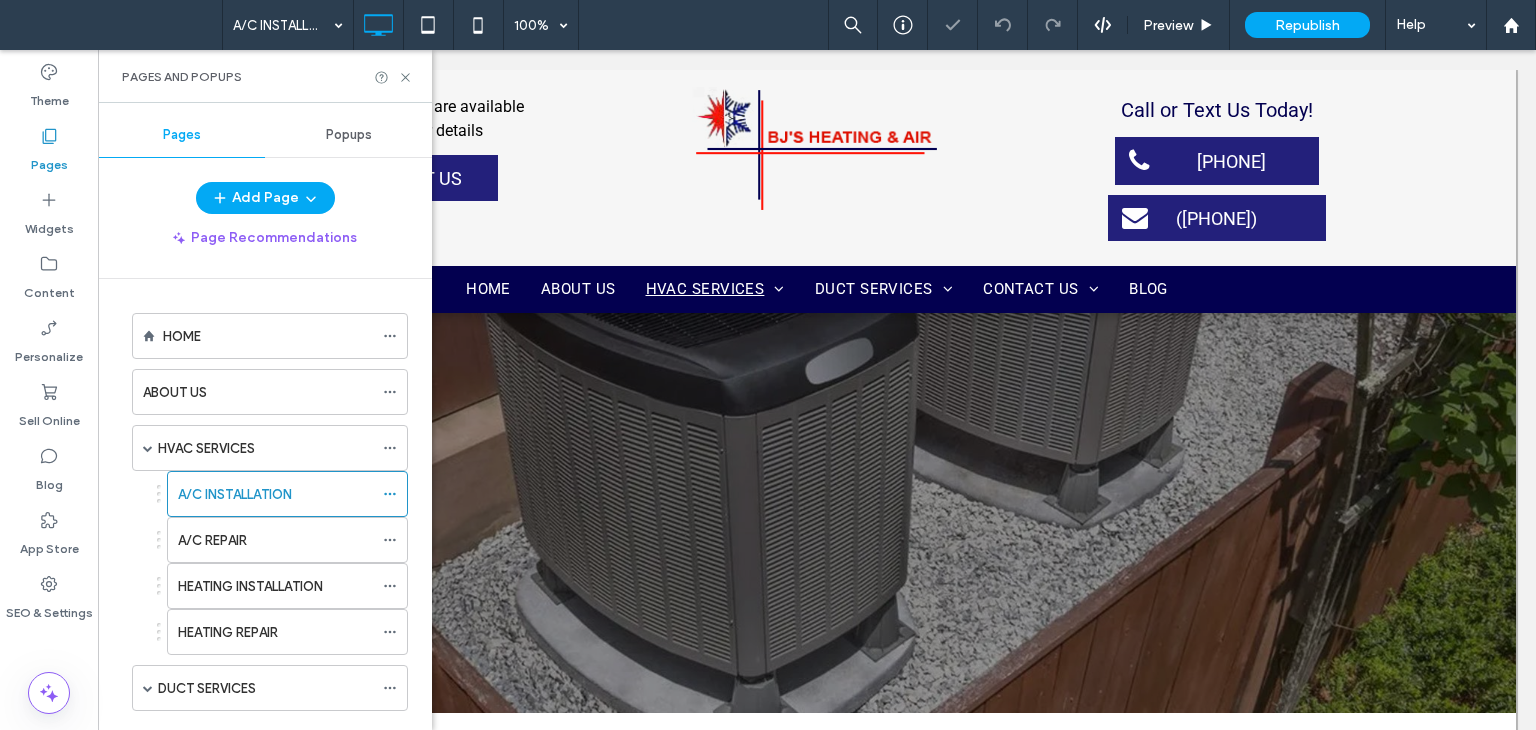 scroll, scrollTop: 300, scrollLeft: 0, axis: vertical 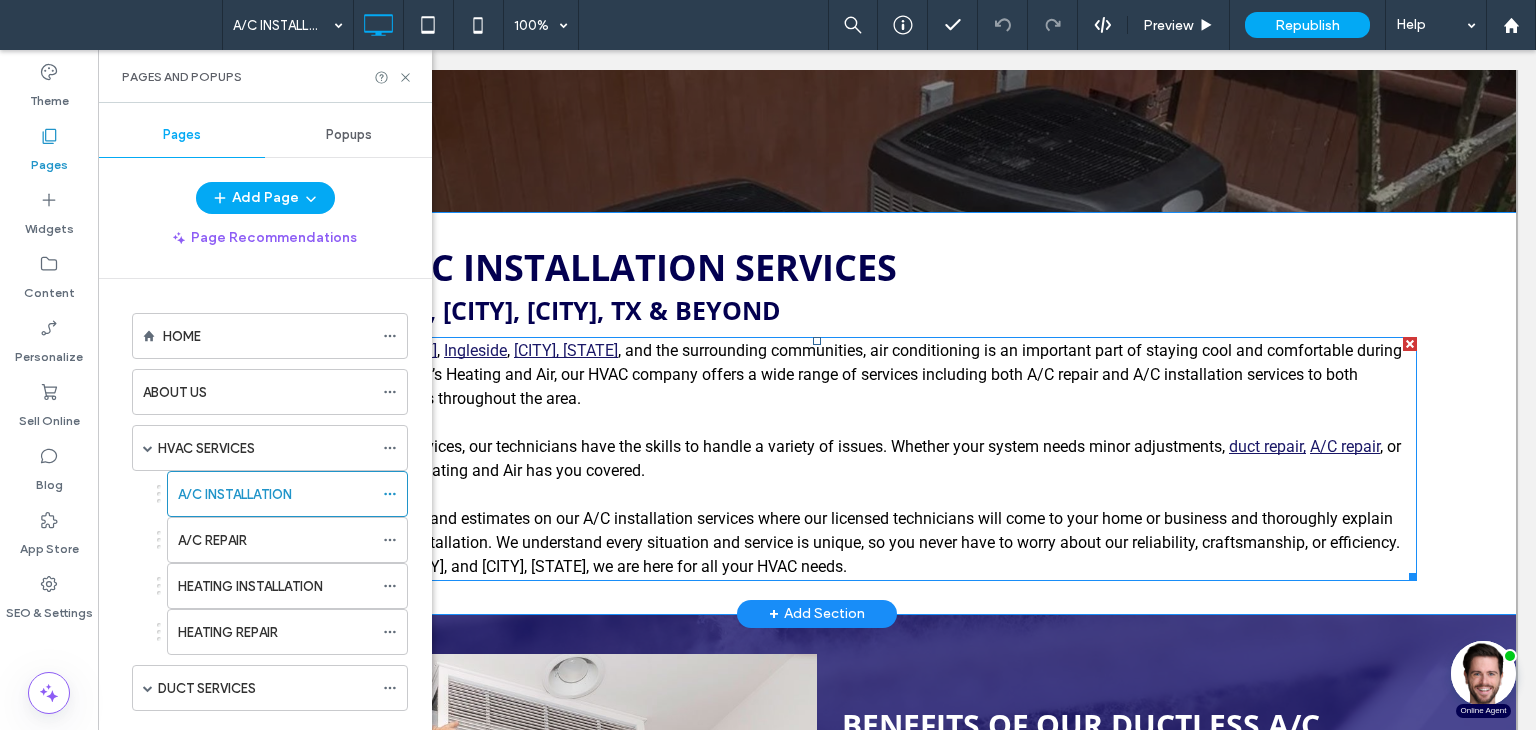 click on "services, our technicians have the skills to handle a variety of issues. Whether your system needs minor adjustments," at bounding box center (815, 446) 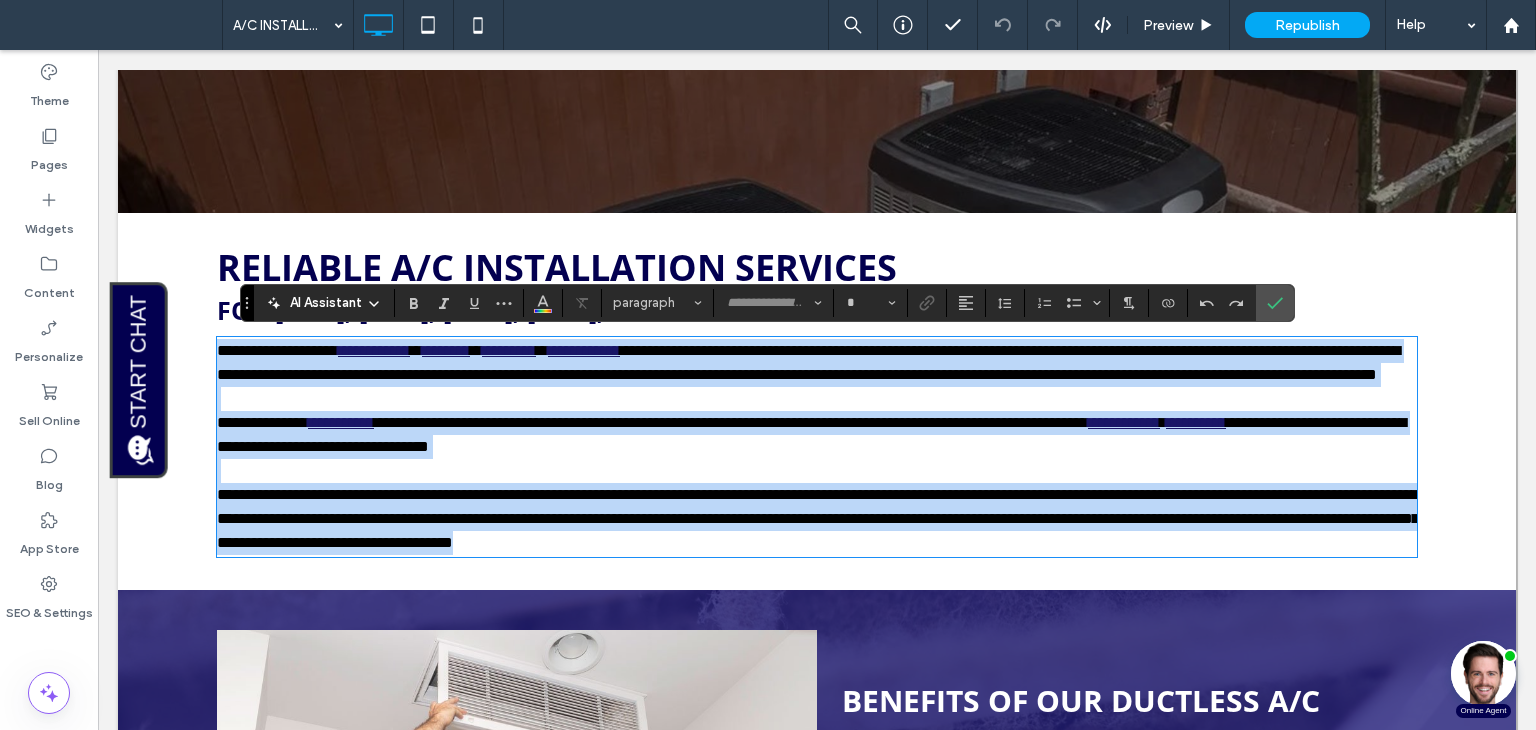 type on "******" 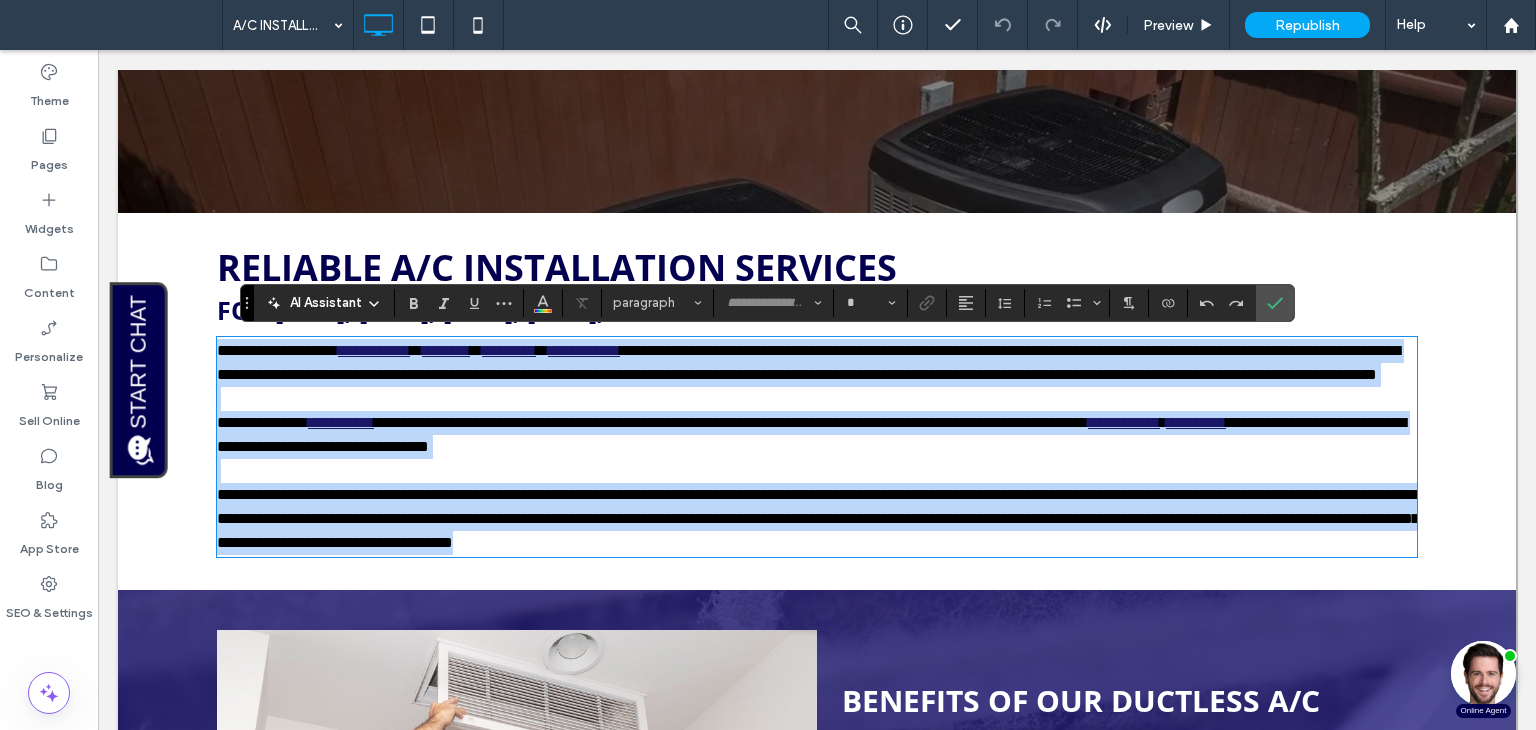 type on "**" 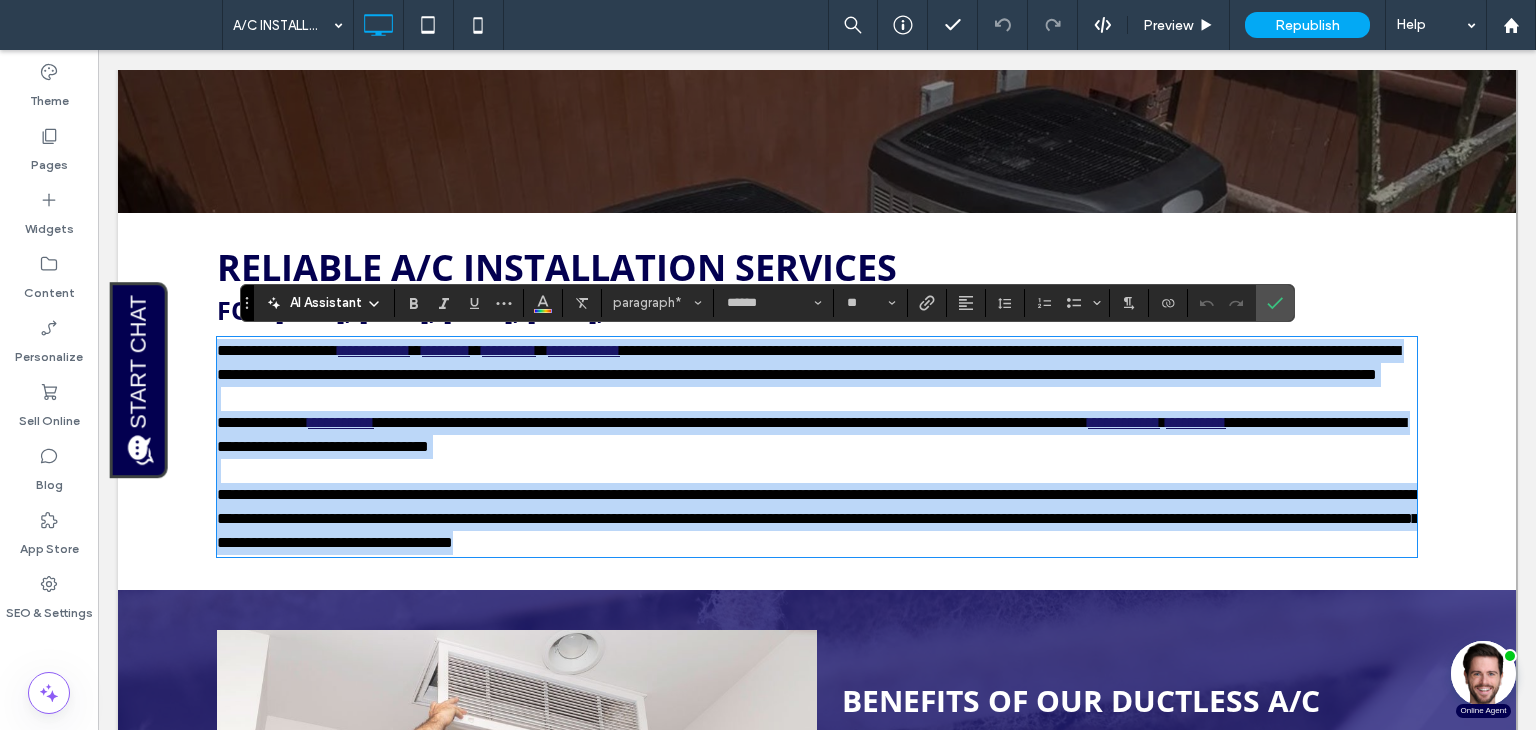 click on "**********" at bounding box center (817, 363) 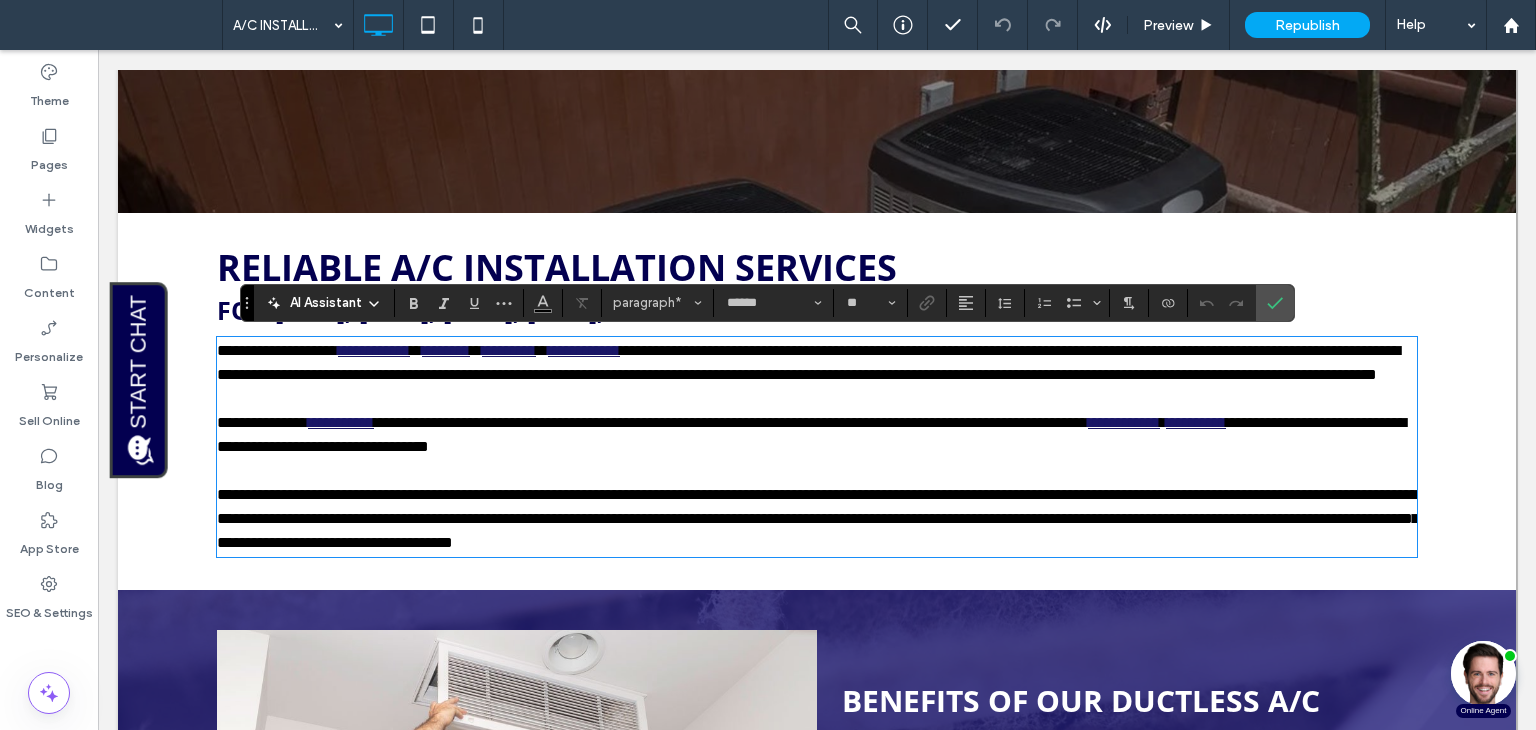 click on "**********" at bounding box center [808, 362] 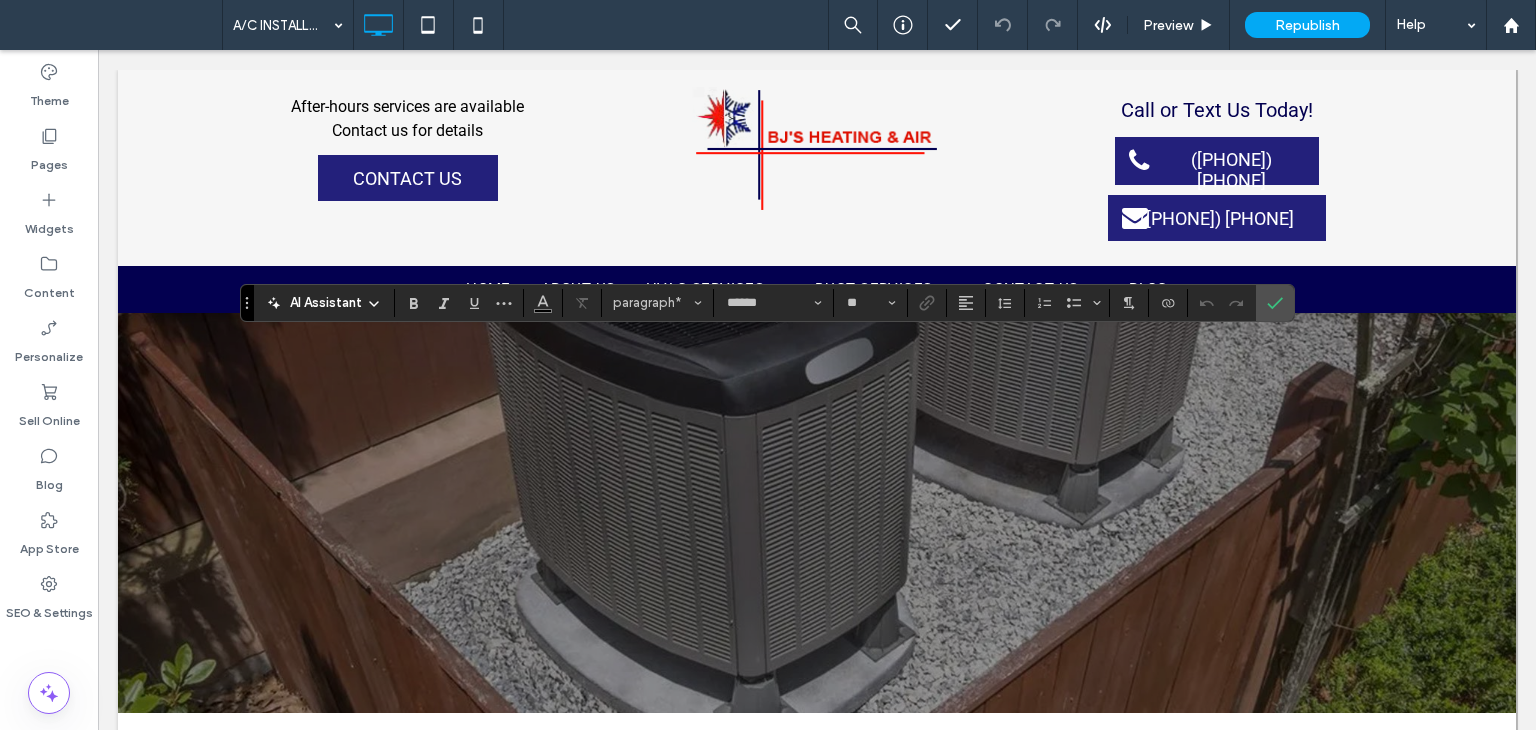 scroll, scrollTop: 500, scrollLeft: 0, axis: vertical 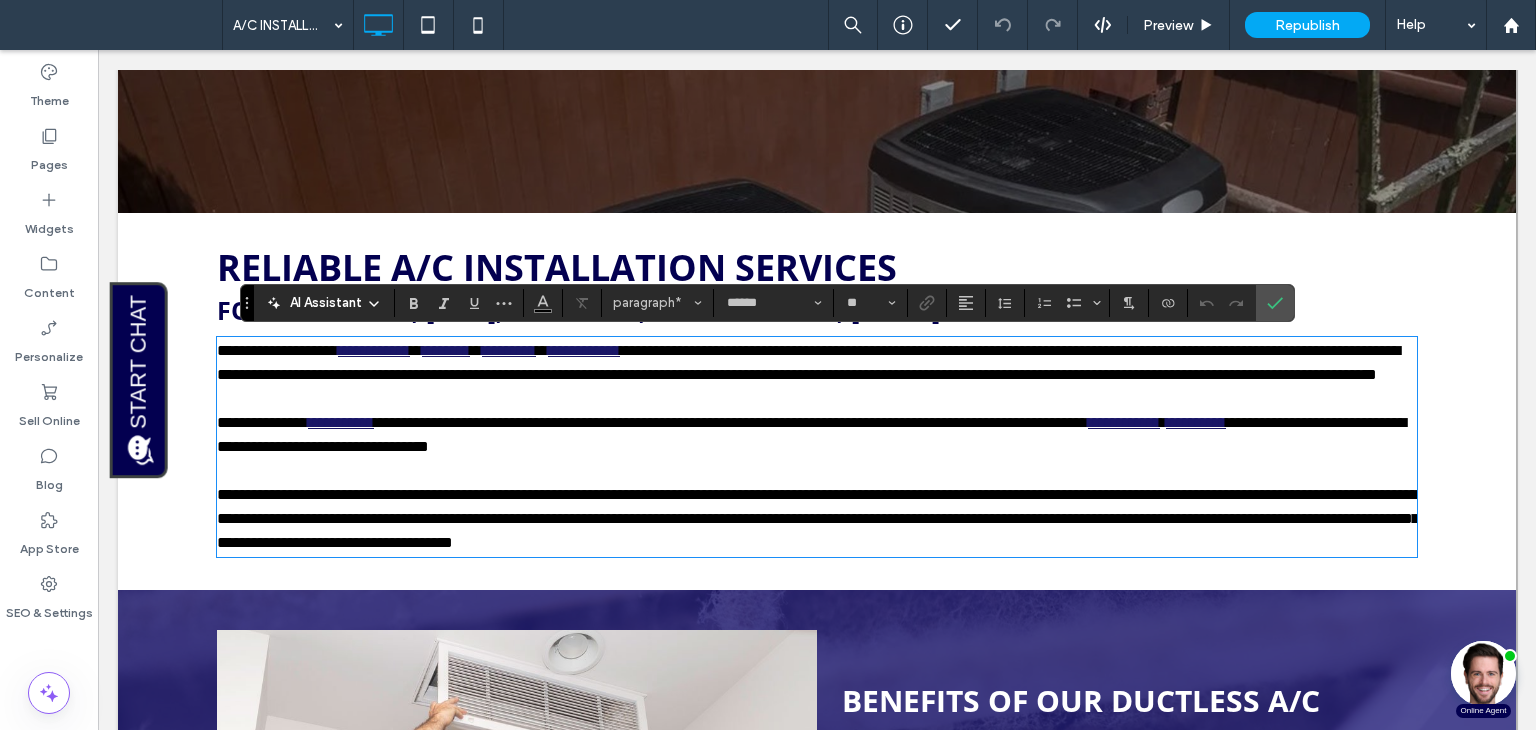 type 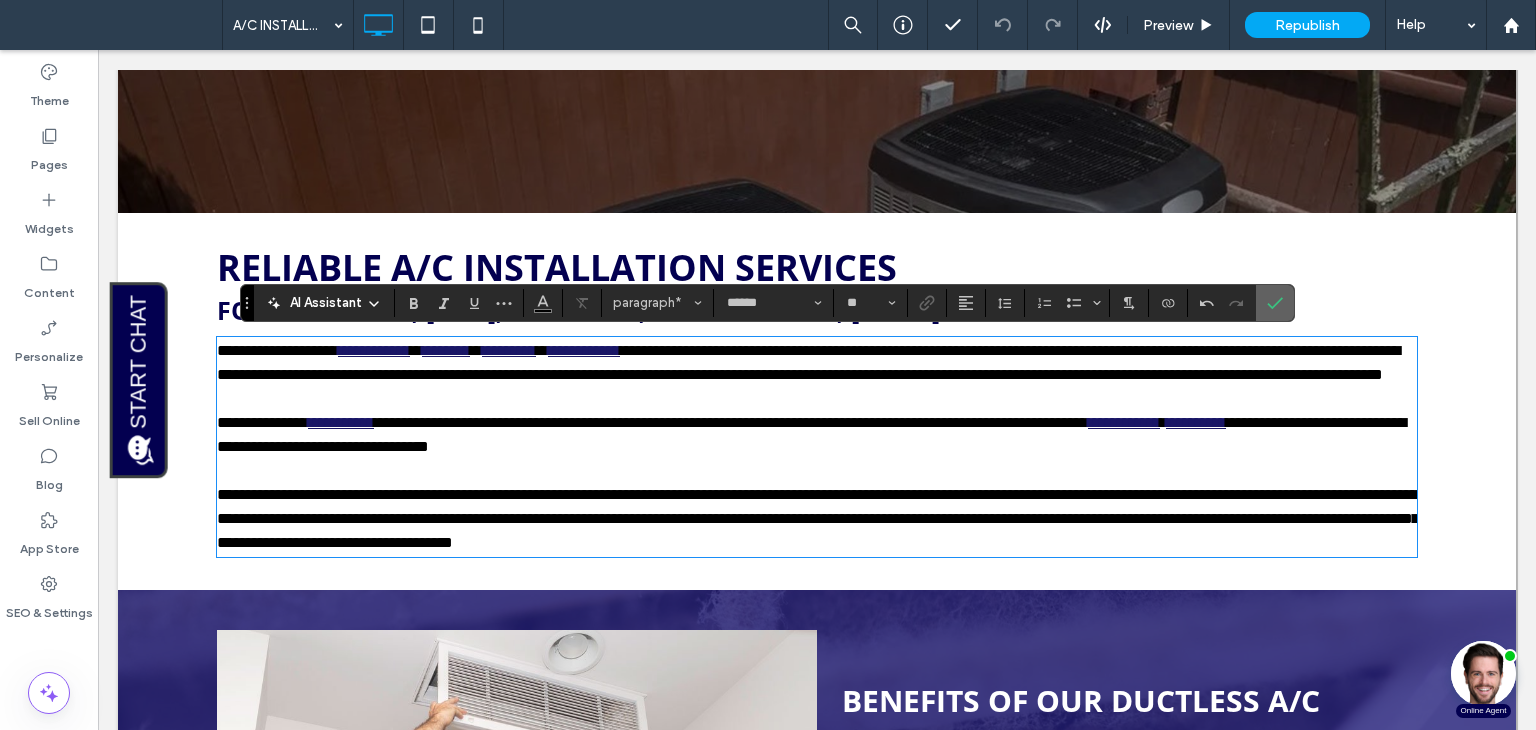click 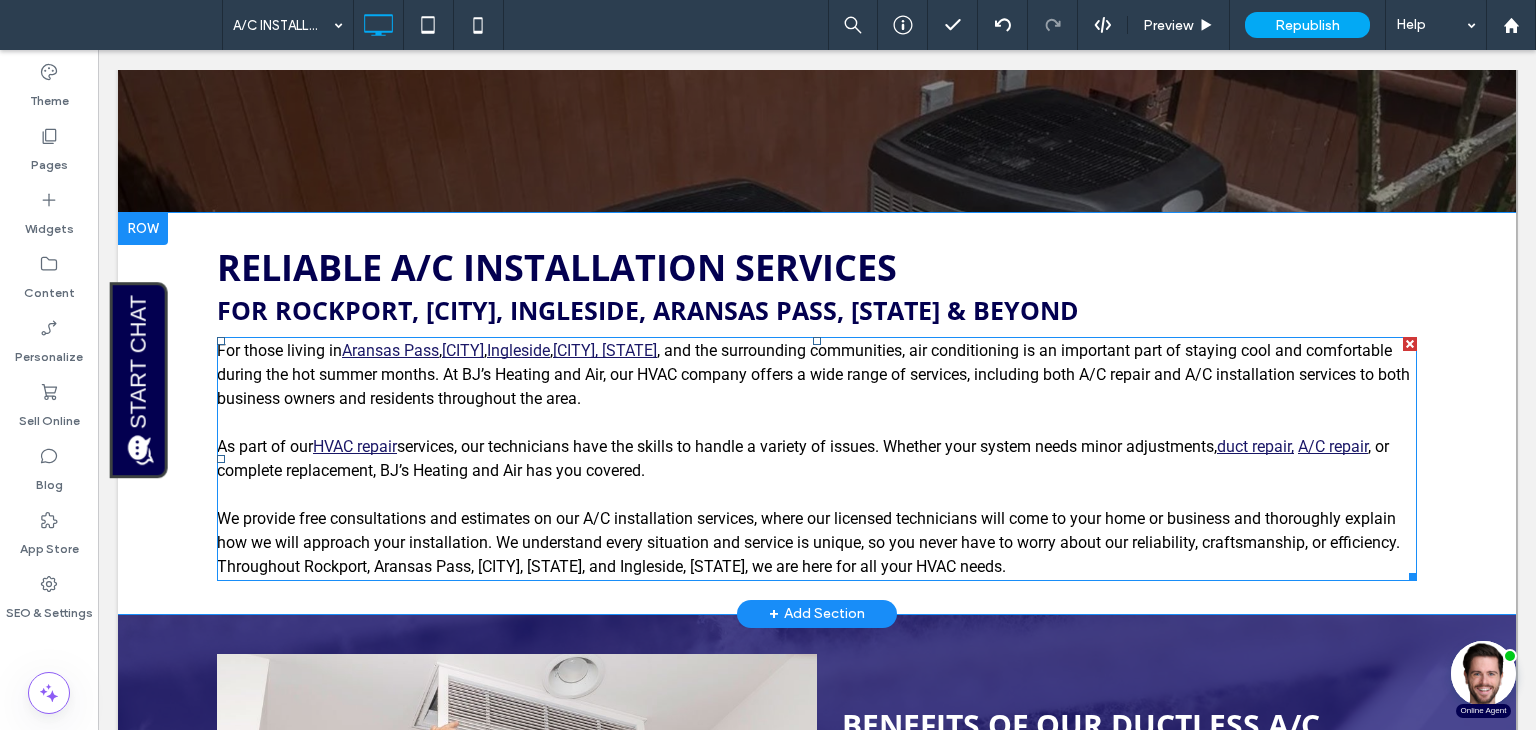 click at bounding box center (817, 495) 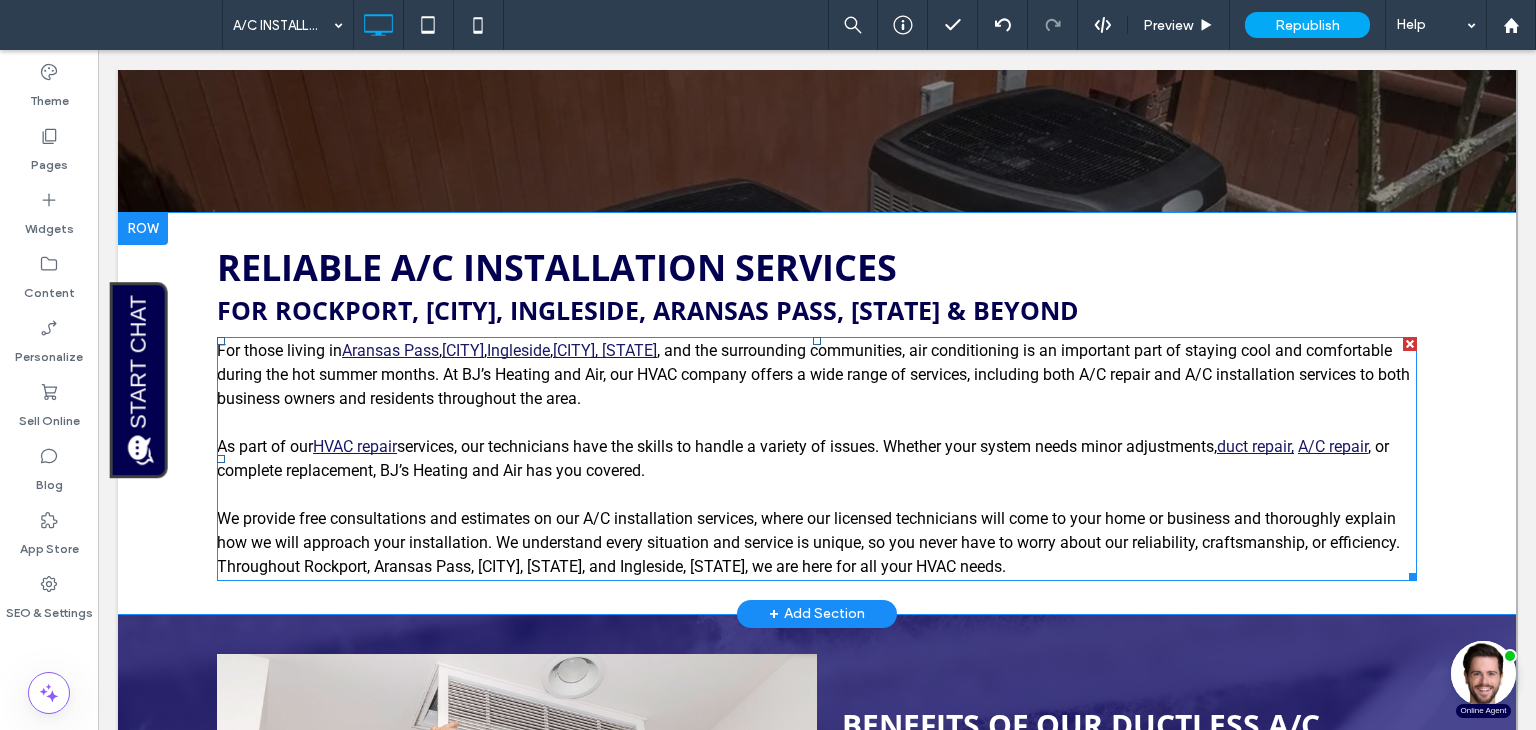 type on "**" 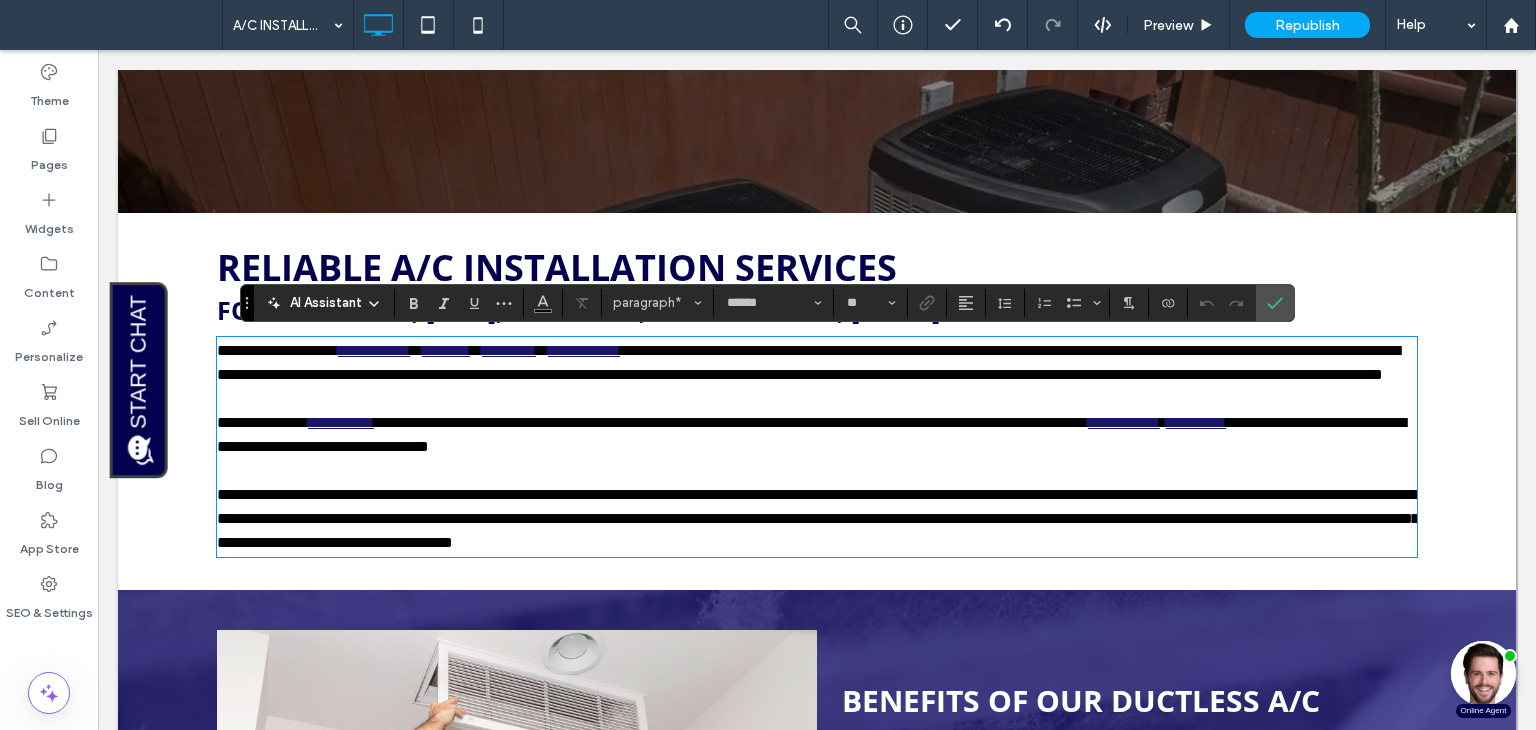 click on "**********" at bounding box center [818, 518] 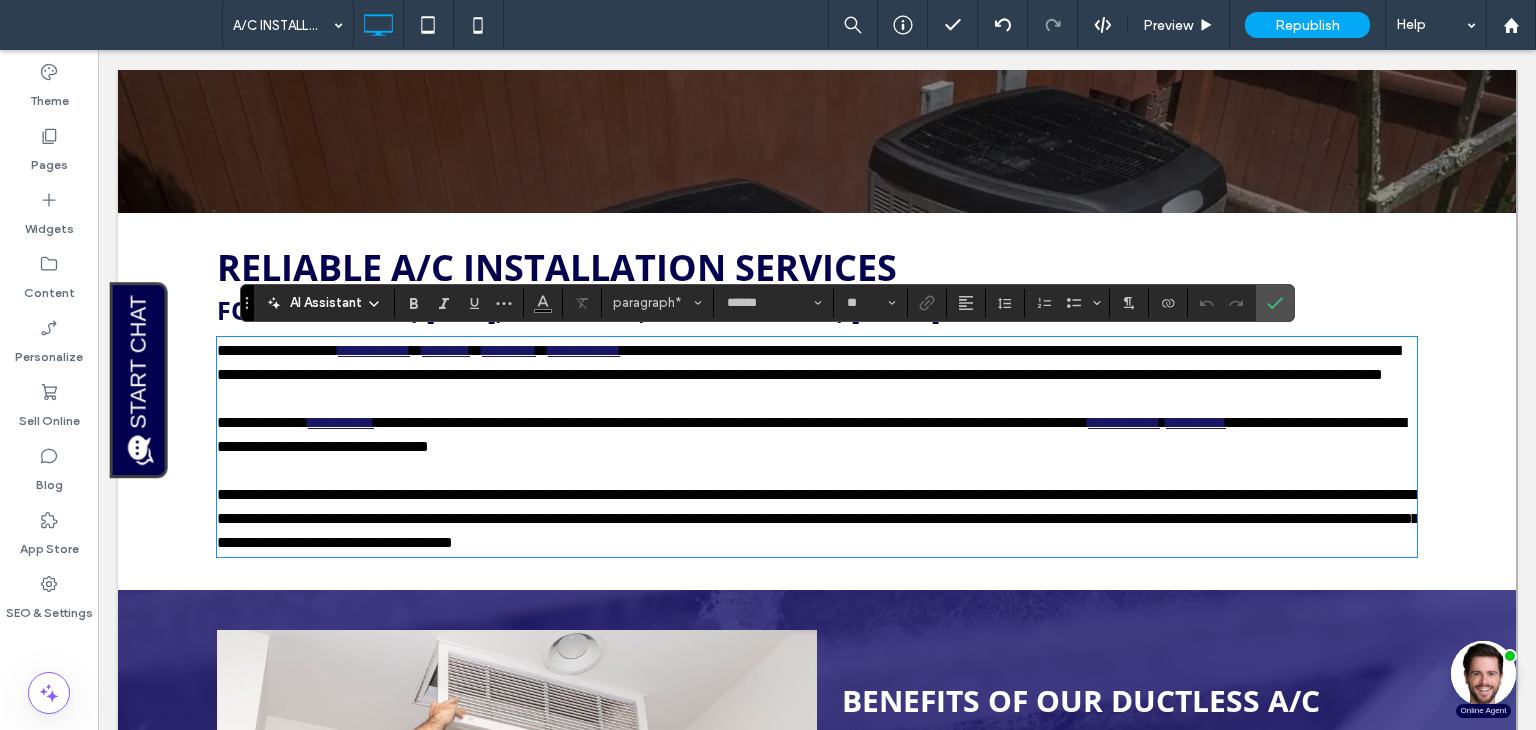 type 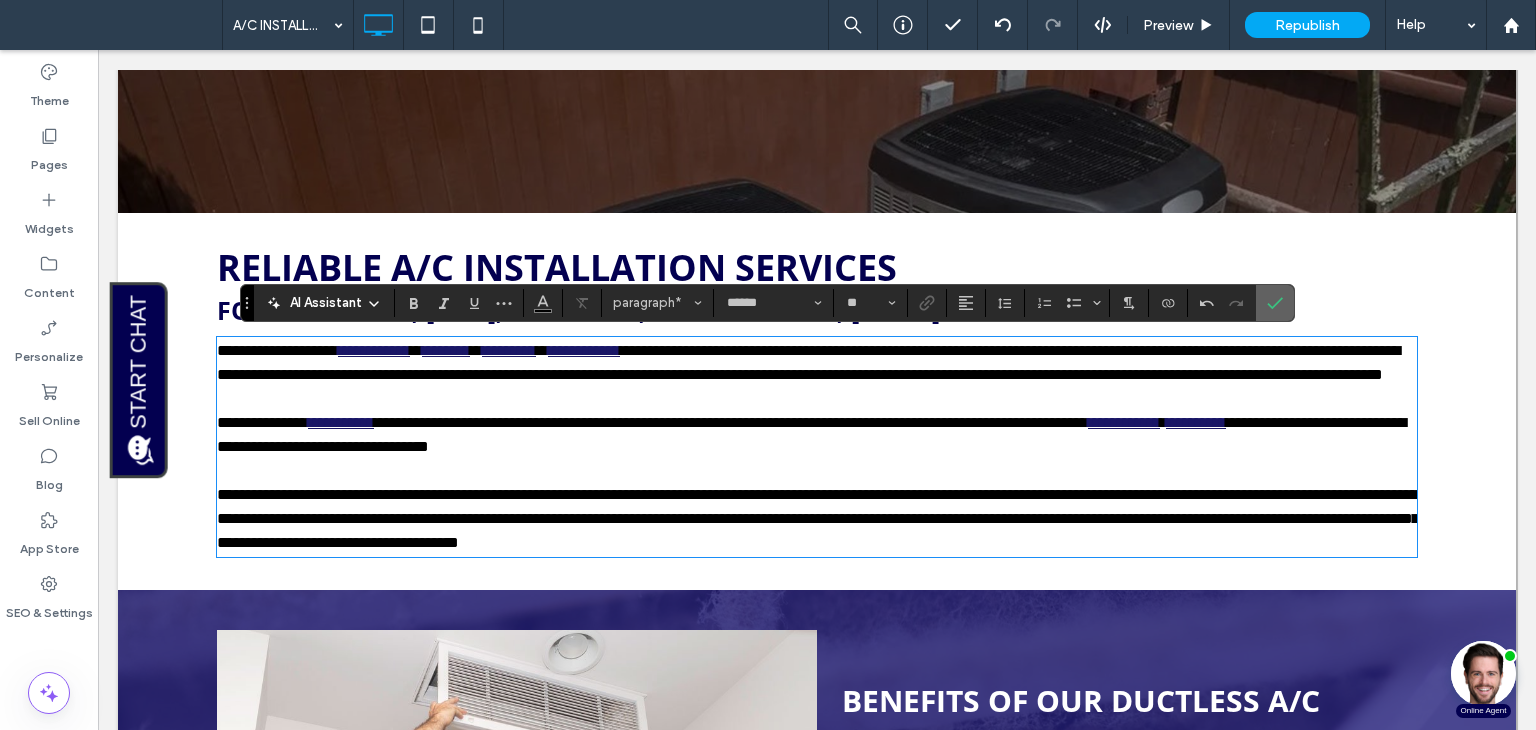 drag, startPoint x: 1276, startPoint y: 305, endPoint x: 1417, endPoint y: 267, distance: 146.03082 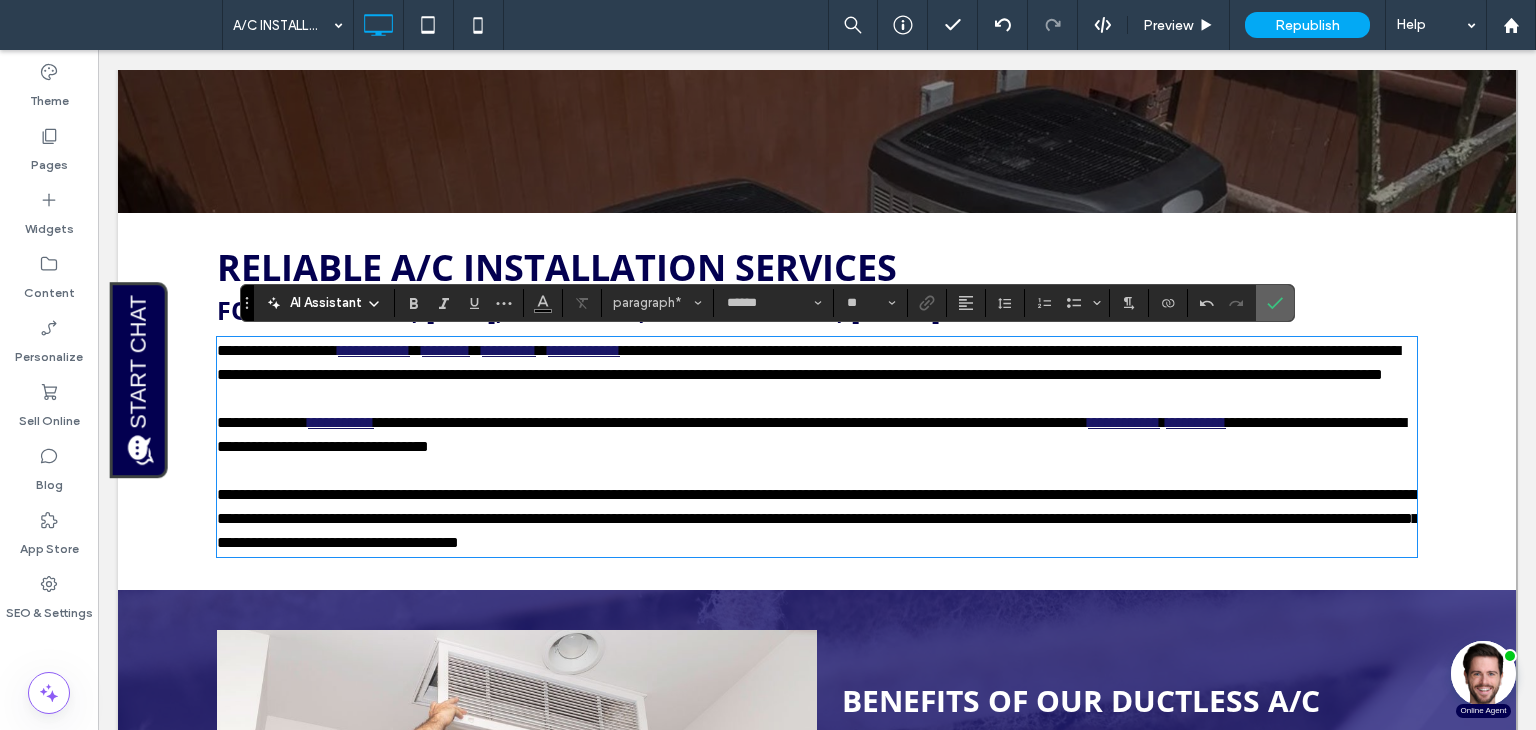 click 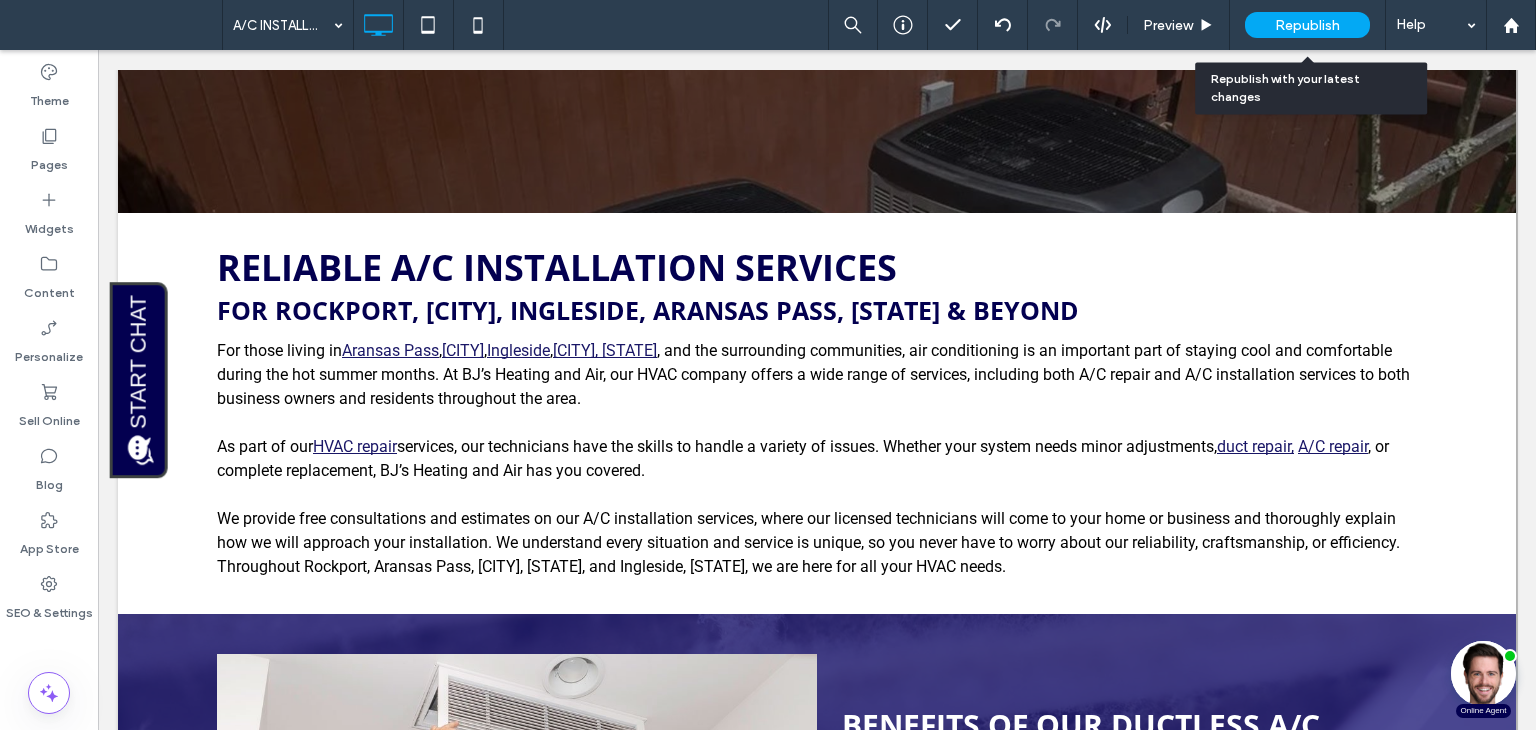 click on "Republish" at bounding box center [1307, 25] 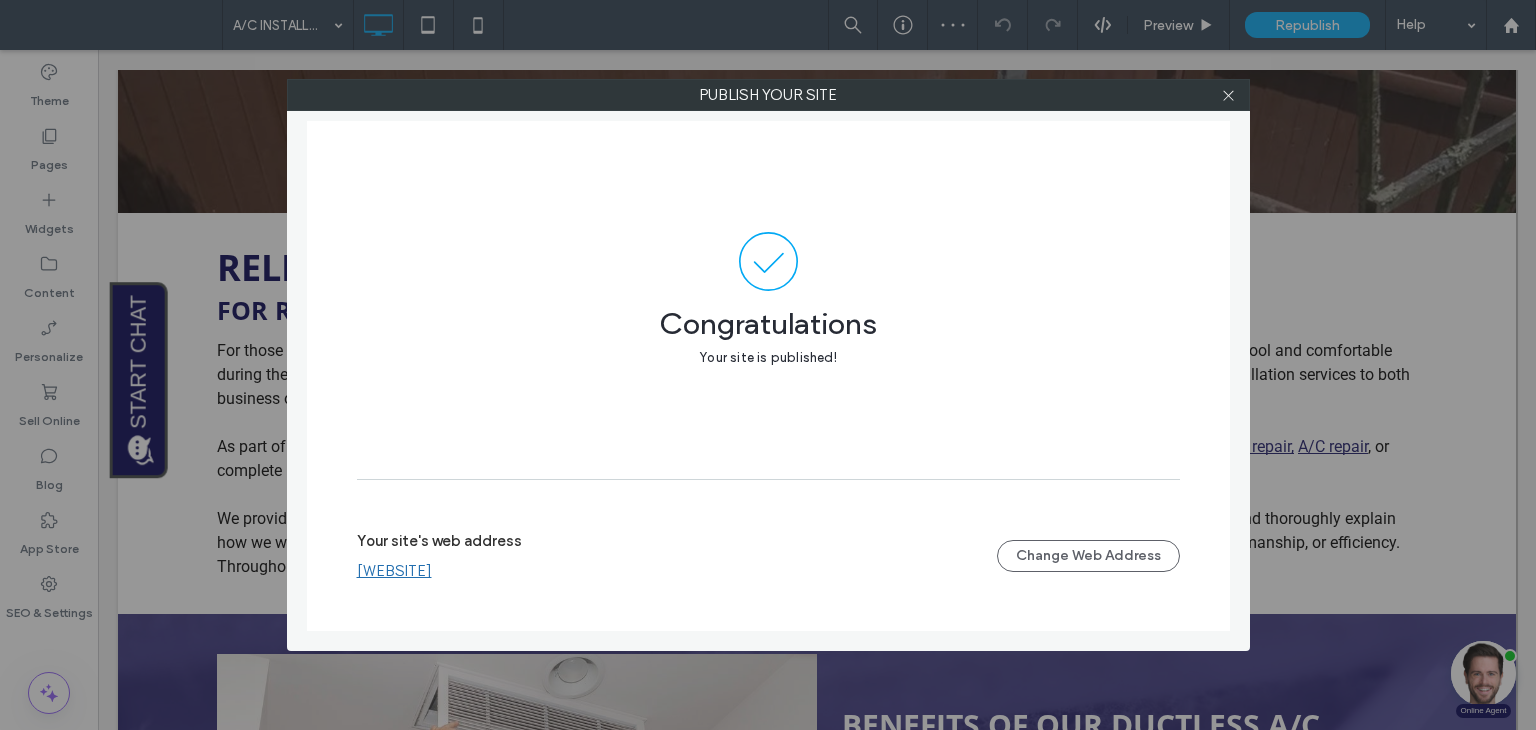 drag, startPoint x: 1231, startPoint y: 98, endPoint x: 1527, endPoint y: 121, distance: 296.89224 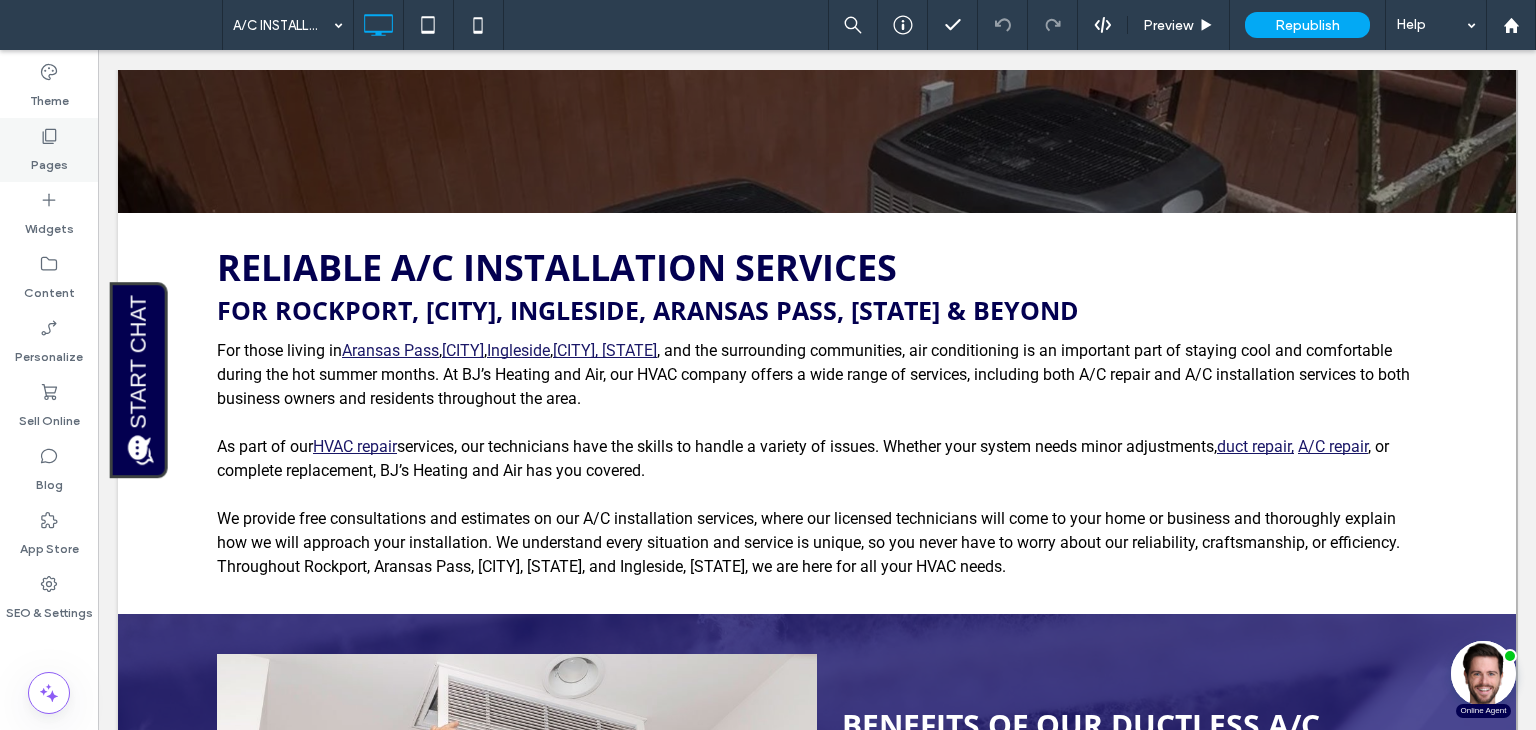 click on "Pages" at bounding box center [49, 160] 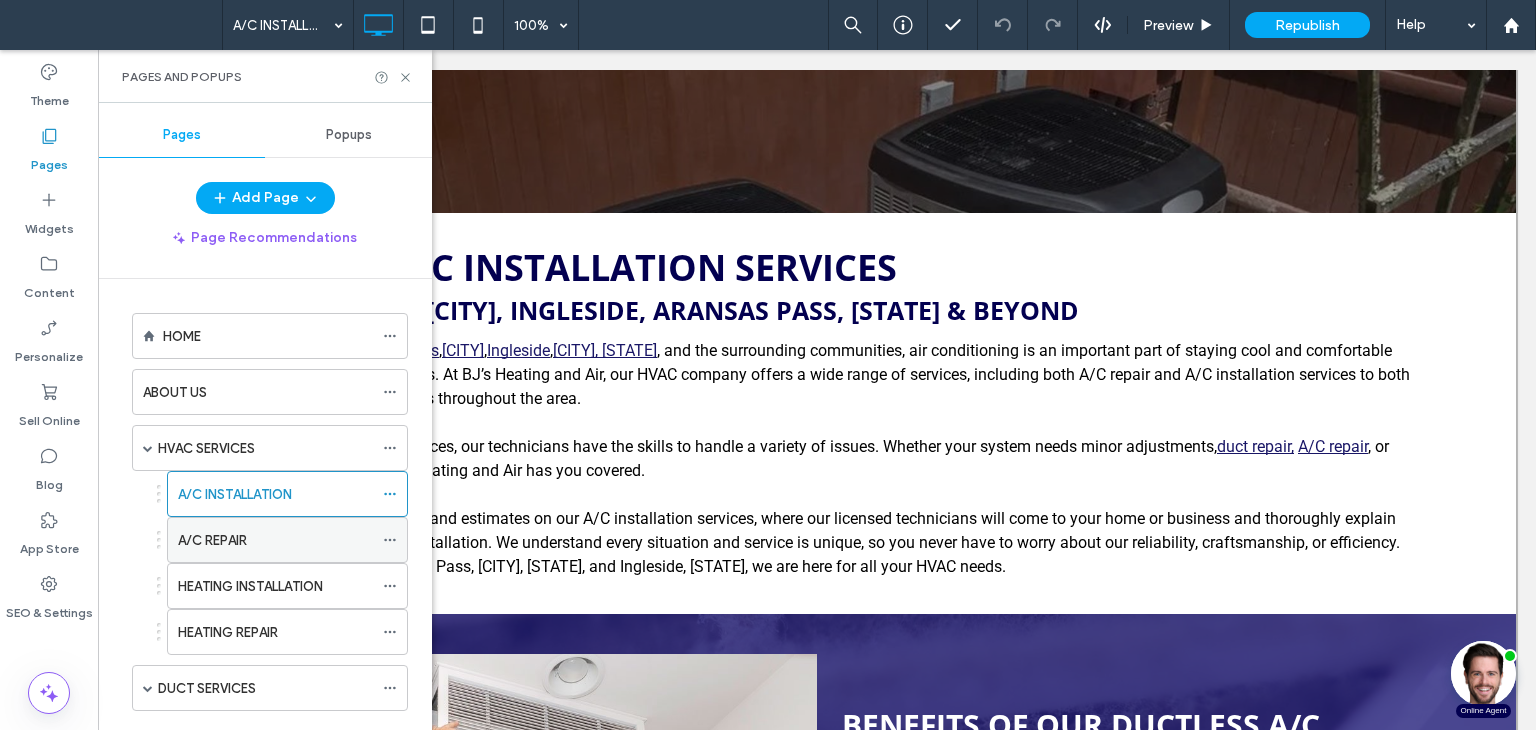 click on "A/C REPAIR" at bounding box center (212, 540) 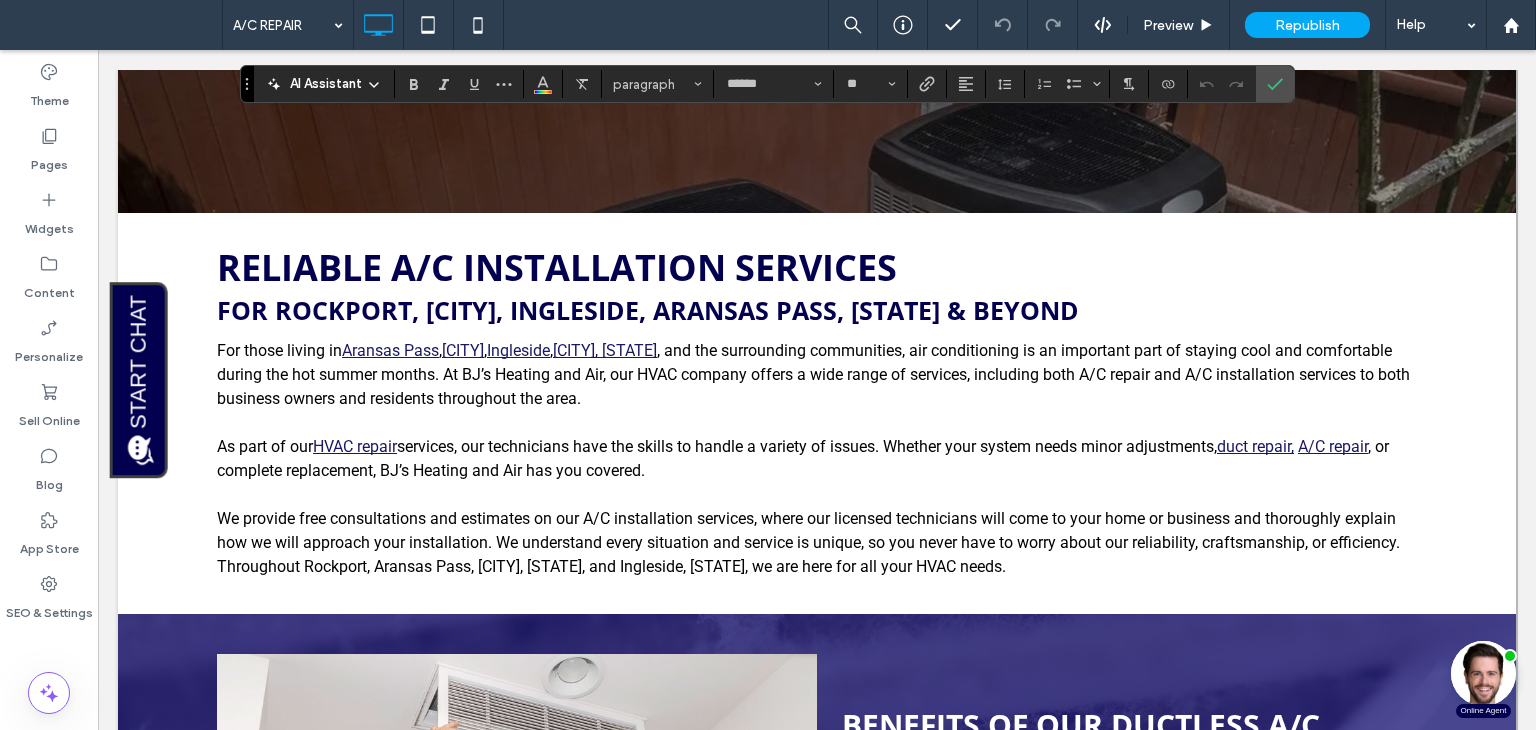 type on "******" 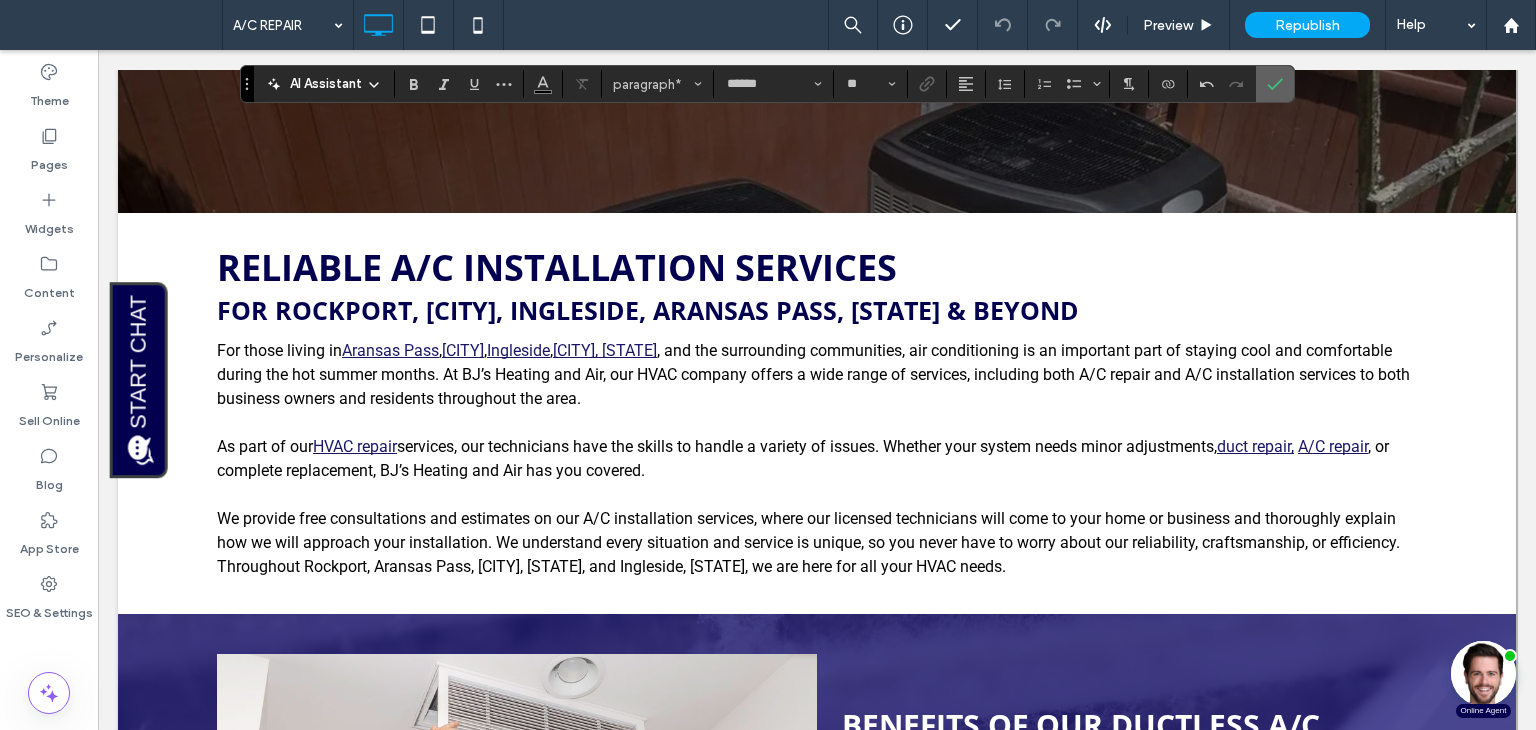 click 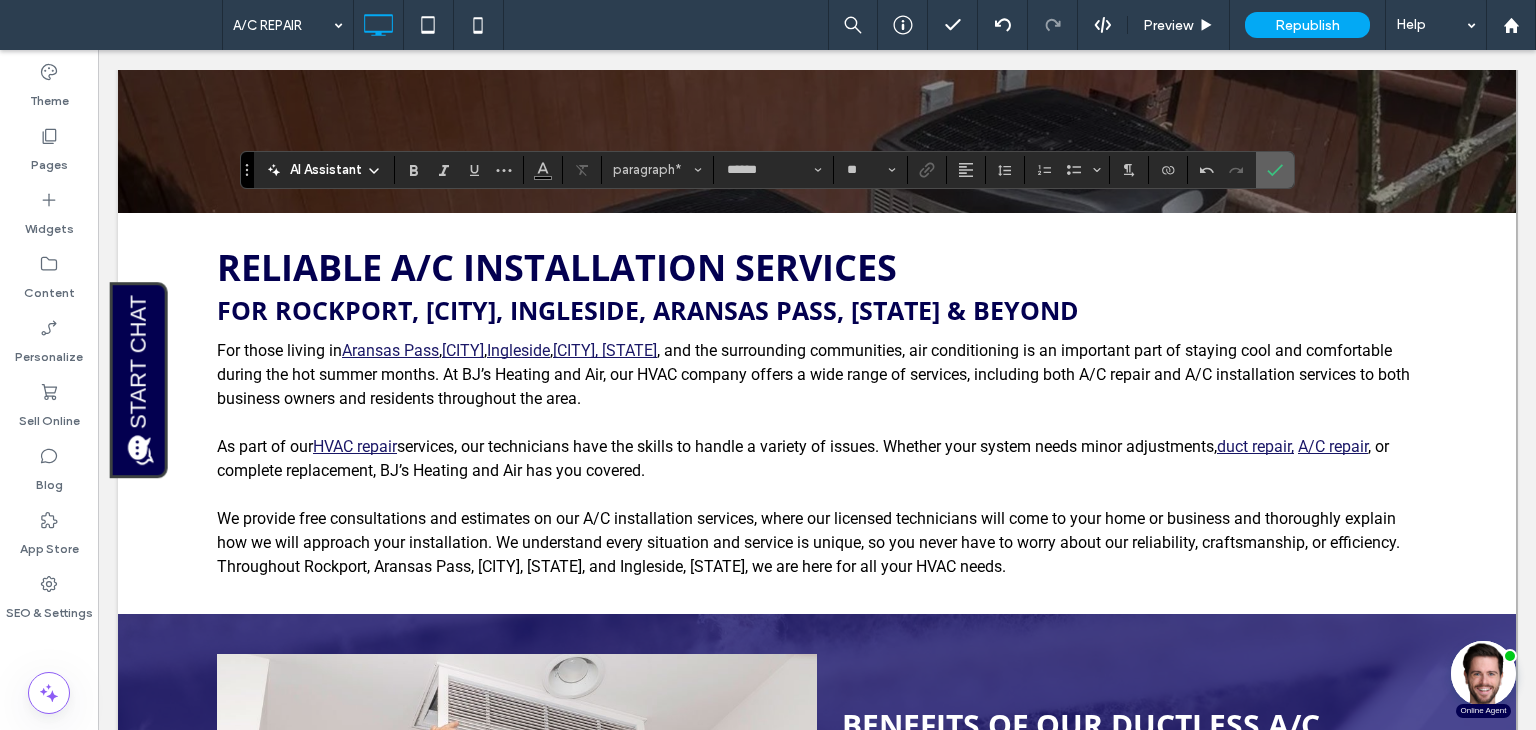 click 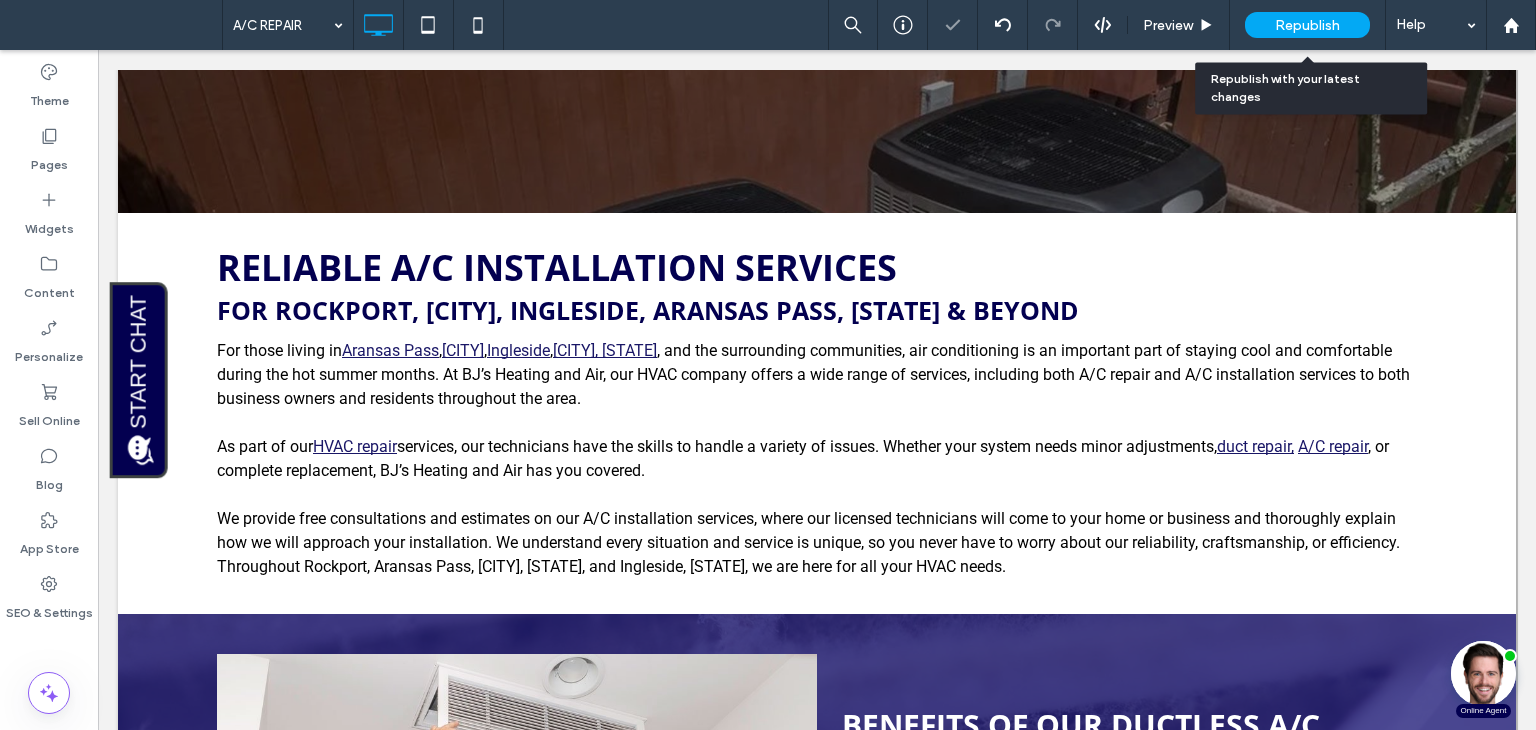 click on "Republish" at bounding box center [1307, 25] 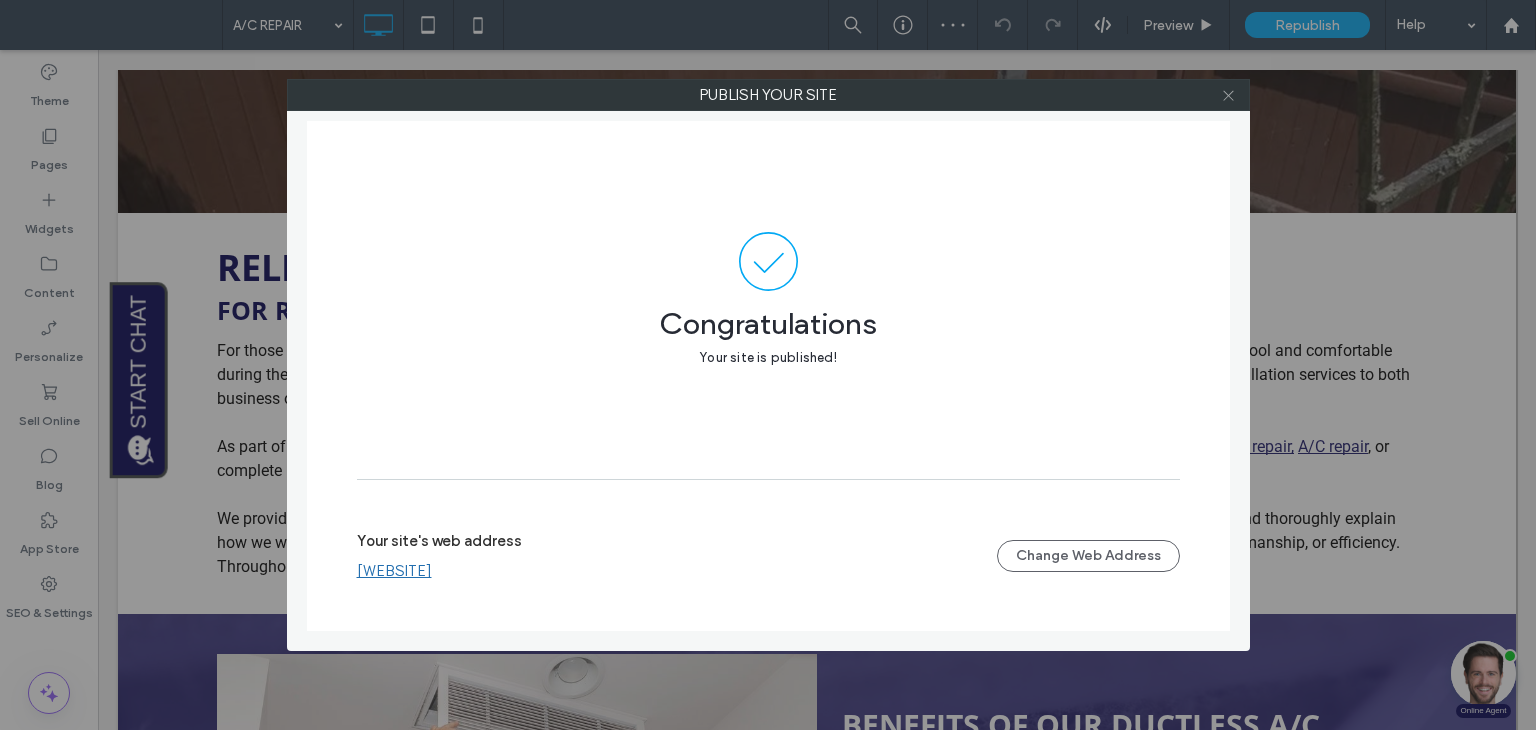 click 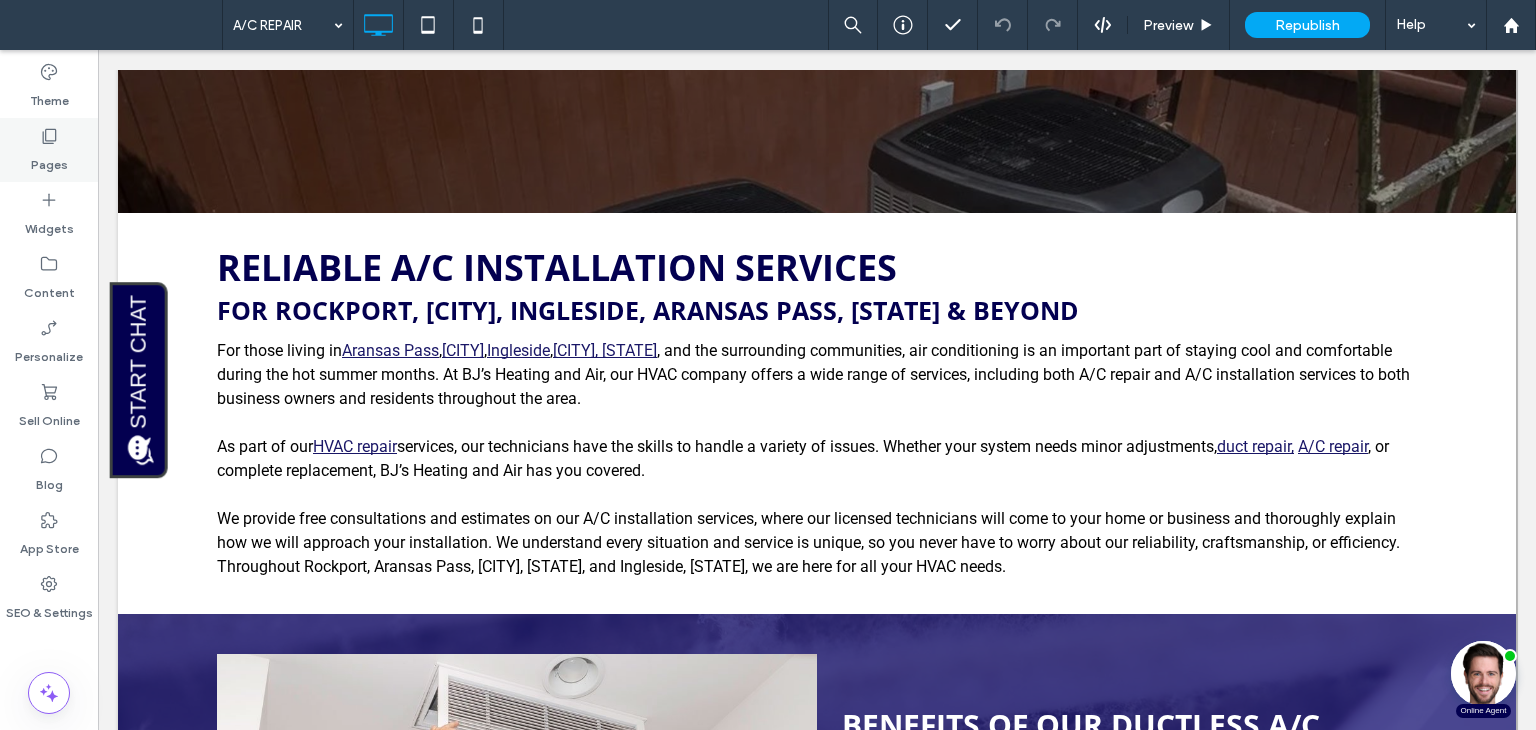 click on "Pages" at bounding box center (49, 160) 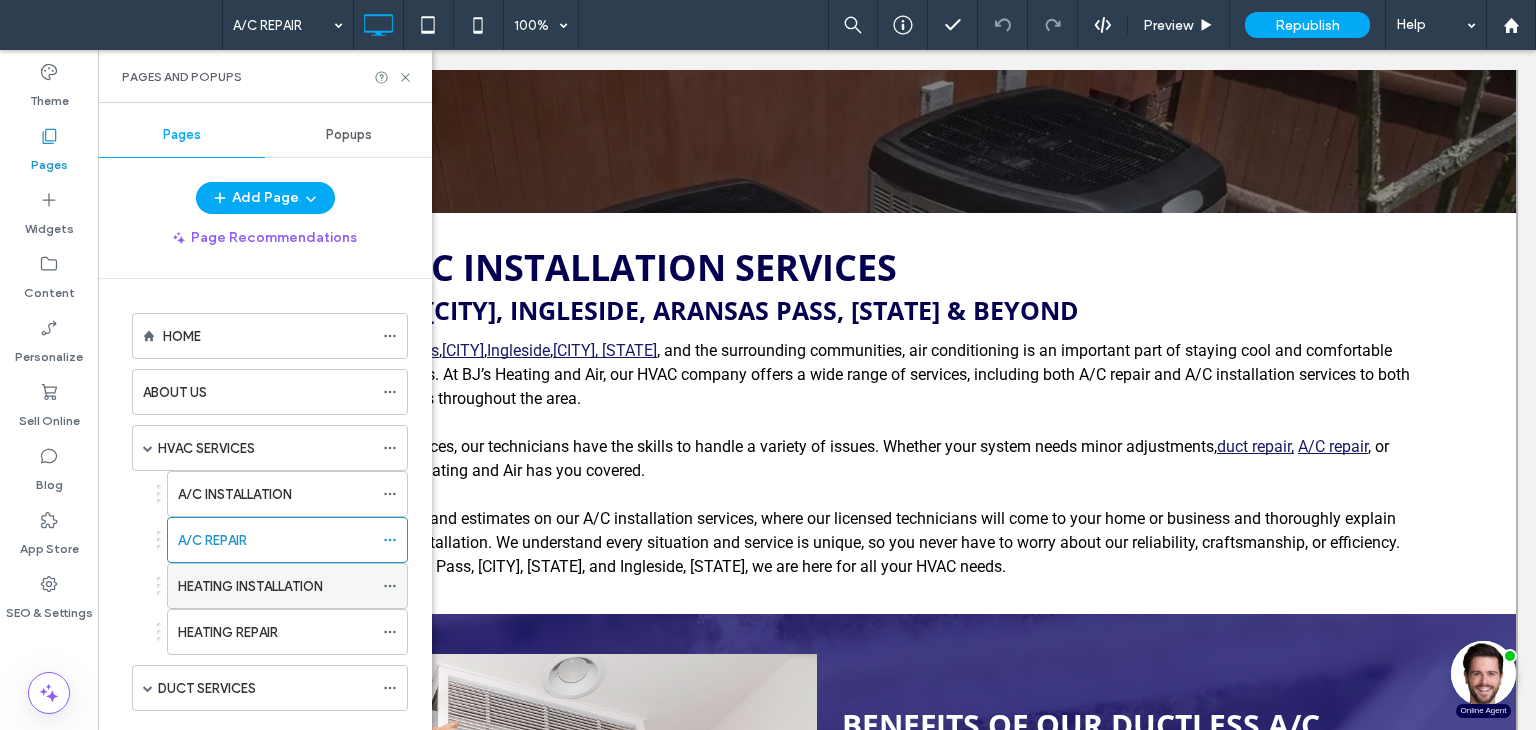 click on "HEATING INSTALLATION" at bounding box center [250, 586] 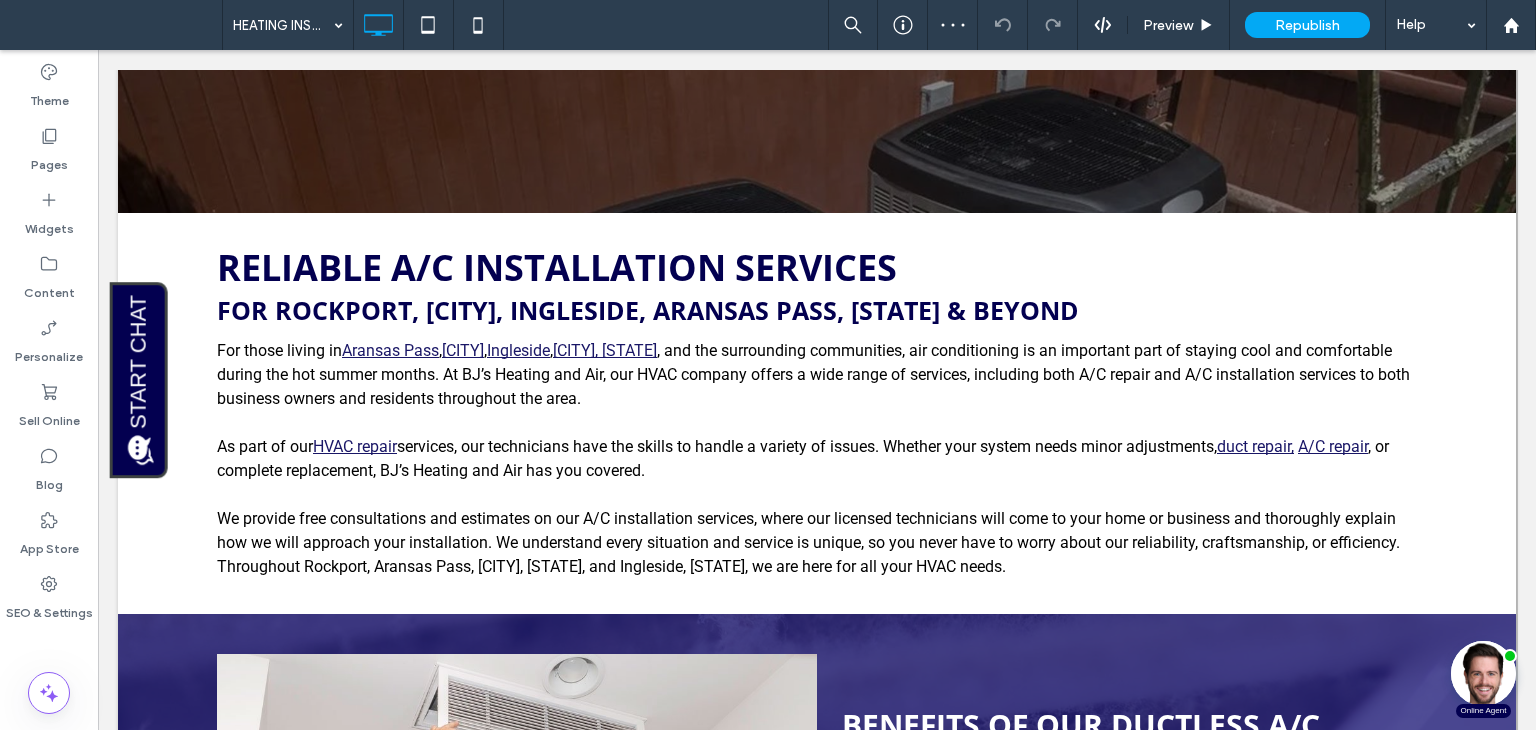 type on "******" 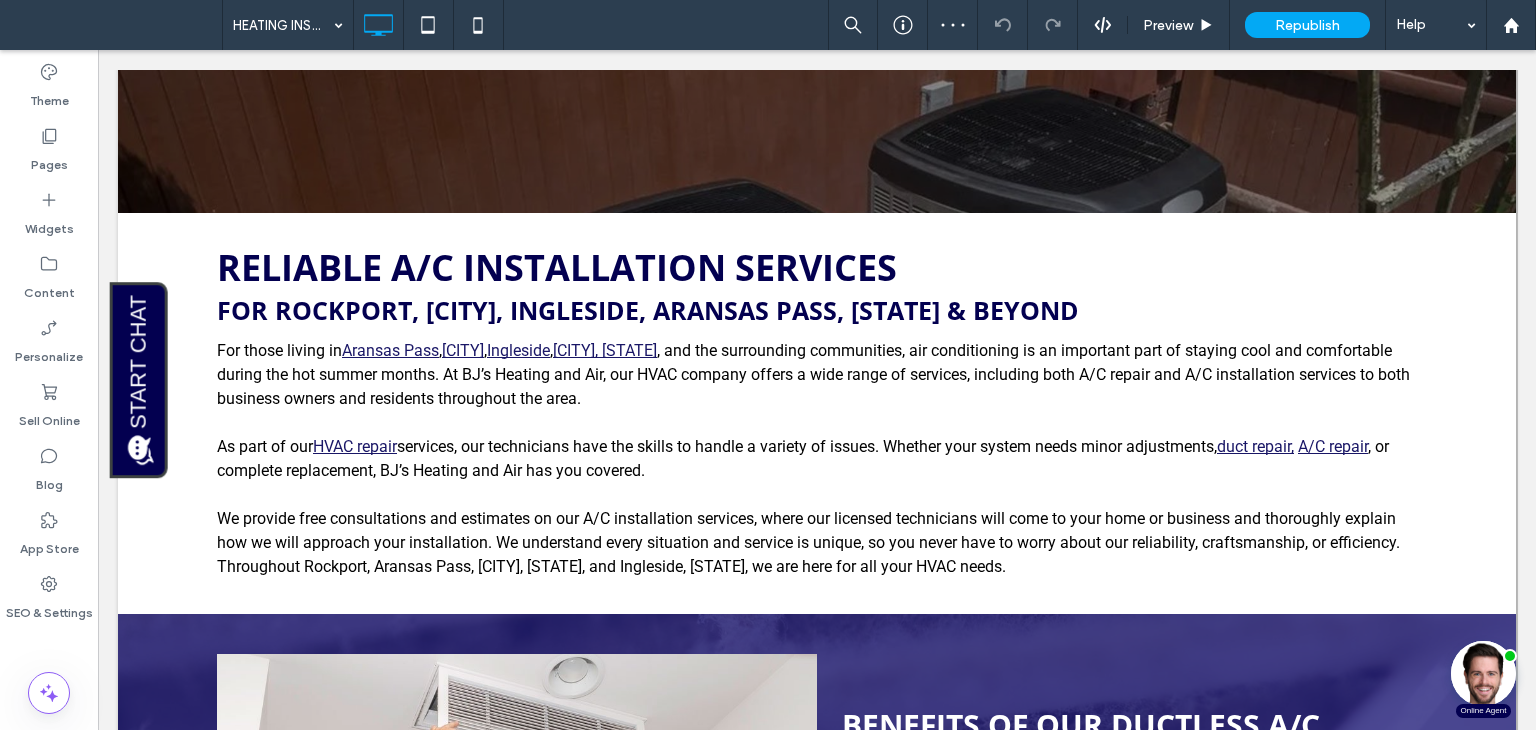 type on "**" 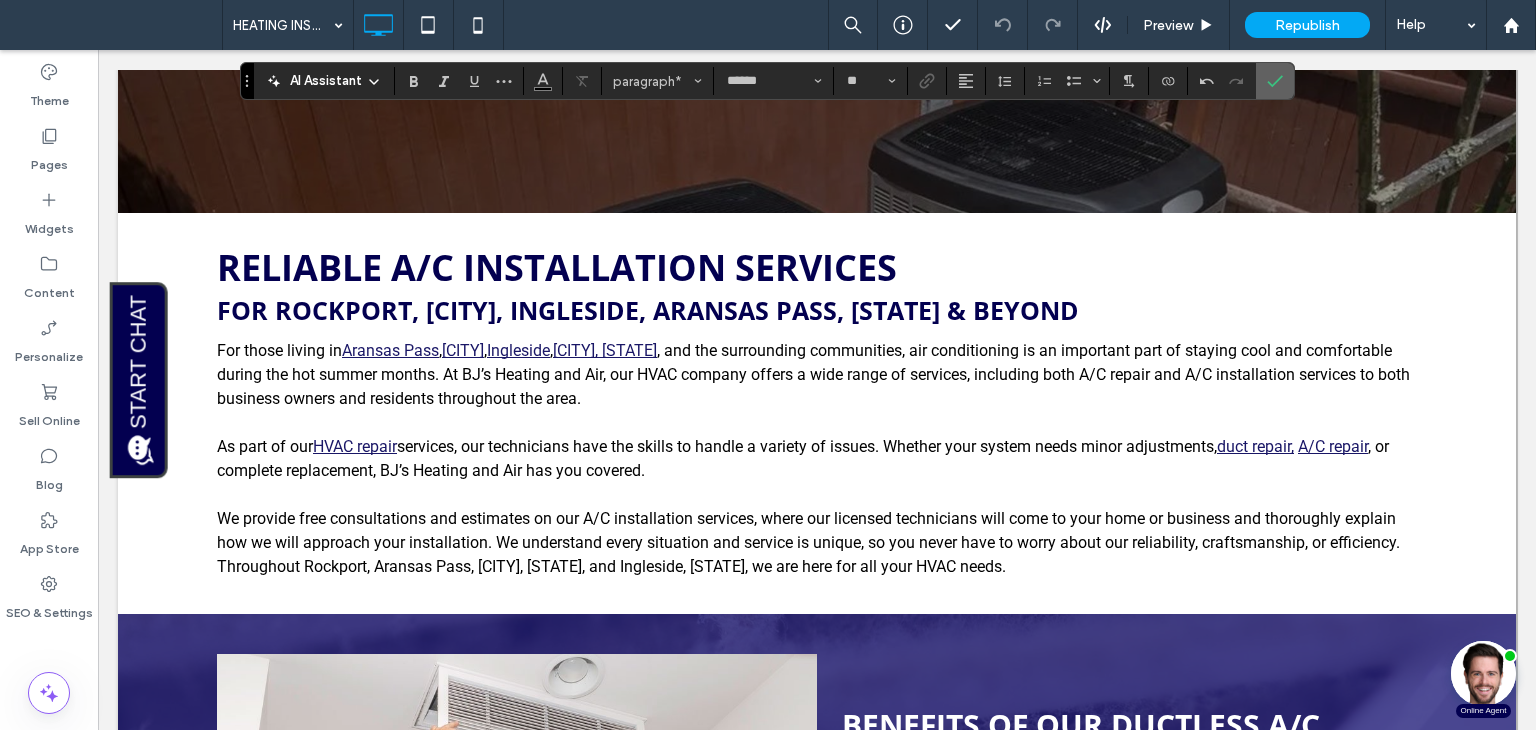 click 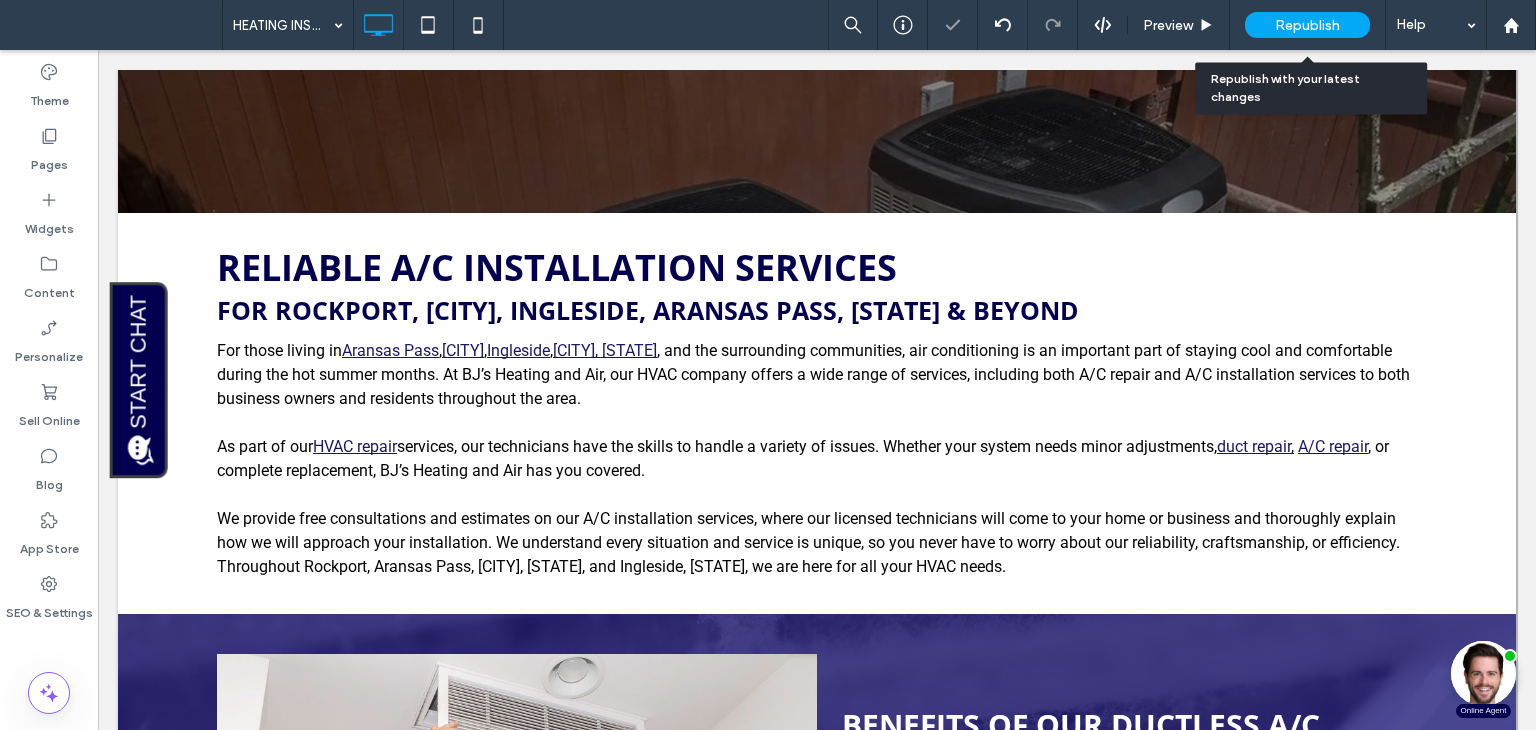 click on "Republish" at bounding box center (1307, 25) 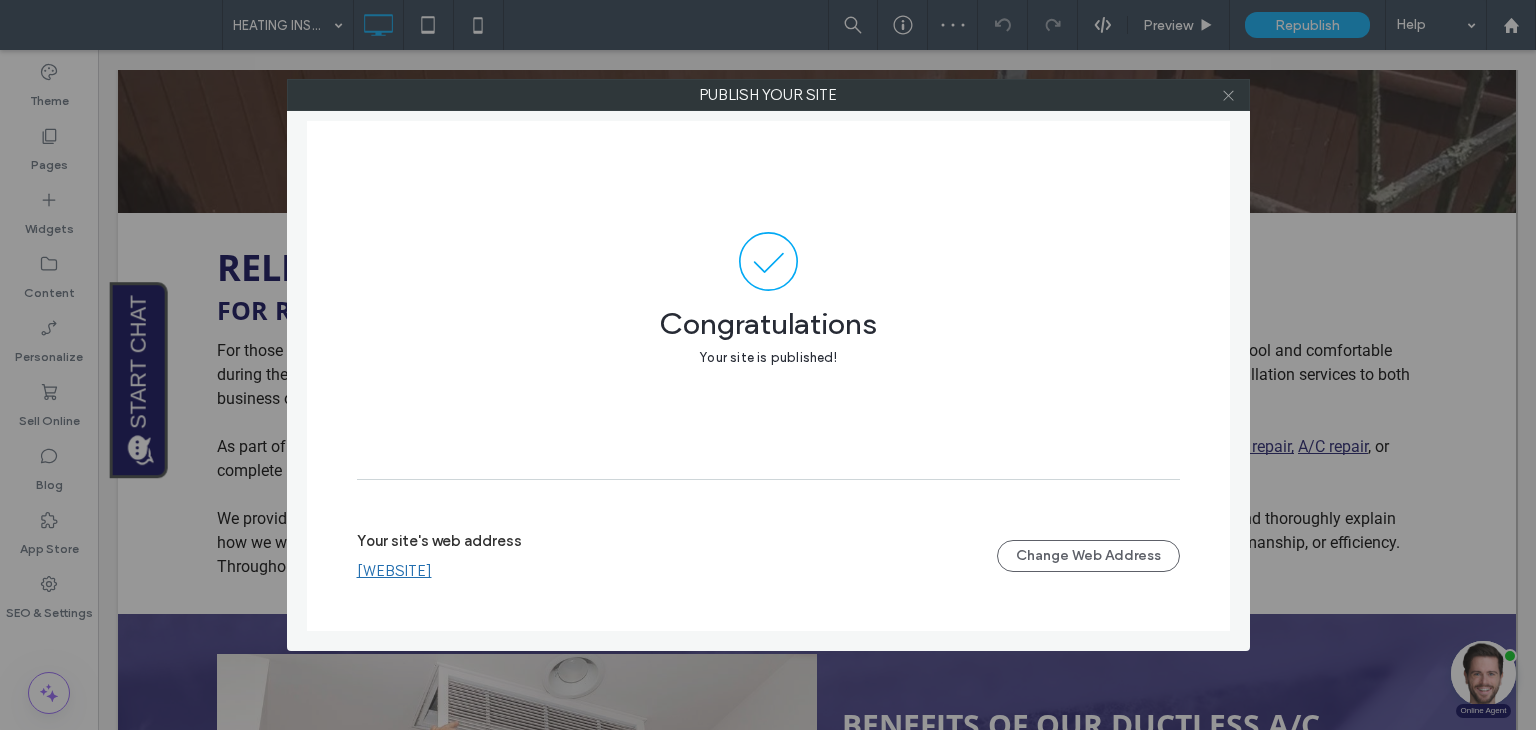 click at bounding box center (1228, 95) 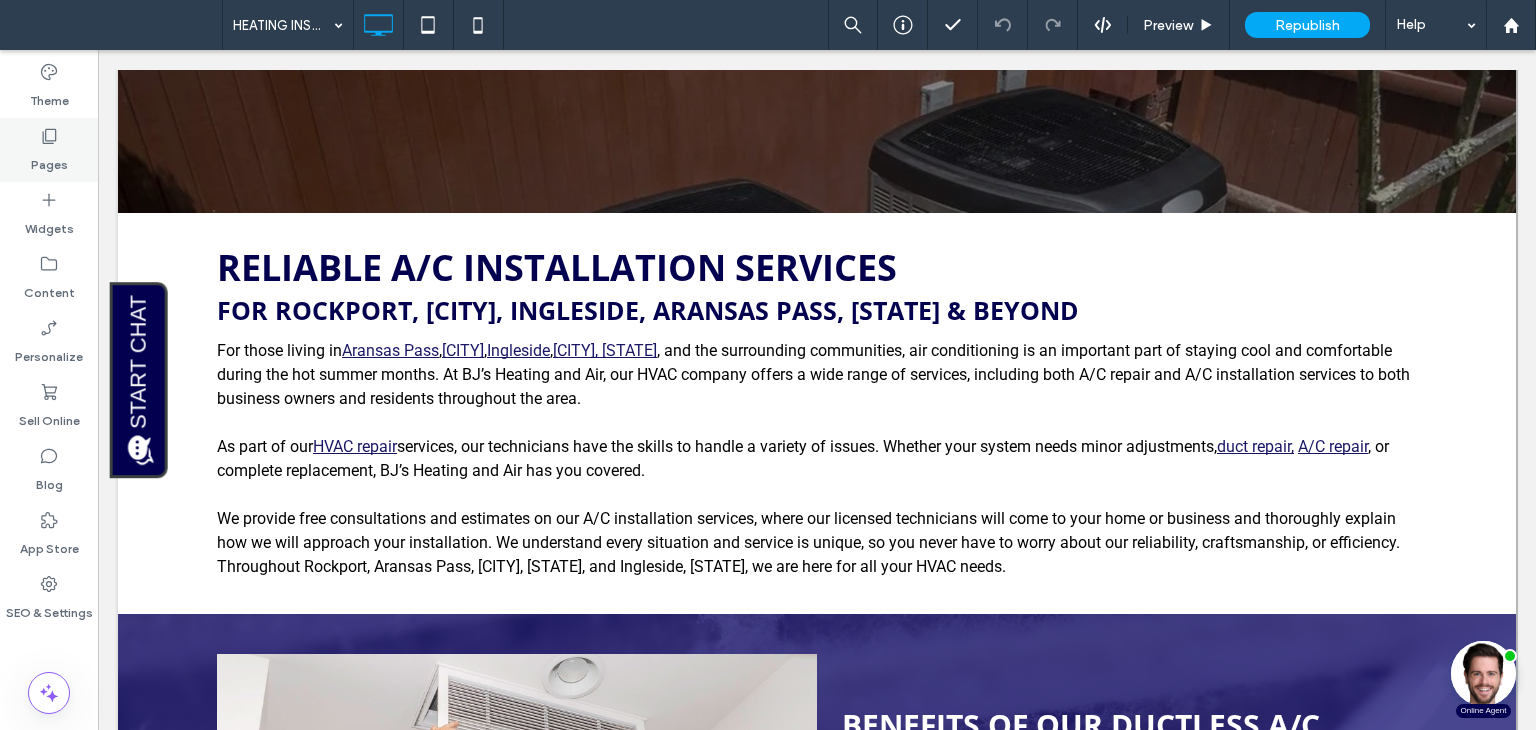 click on "Pages" at bounding box center (49, 150) 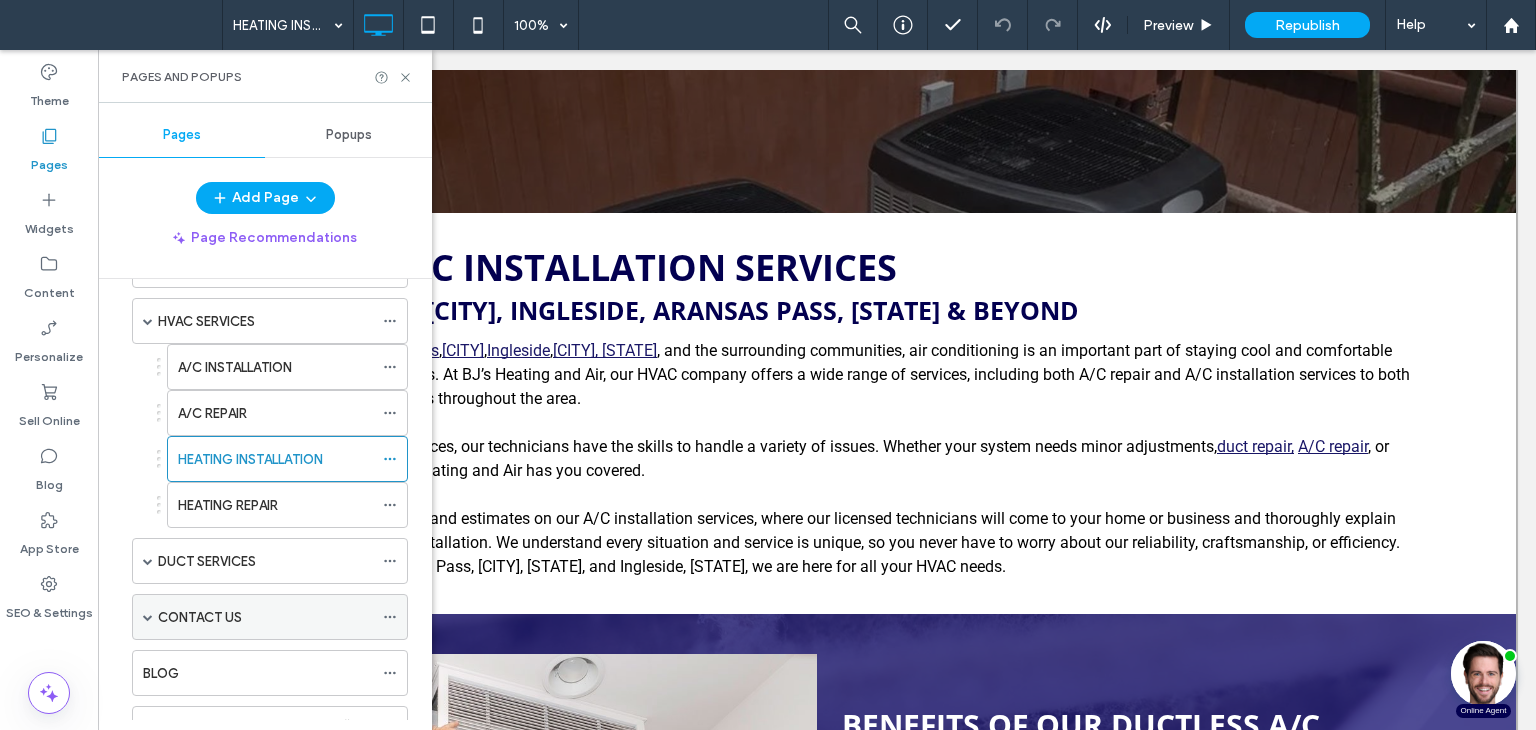 scroll, scrollTop: 260, scrollLeft: 0, axis: vertical 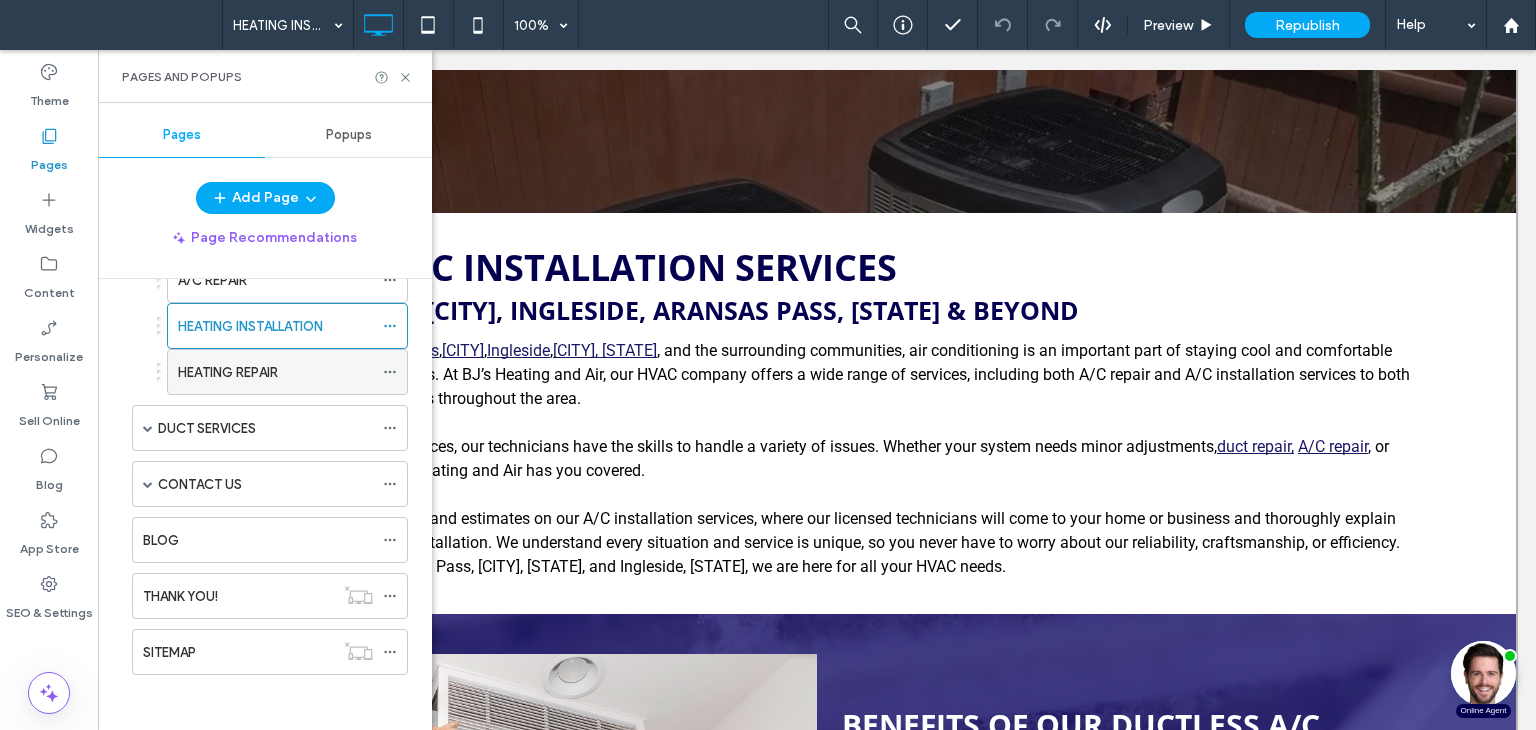click on "HEATING REPAIR" at bounding box center [228, 372] 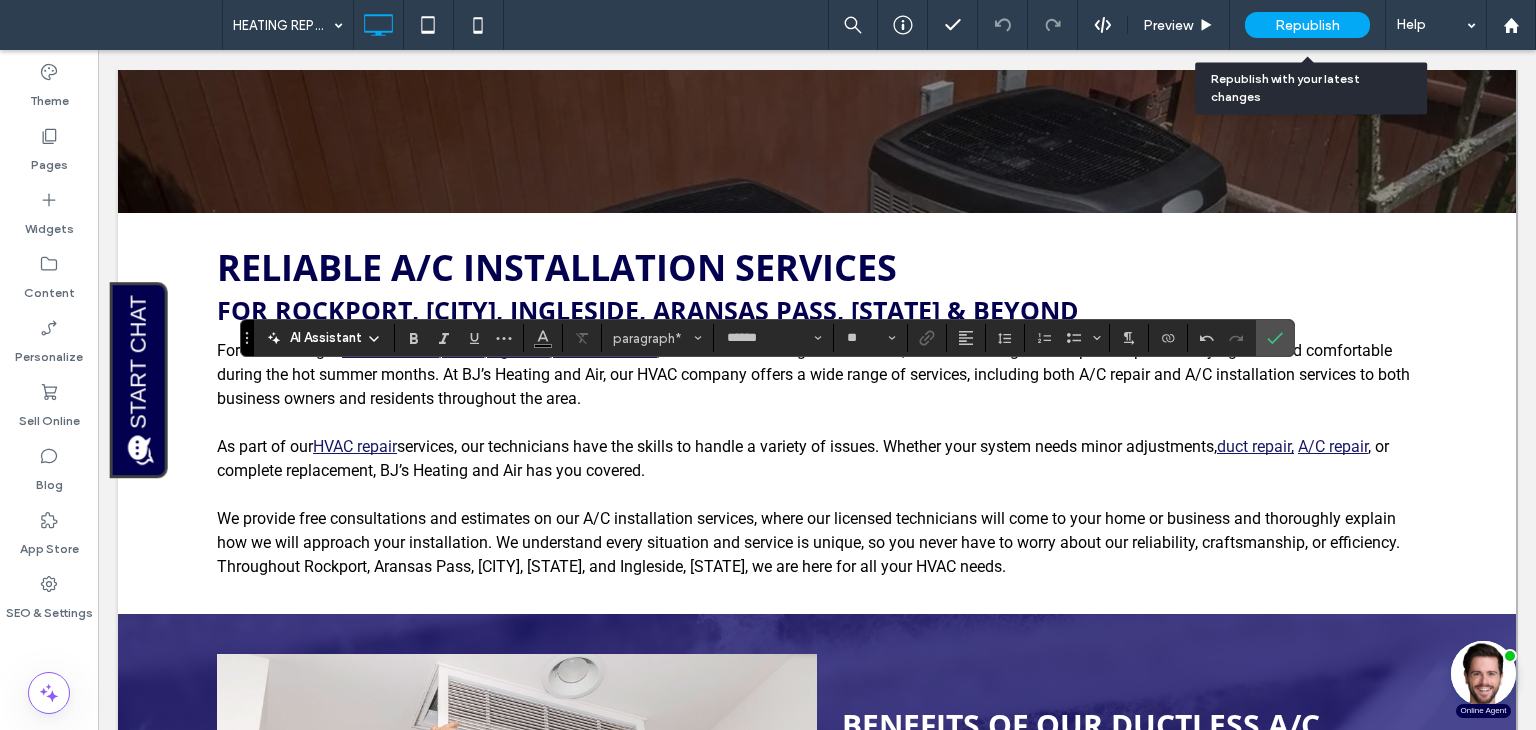 click on "Republish" at bounding box center (1307, 25) 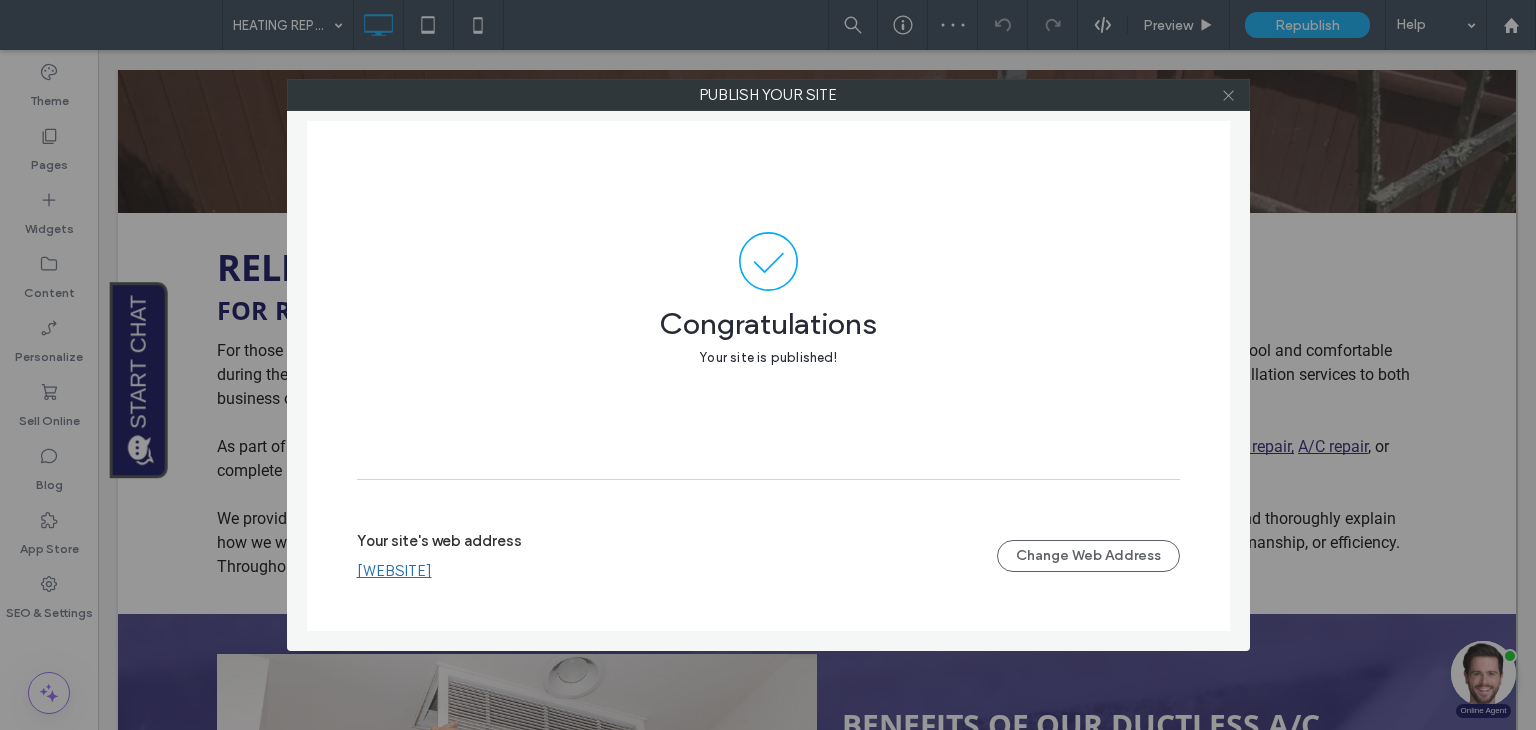 click at bounding box center (1228, 95) 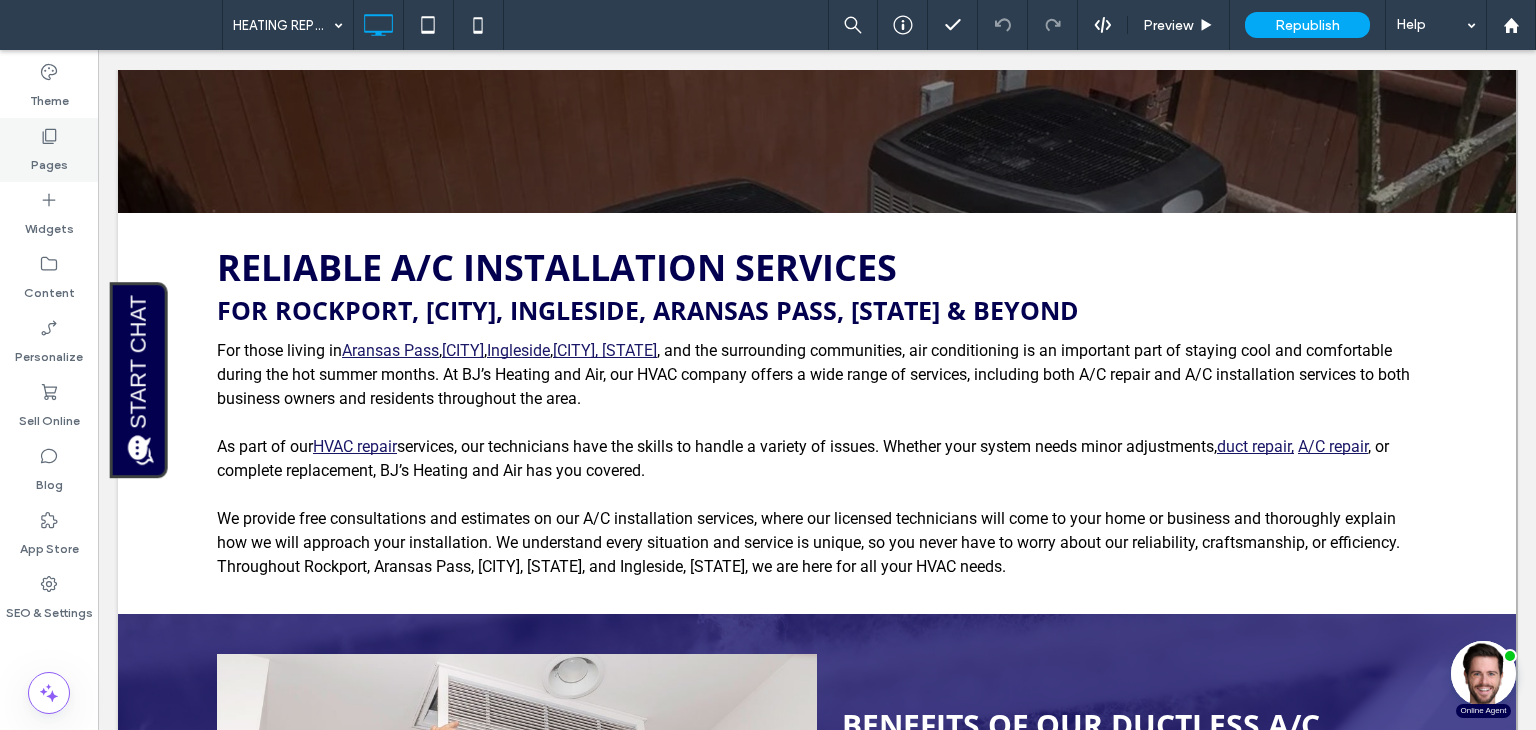 click on "Pages" at bounding box center (49, 150) 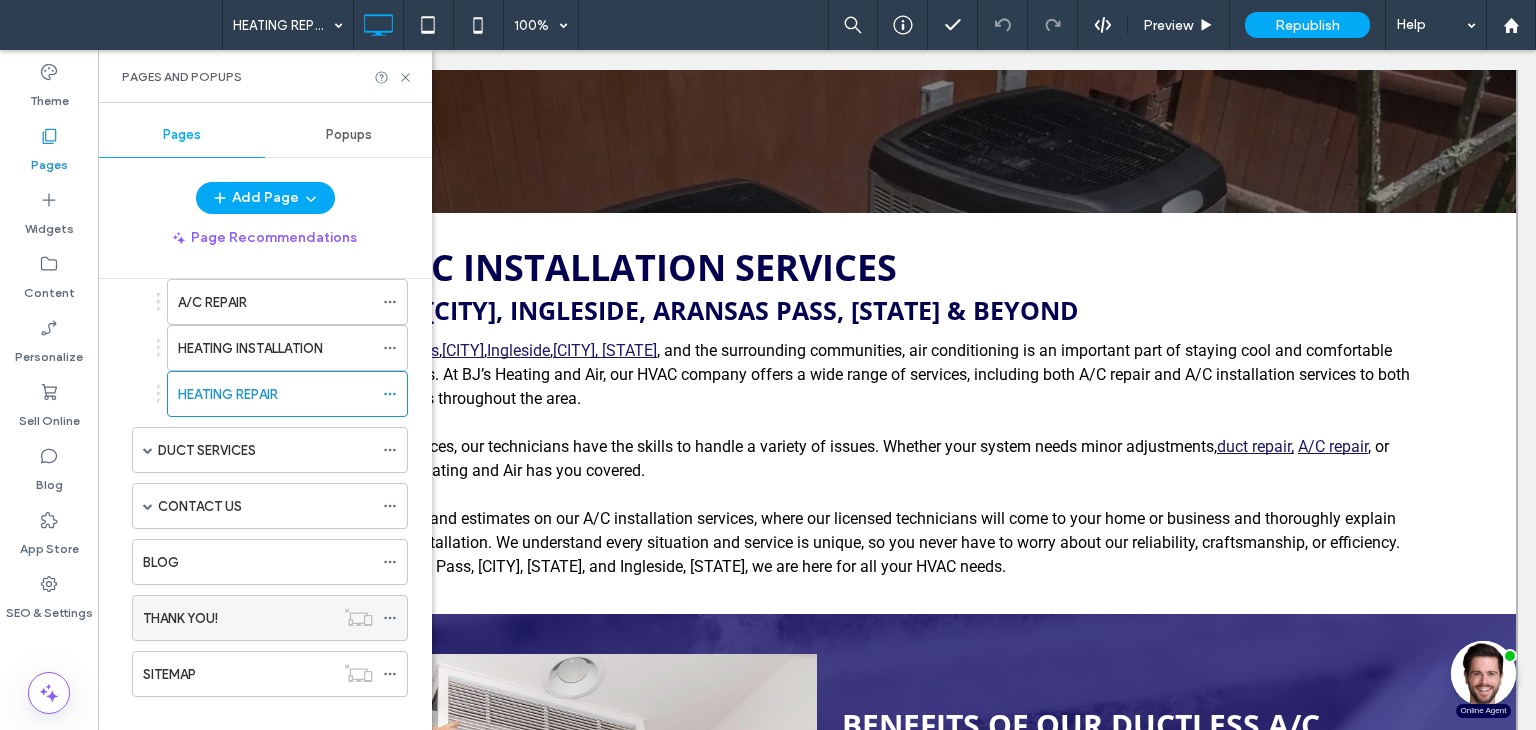 scroll, scrollTop: 260, scrollLeft: 0, axis: vertical 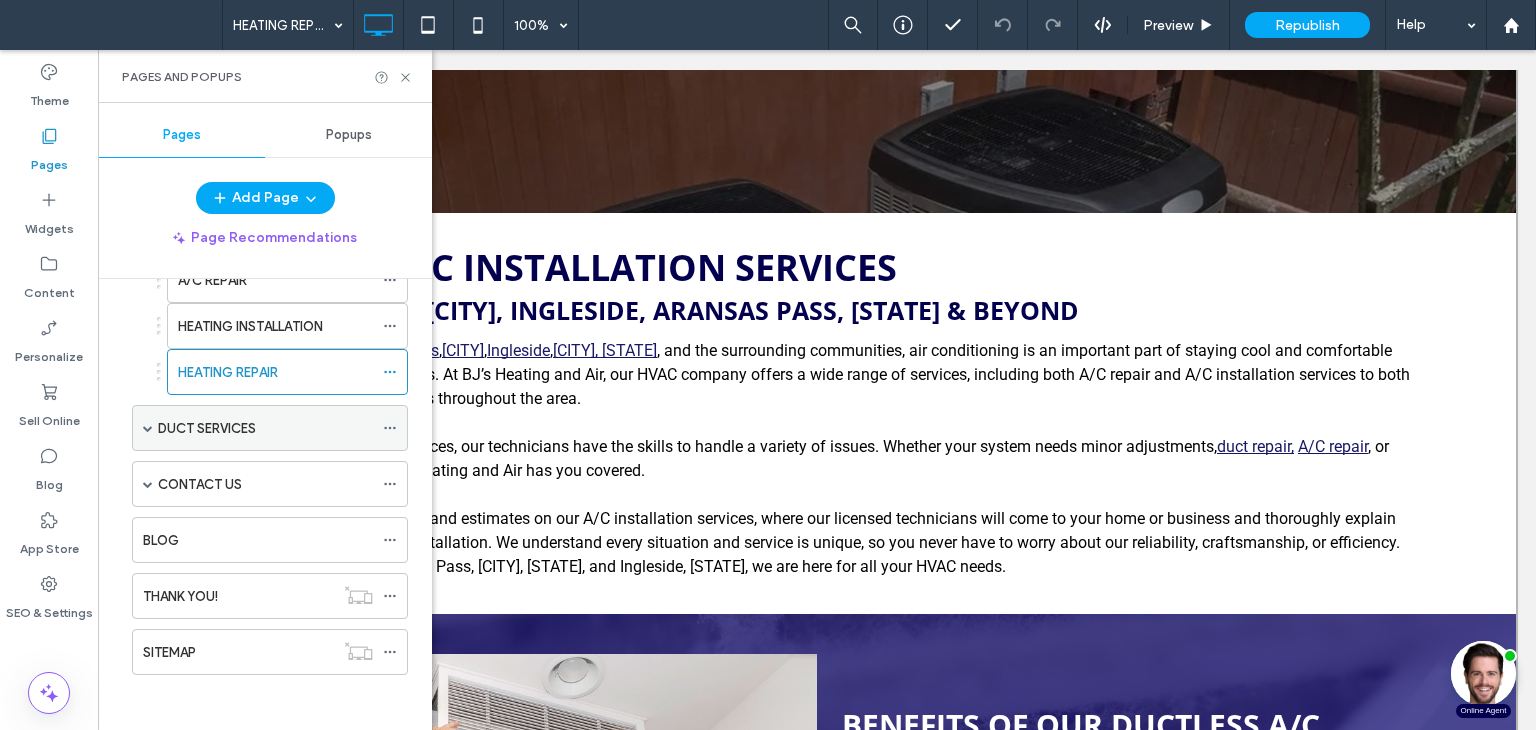 click at bounding box center [148, 428] 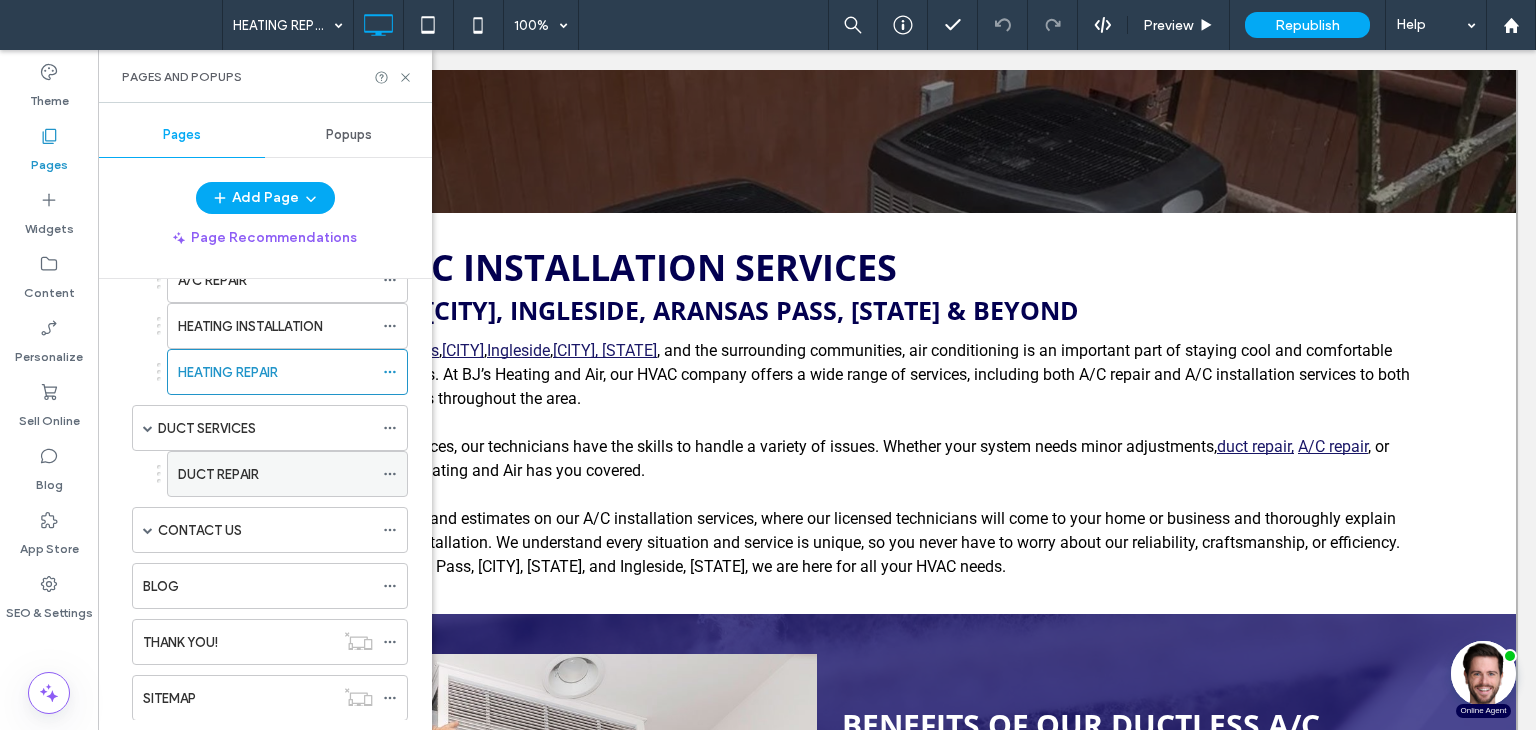 click on "DUCT REPAIR" at bounding box center [218, 474] 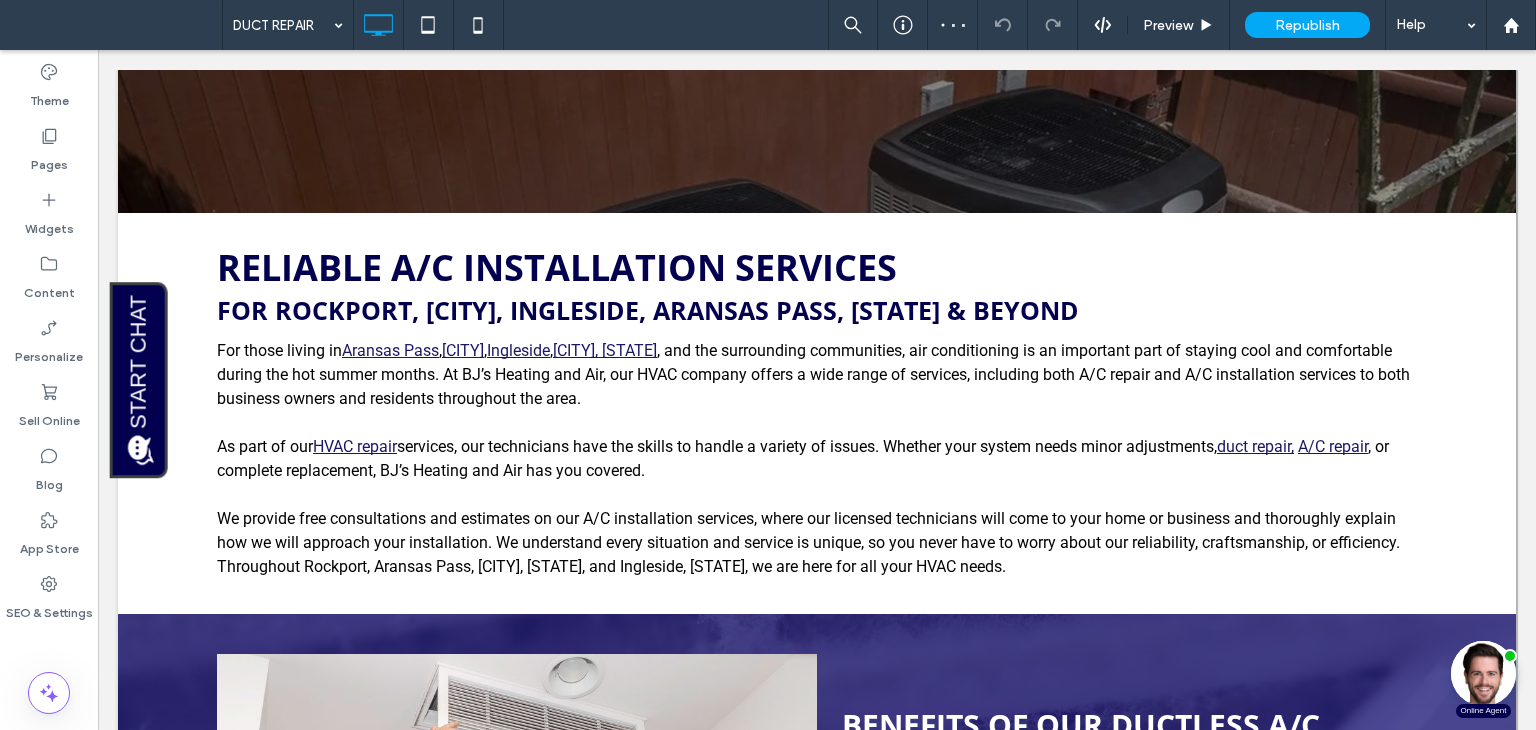 type on "******" 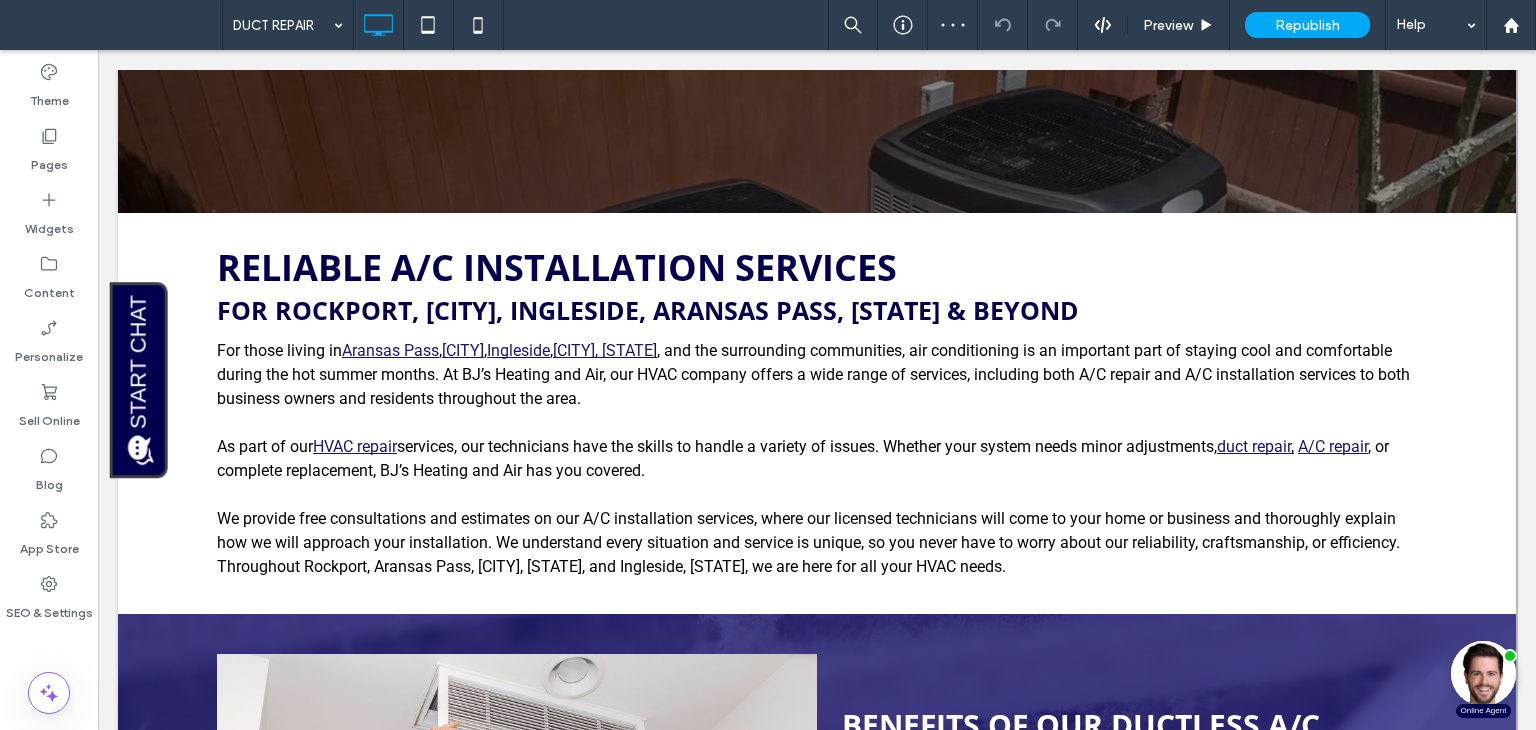 type on "**" 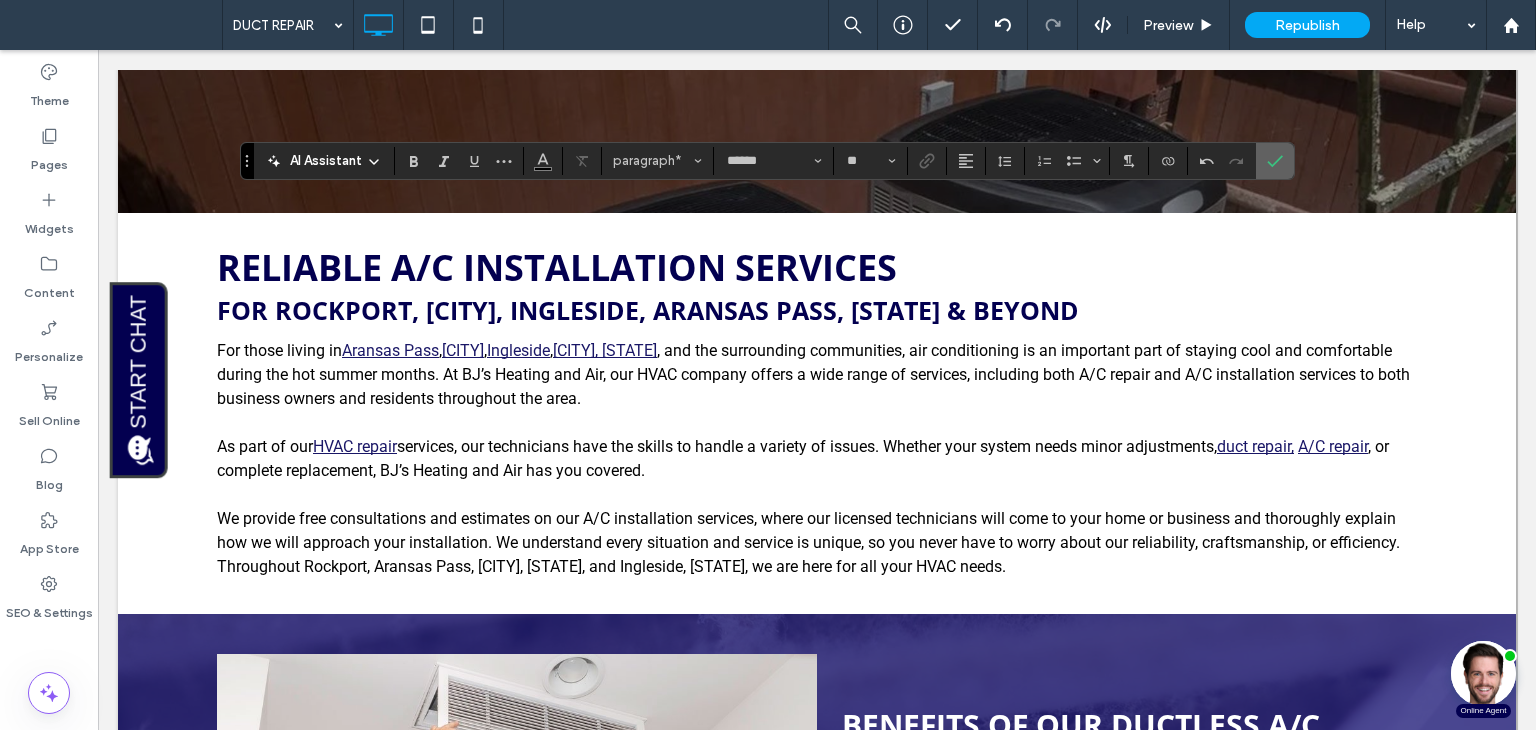 click 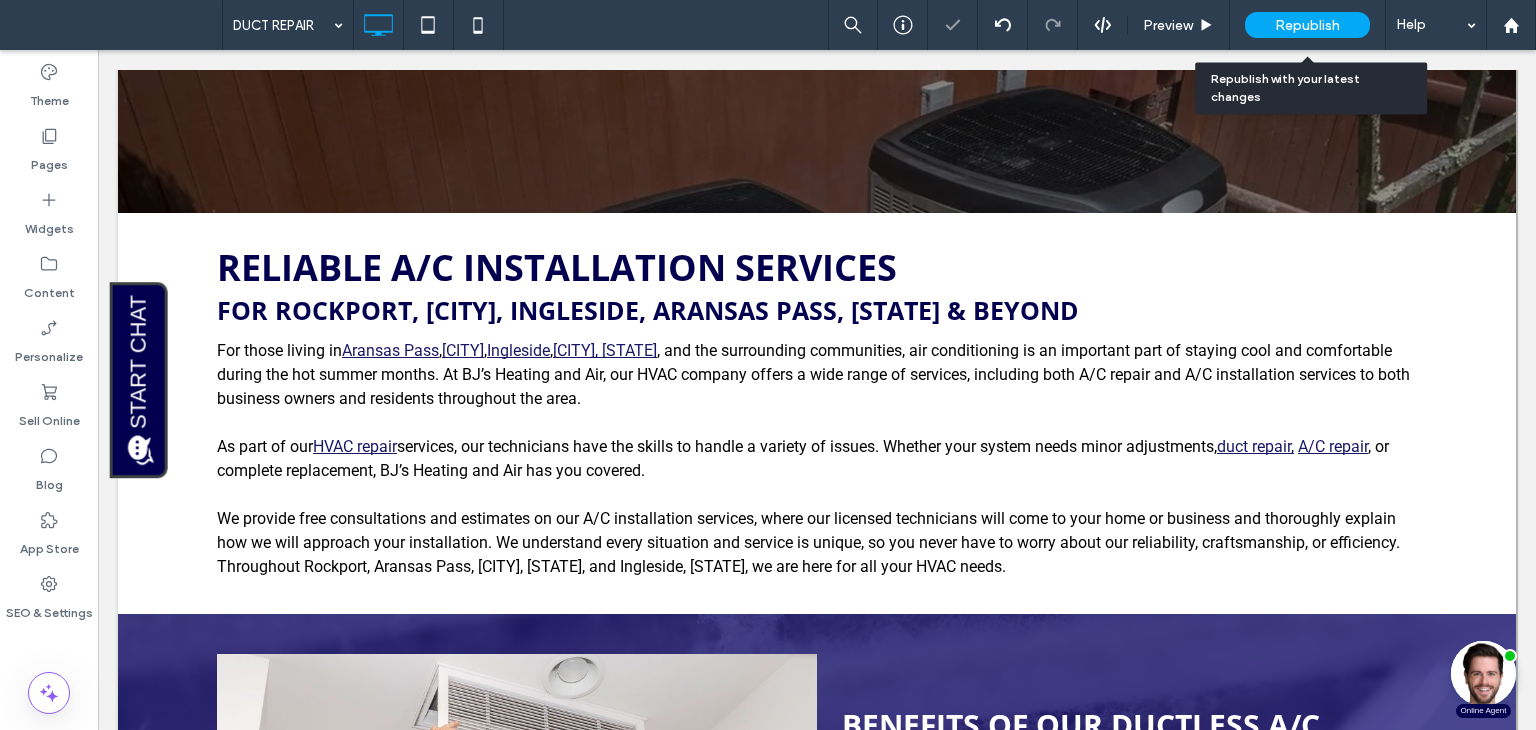 click on "Republish" at bounding box center (1307, 25) 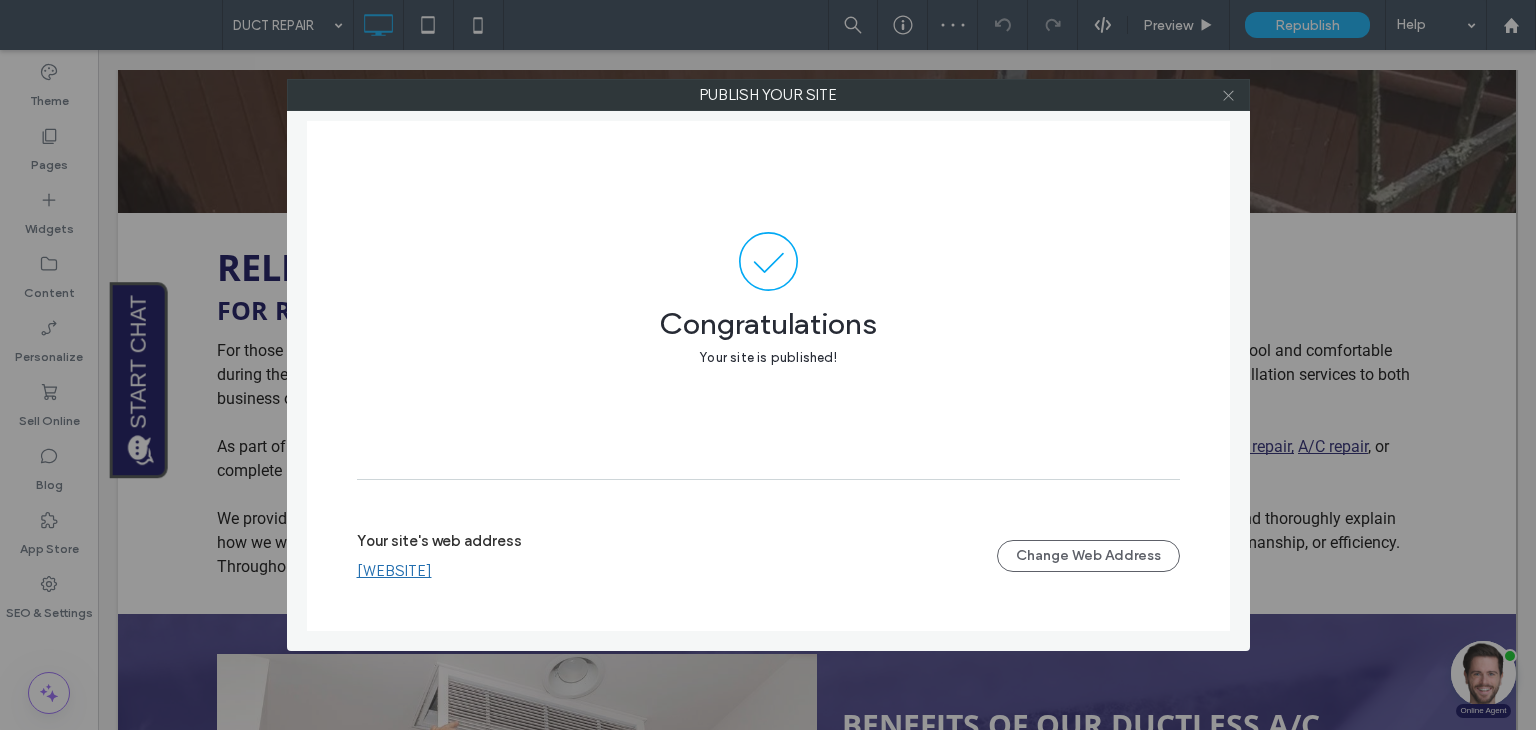 click at bounding box center (1228, 95) 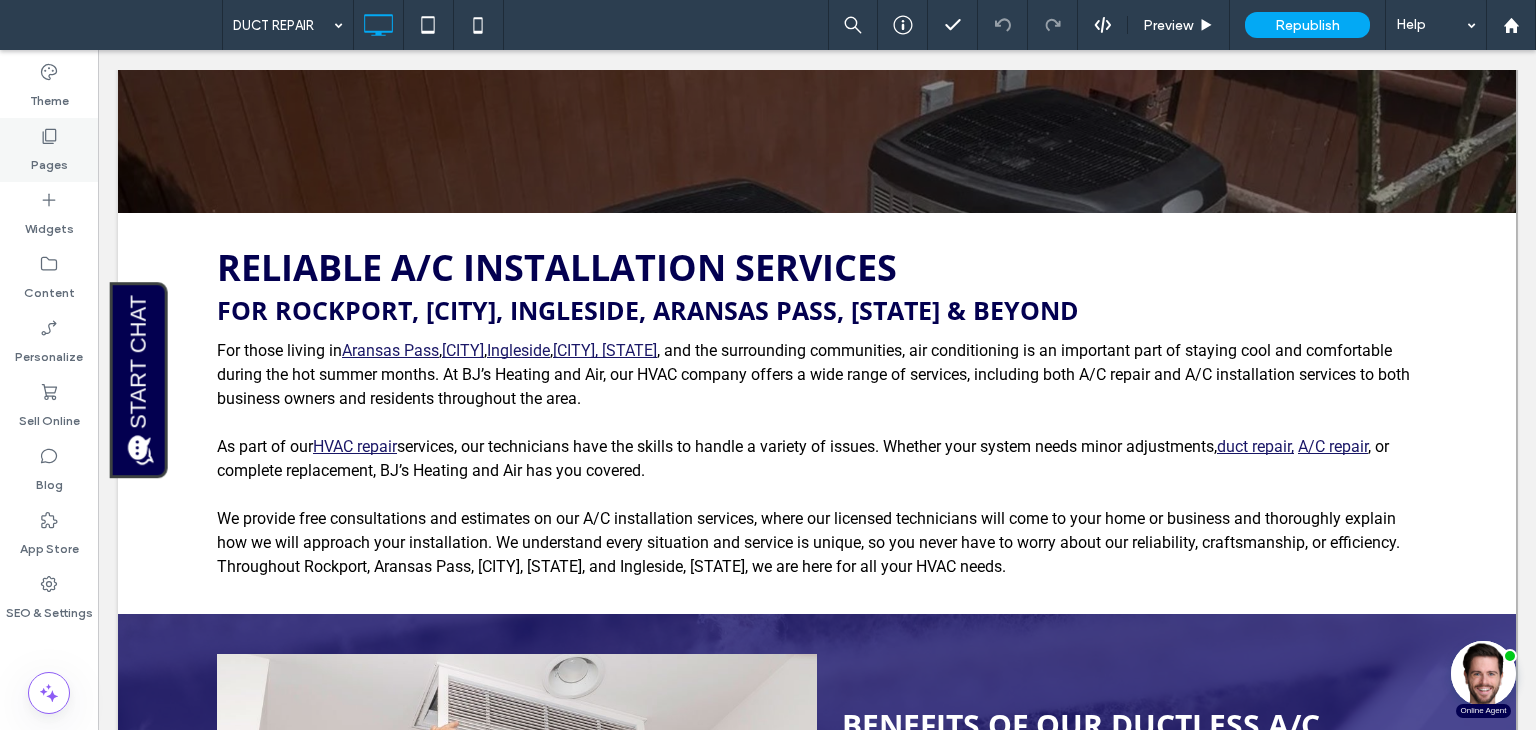 click on "Pages" at bounding box center (49, 160) 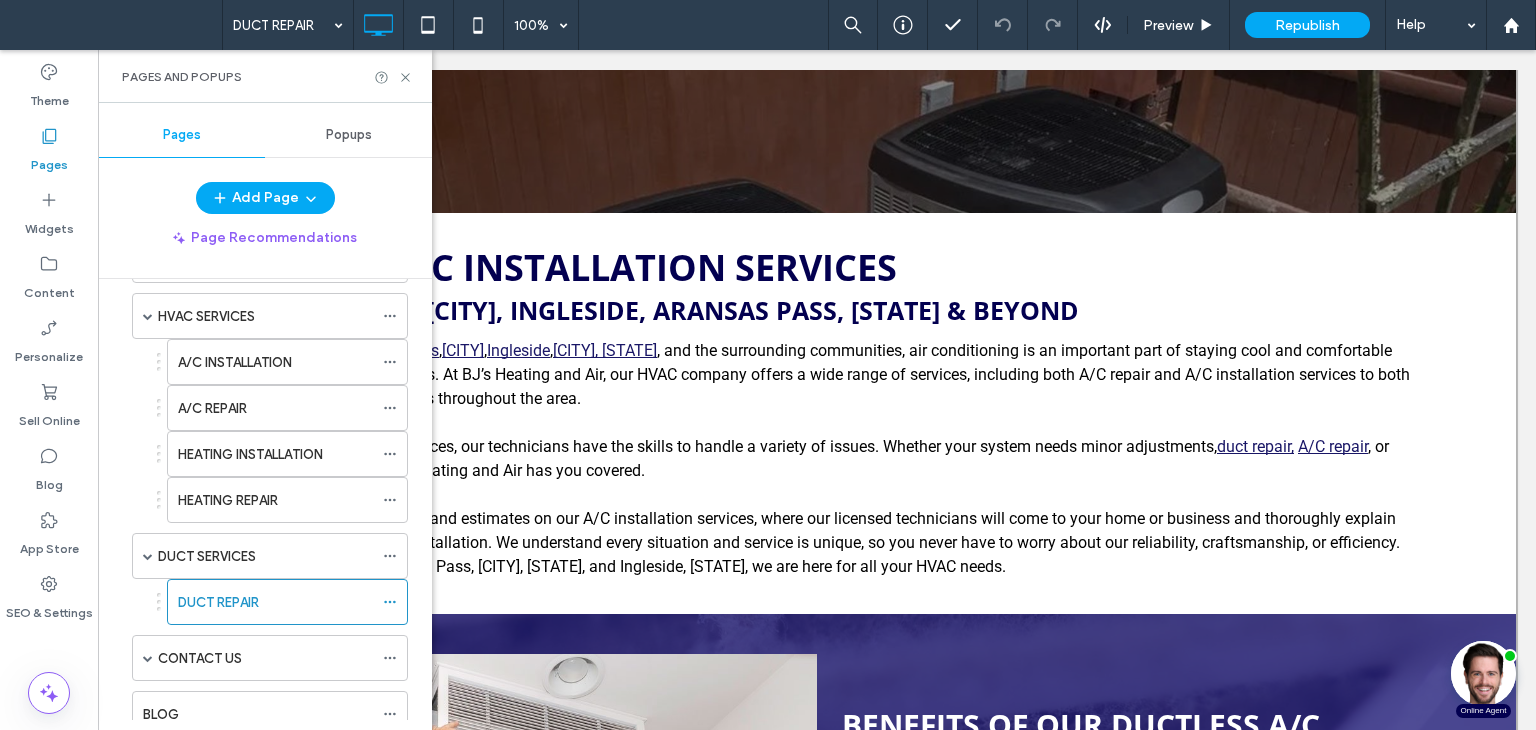 scroll, scrollTop: 305, scrollLeft: 0, axis: vertical 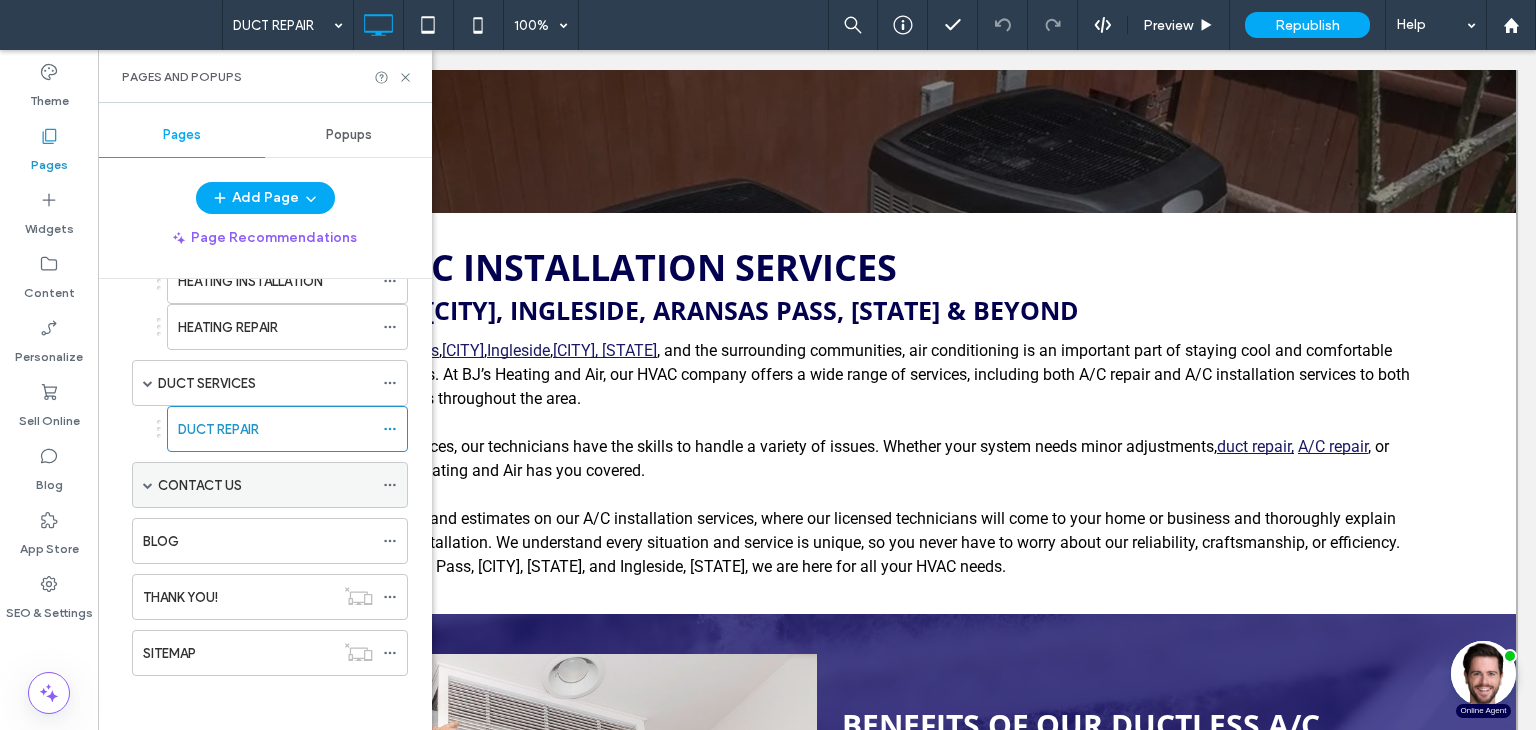 click on "CONTACT US" at bounding box center (200, 485) 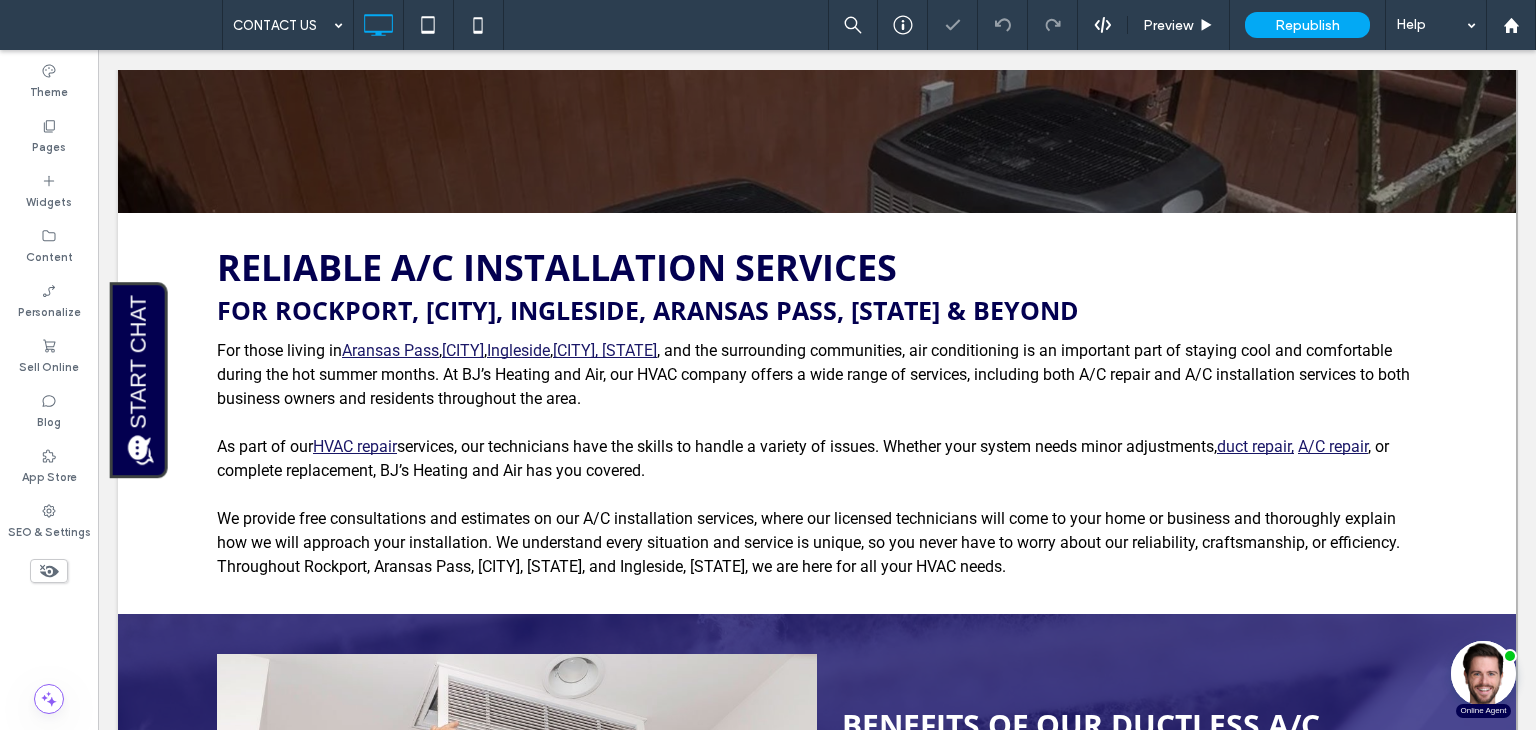 type on "******" 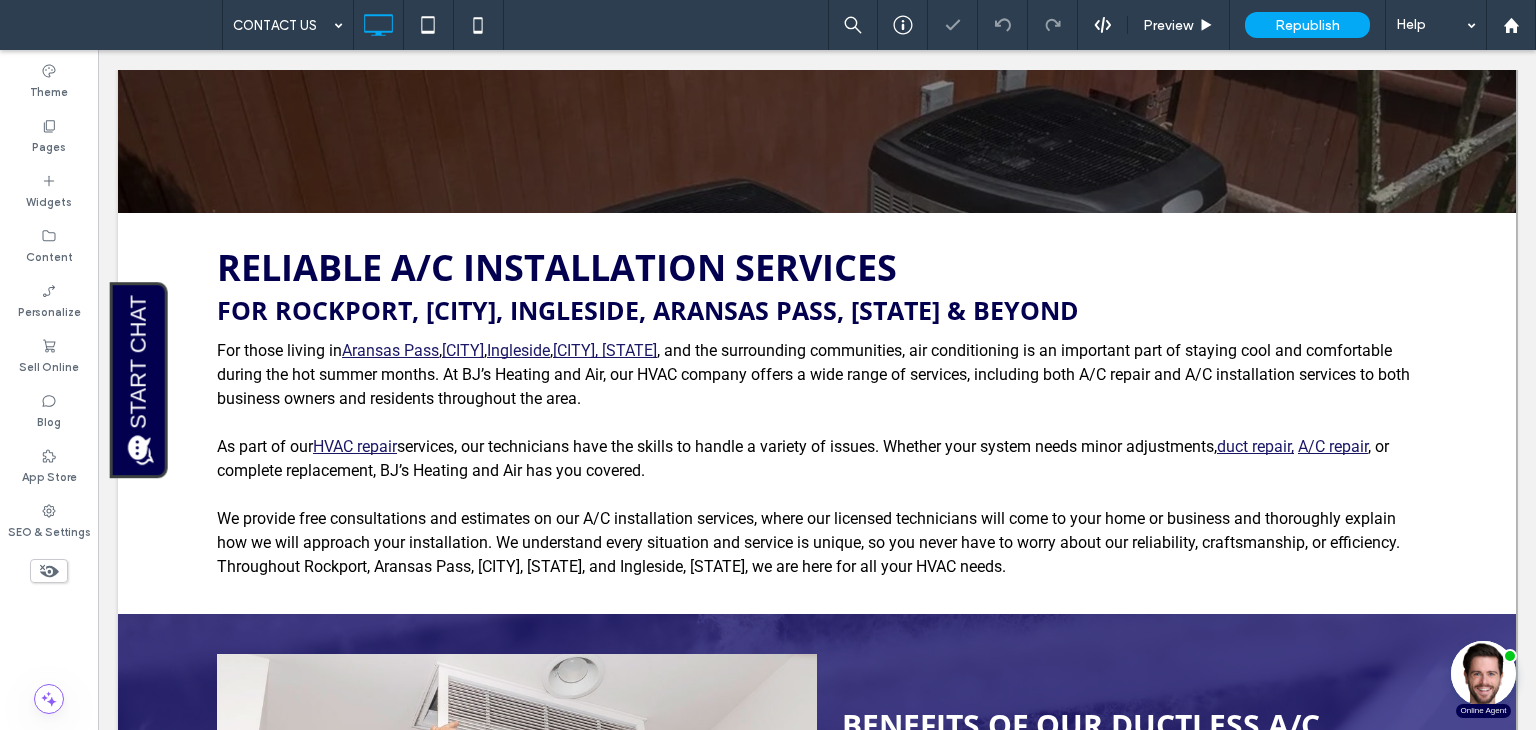 type on "**" 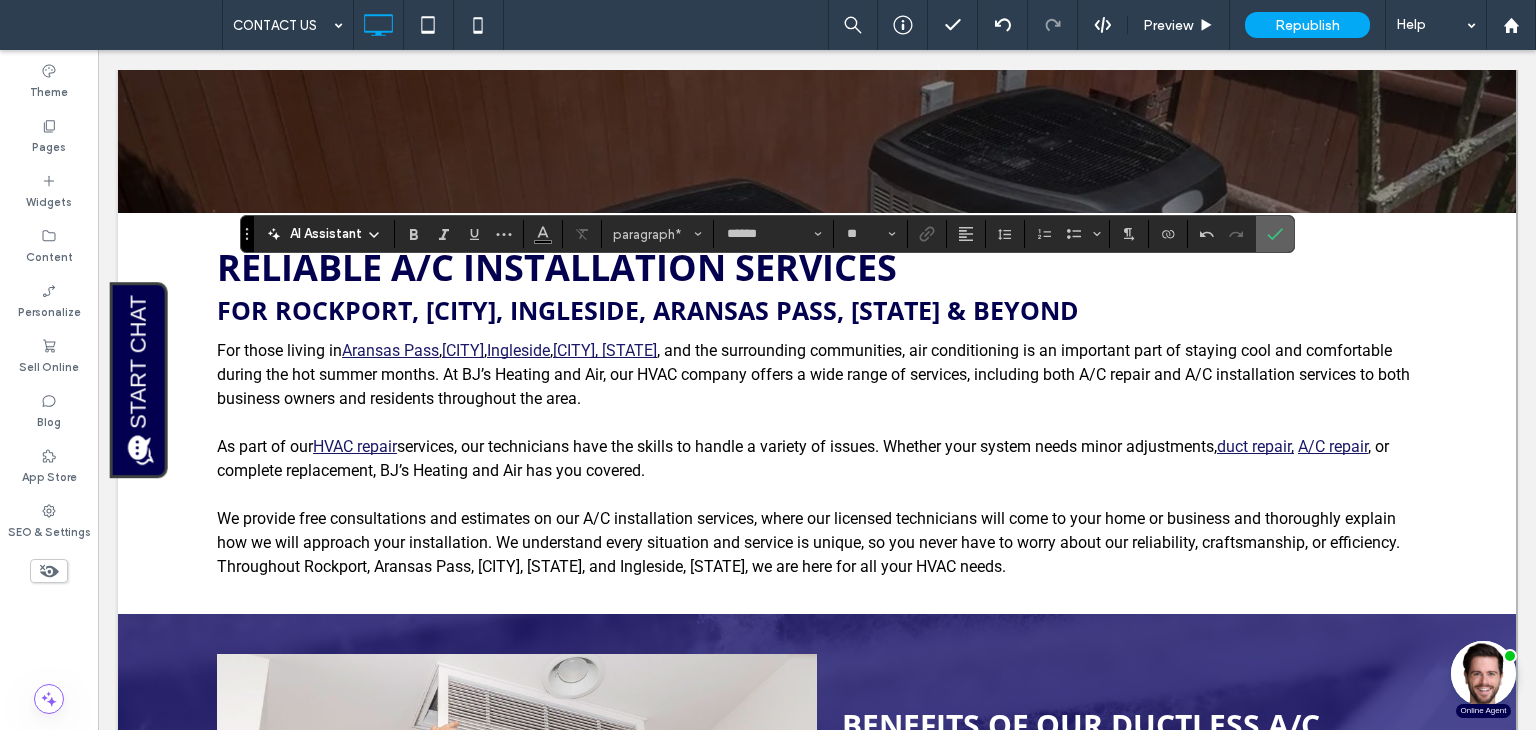 click 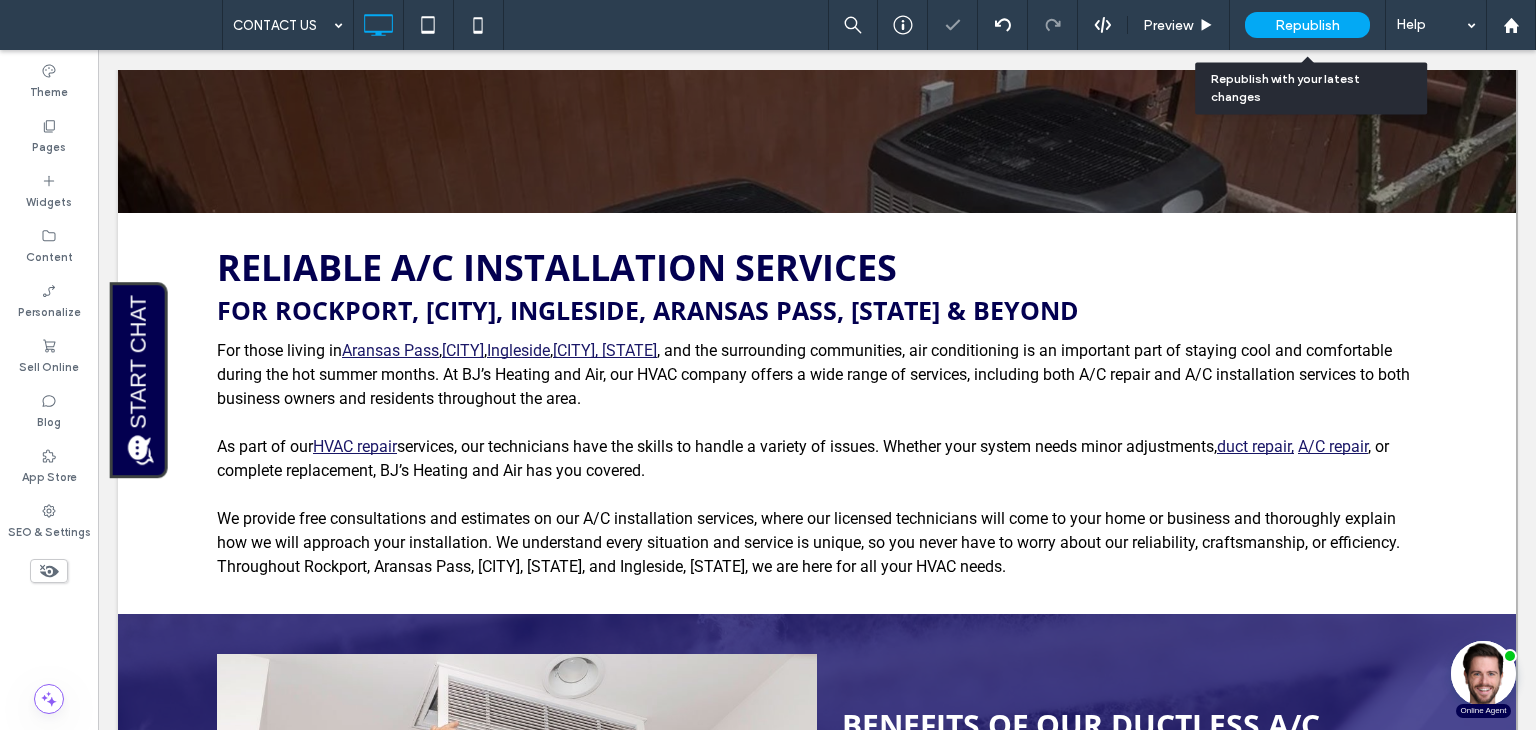 click on "Republish" at bounding box center (1307, 25) 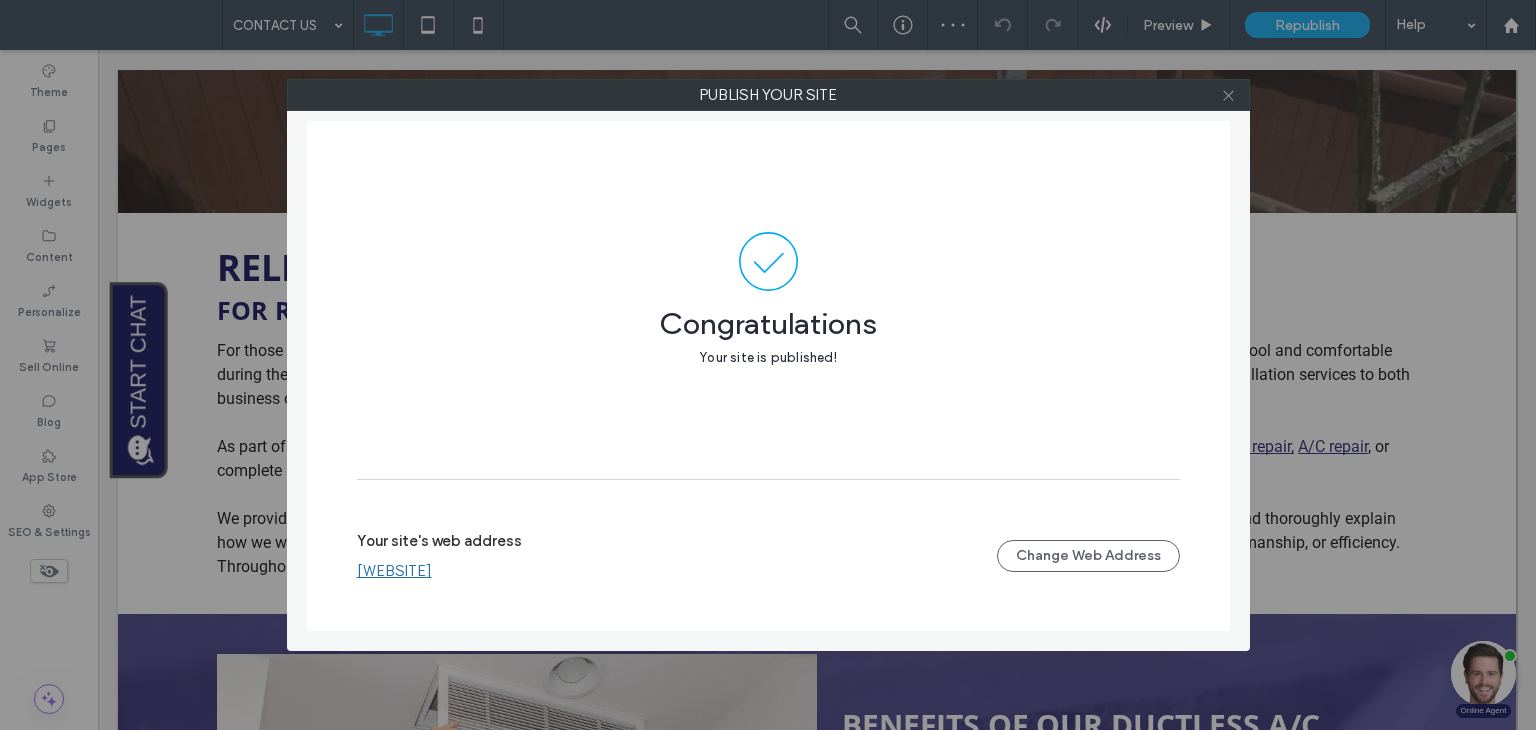 click 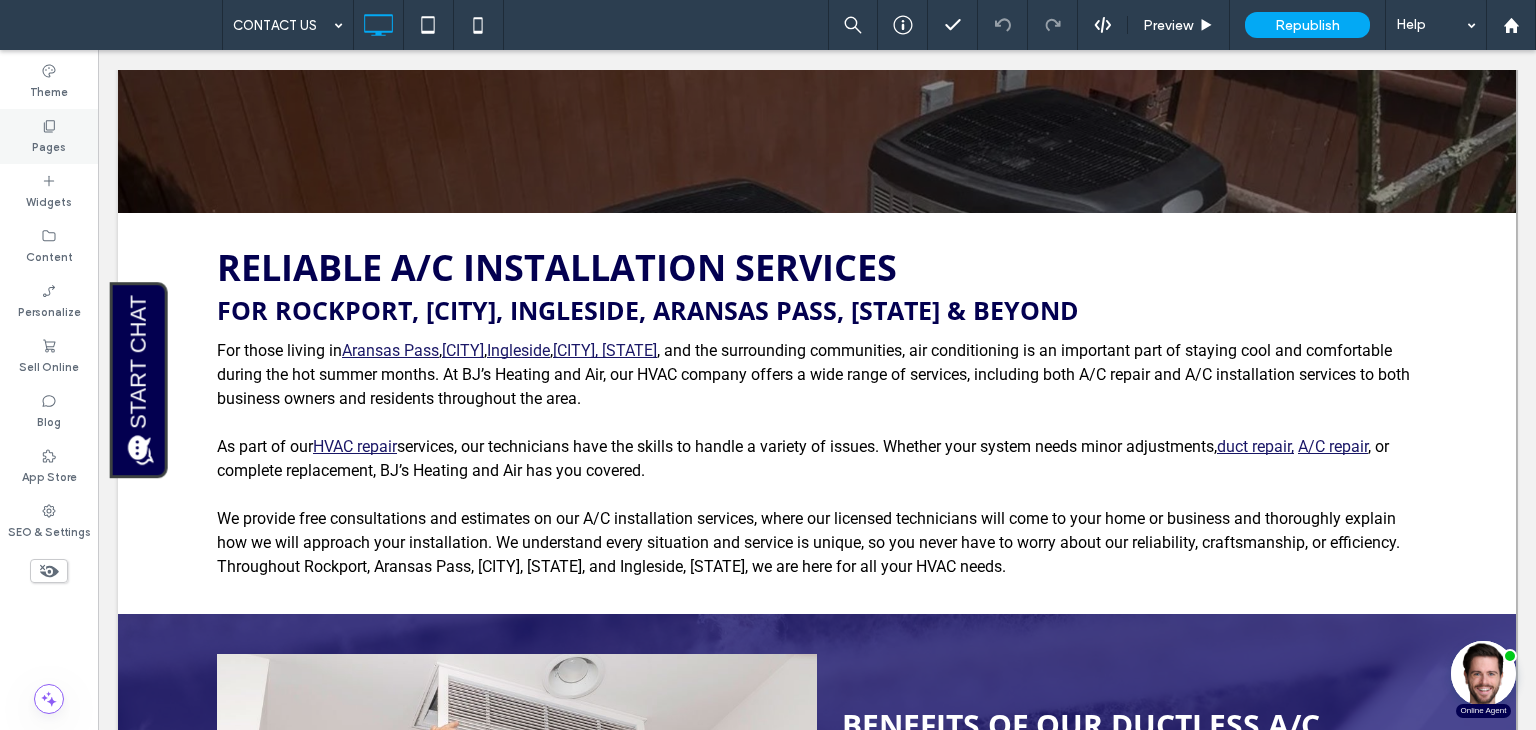 click on "Pages" at bounding box center (49, 136) 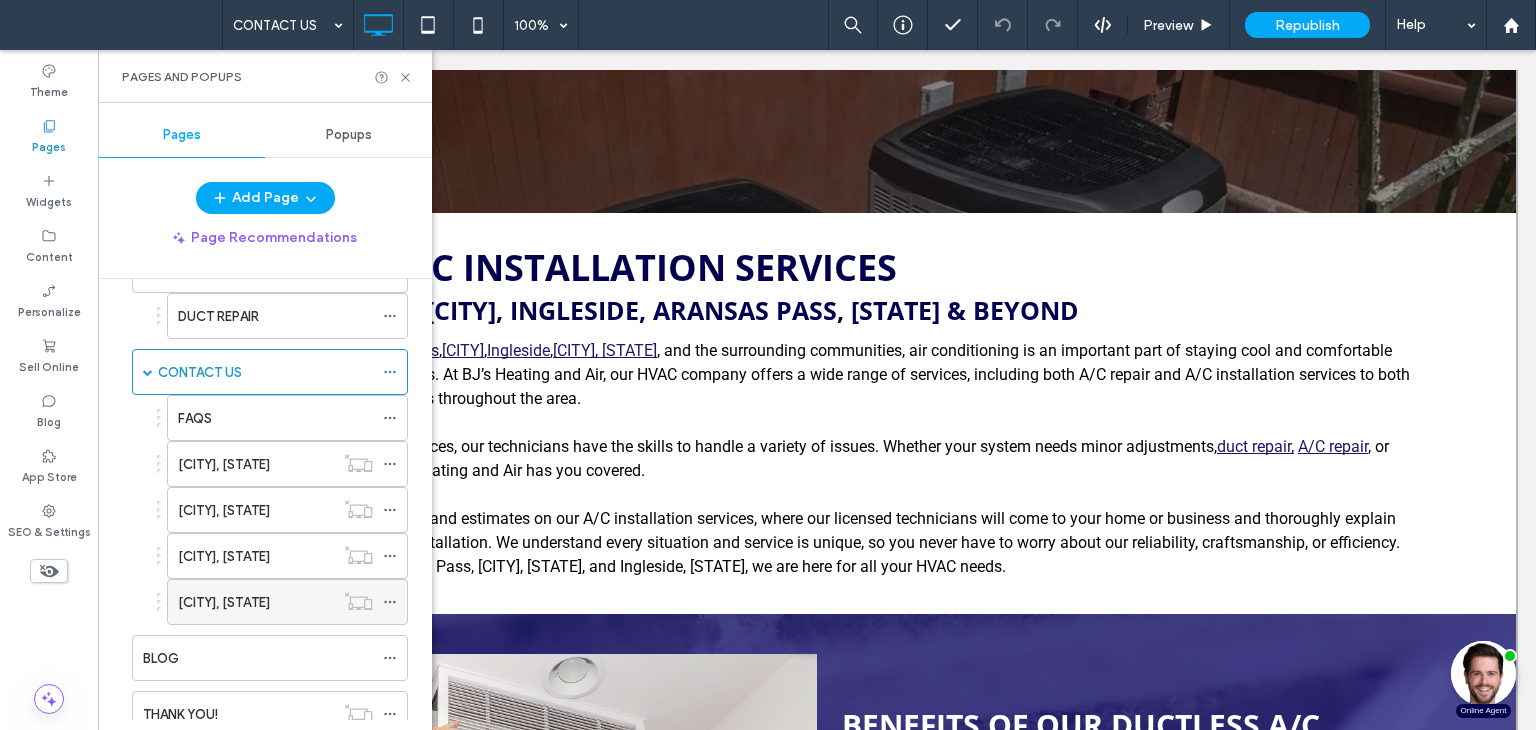 scroll, scrollTop: 500, scrollLeft: 0, axis: vertical 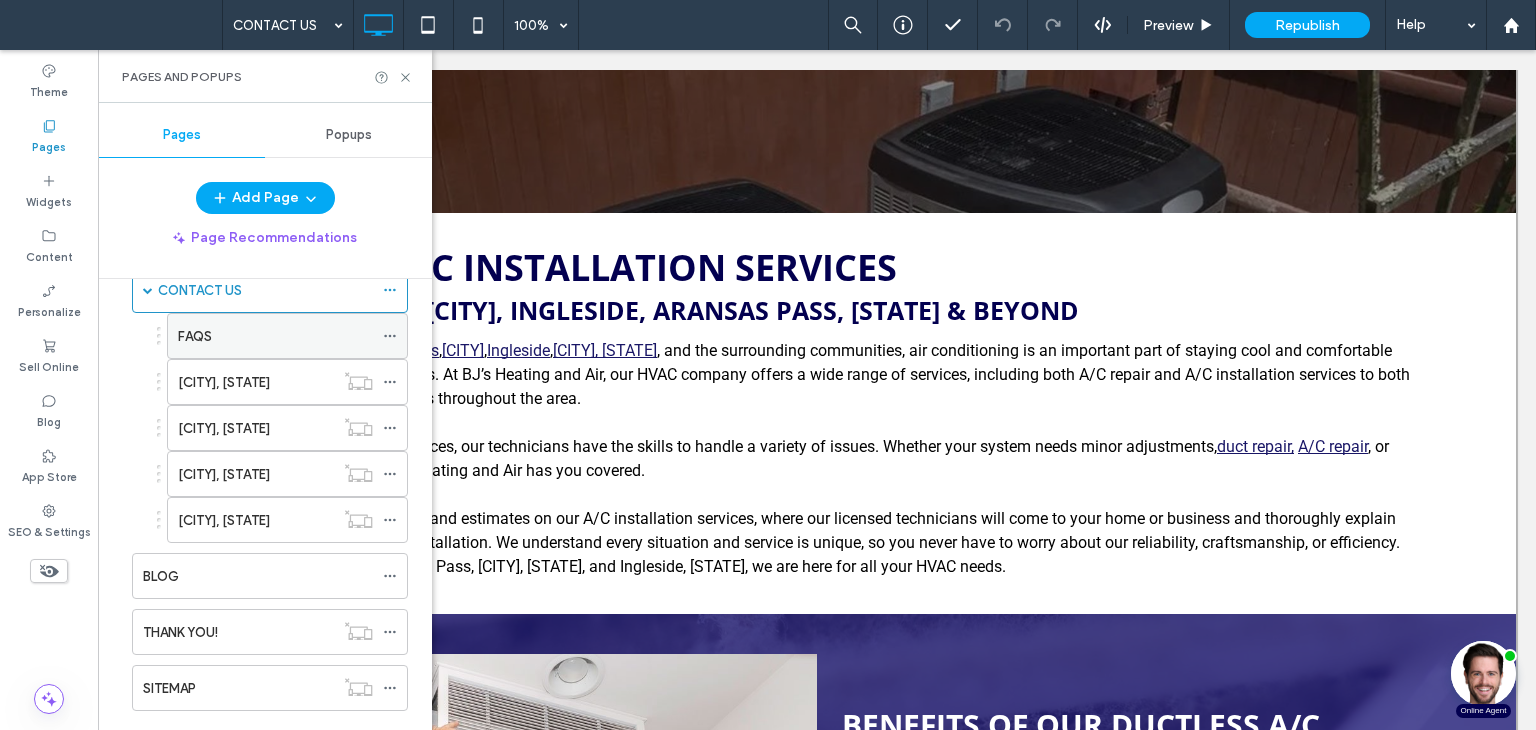 click on "FAQS" at bounding box center [275, 336] 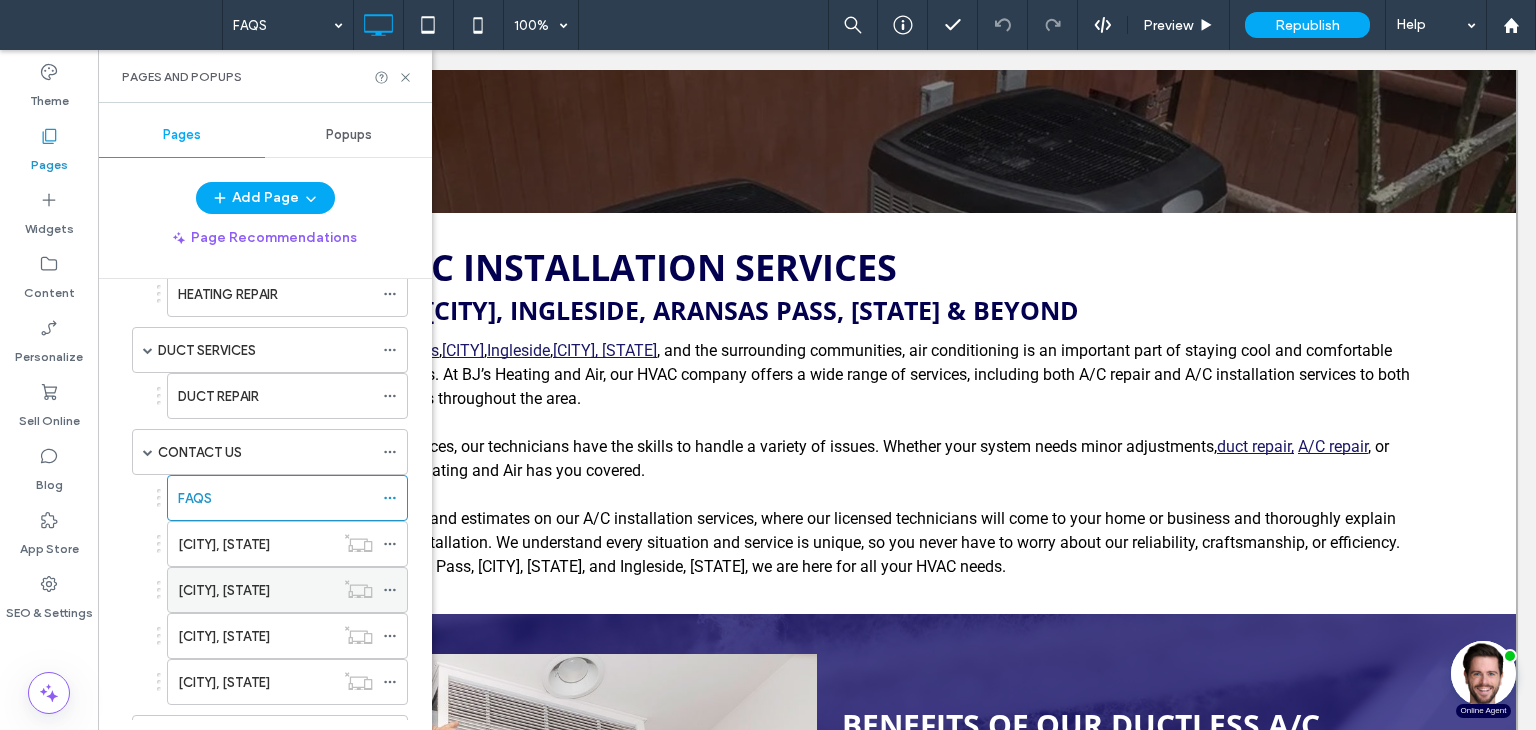 scroll, scrollTop: 500, scrollLeft: 0, axis: vertical 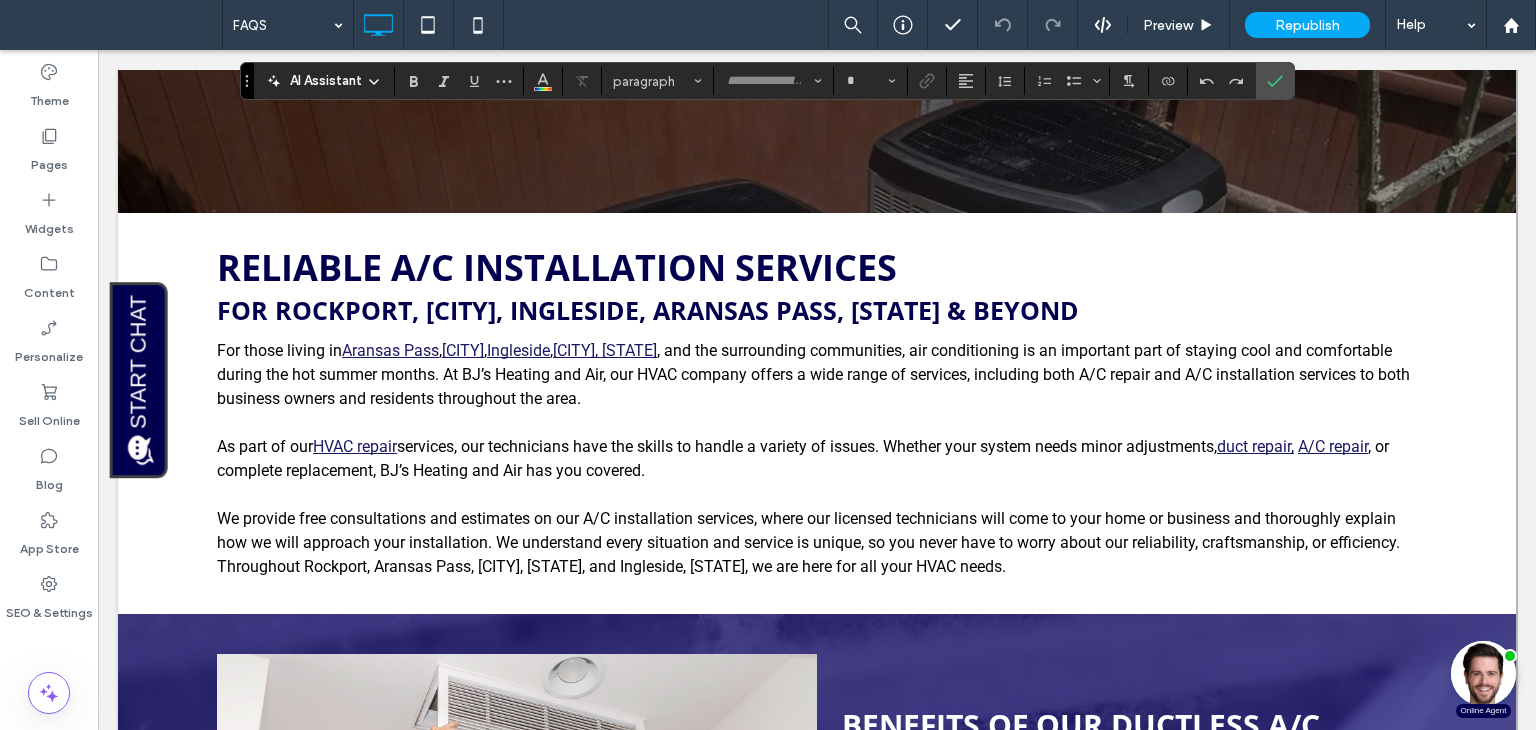 type on "******" 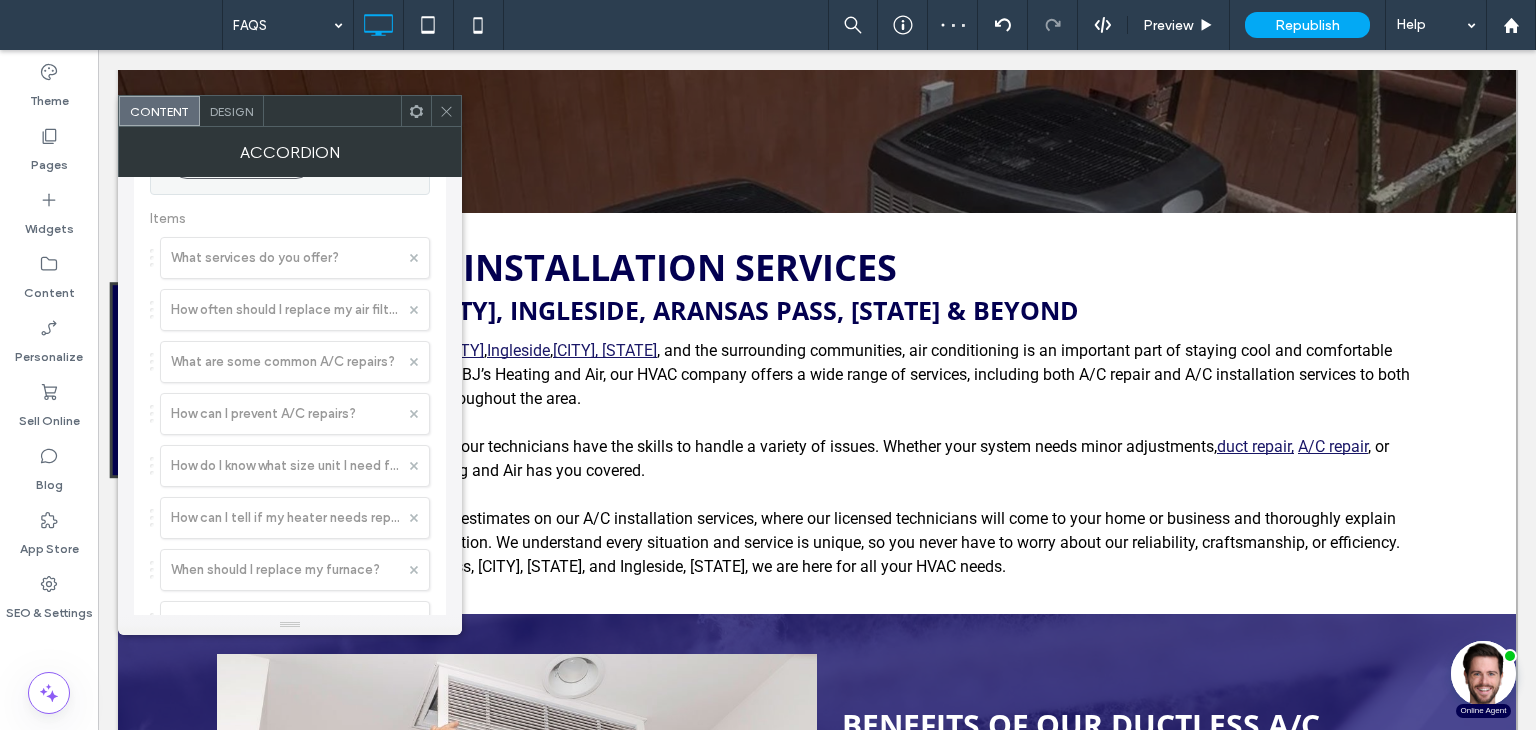 scroll, scrollTop: 200, scrollLeft: 0, axis: vertical 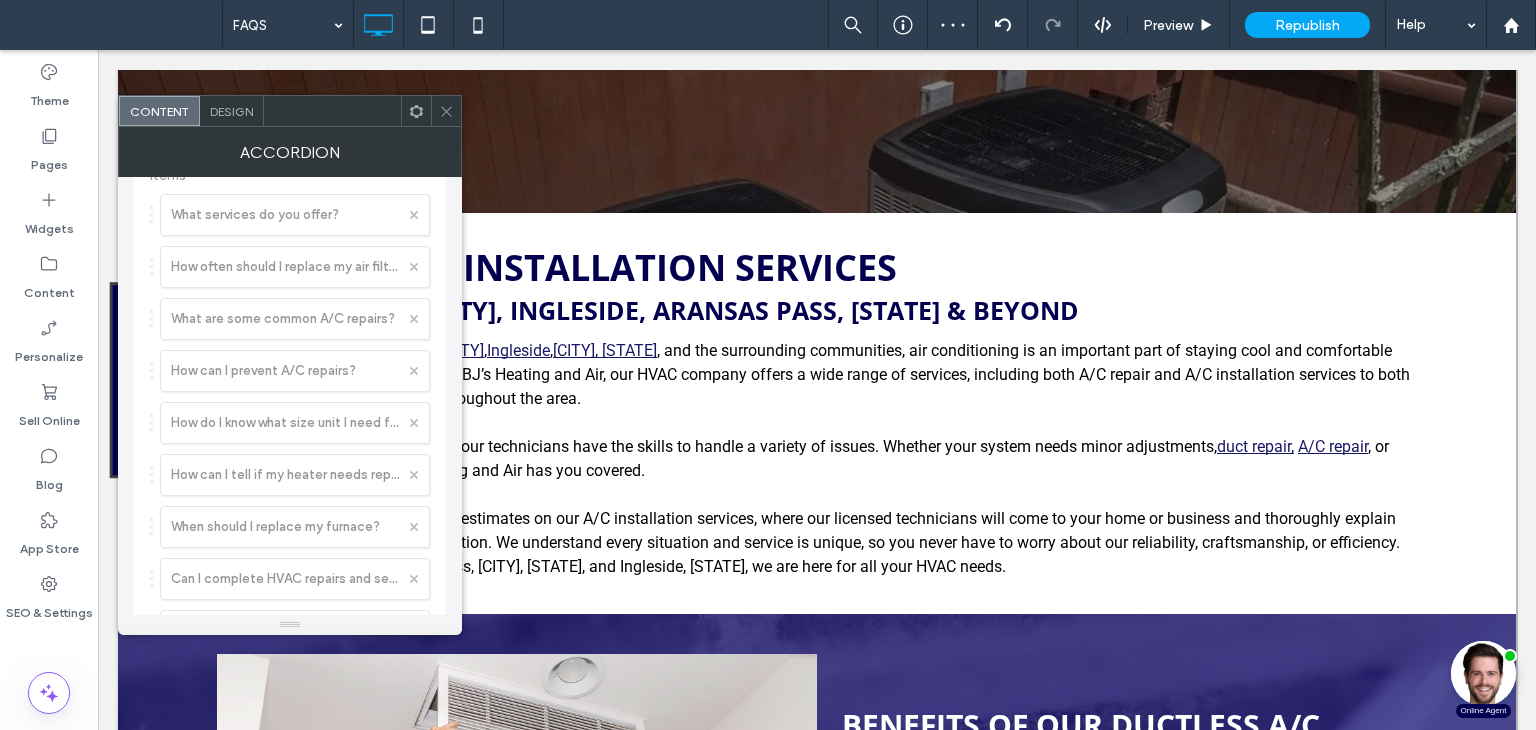 click at bounding box center (290, 445) 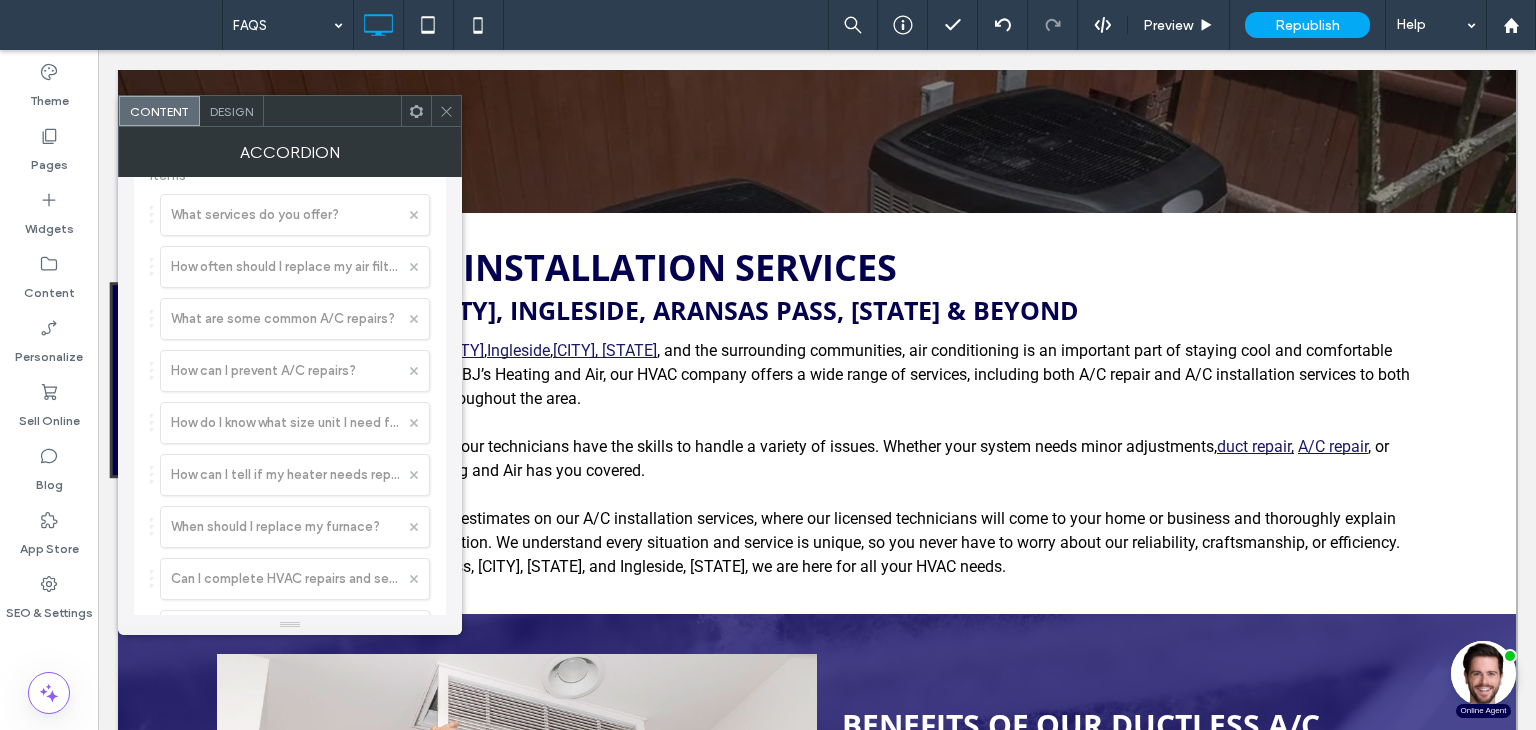 scroll, scrollTop: 0, scrollLeft: 0, axis: both 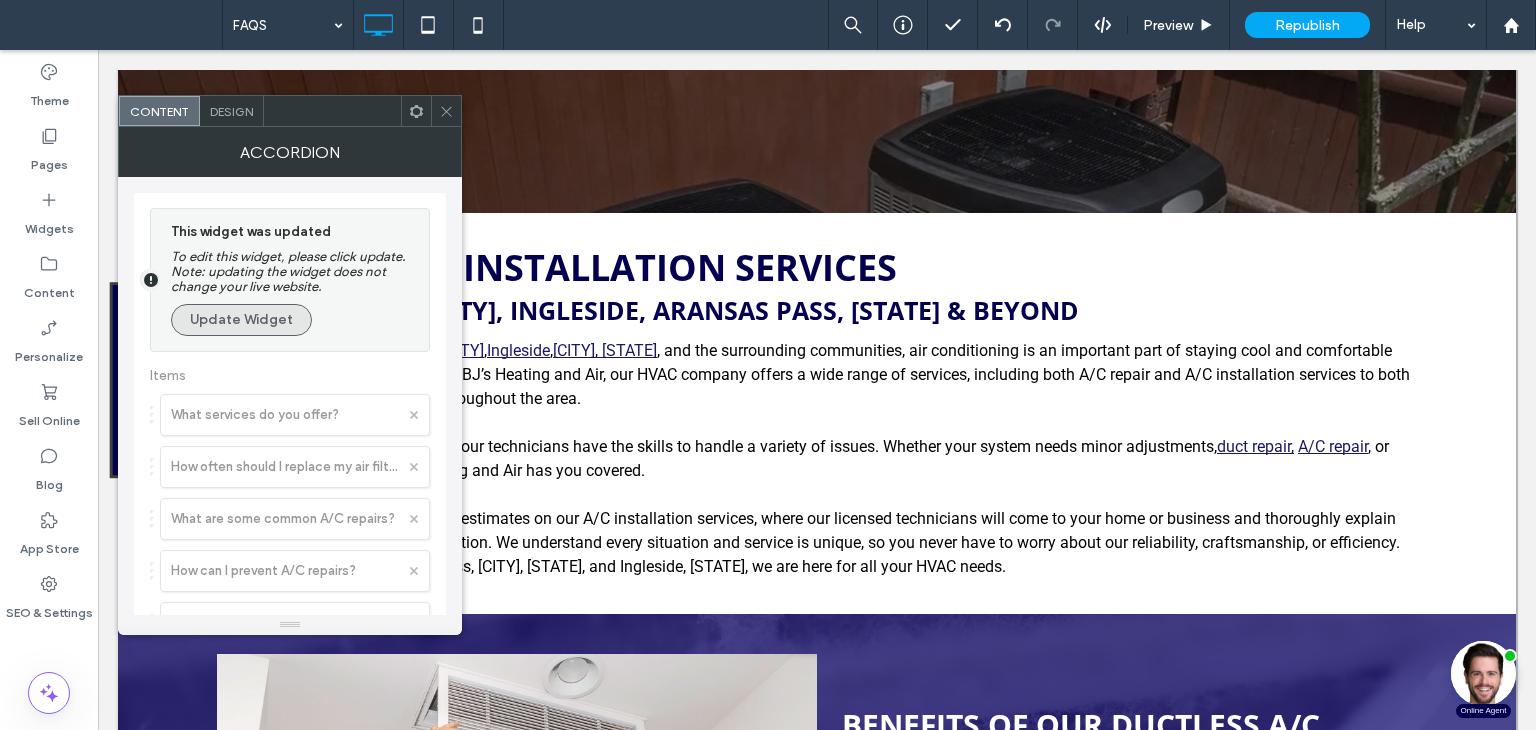 click on "Update Widget" at bounding box center (241, 320) 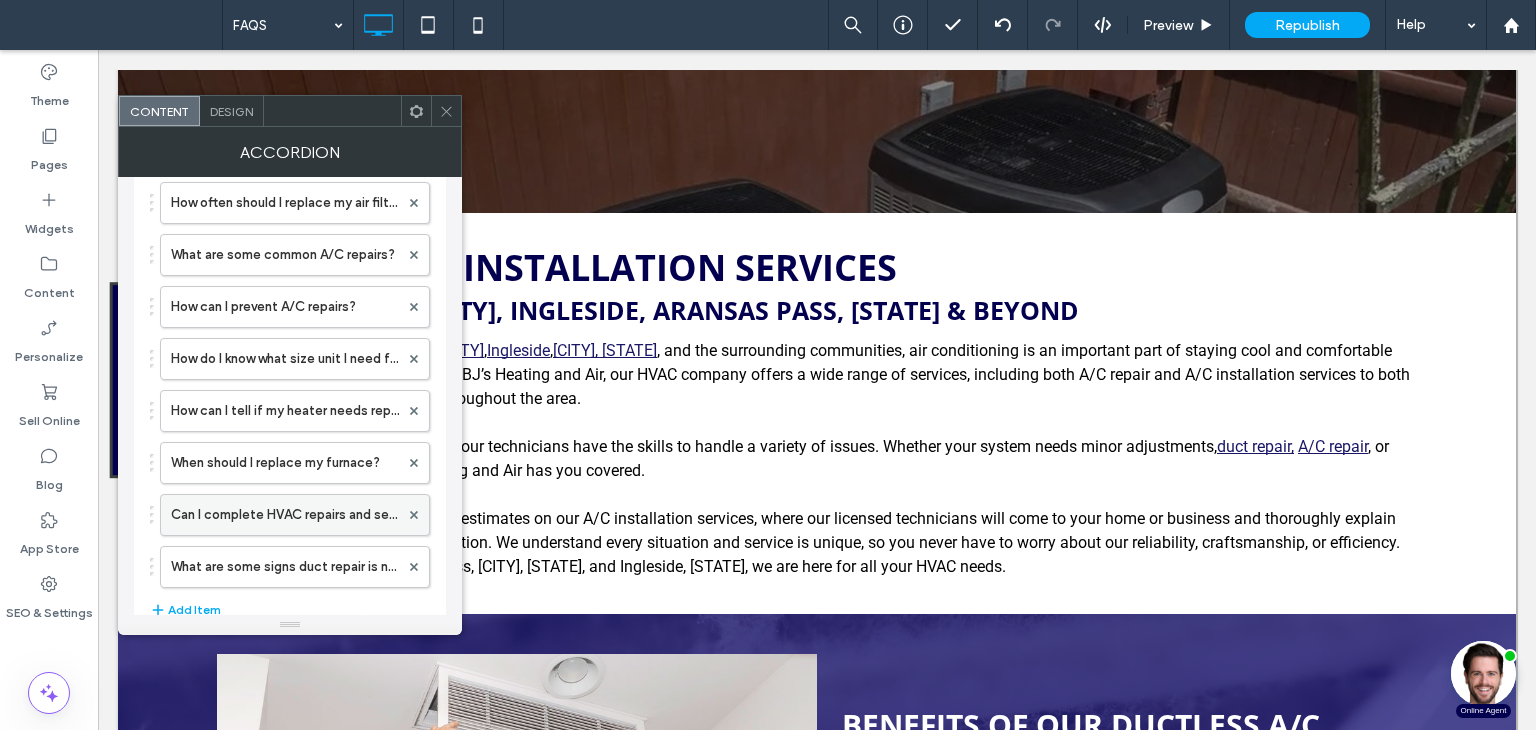 scroll, scrollTop: 300, scrollLeft: 0, axis: vertical 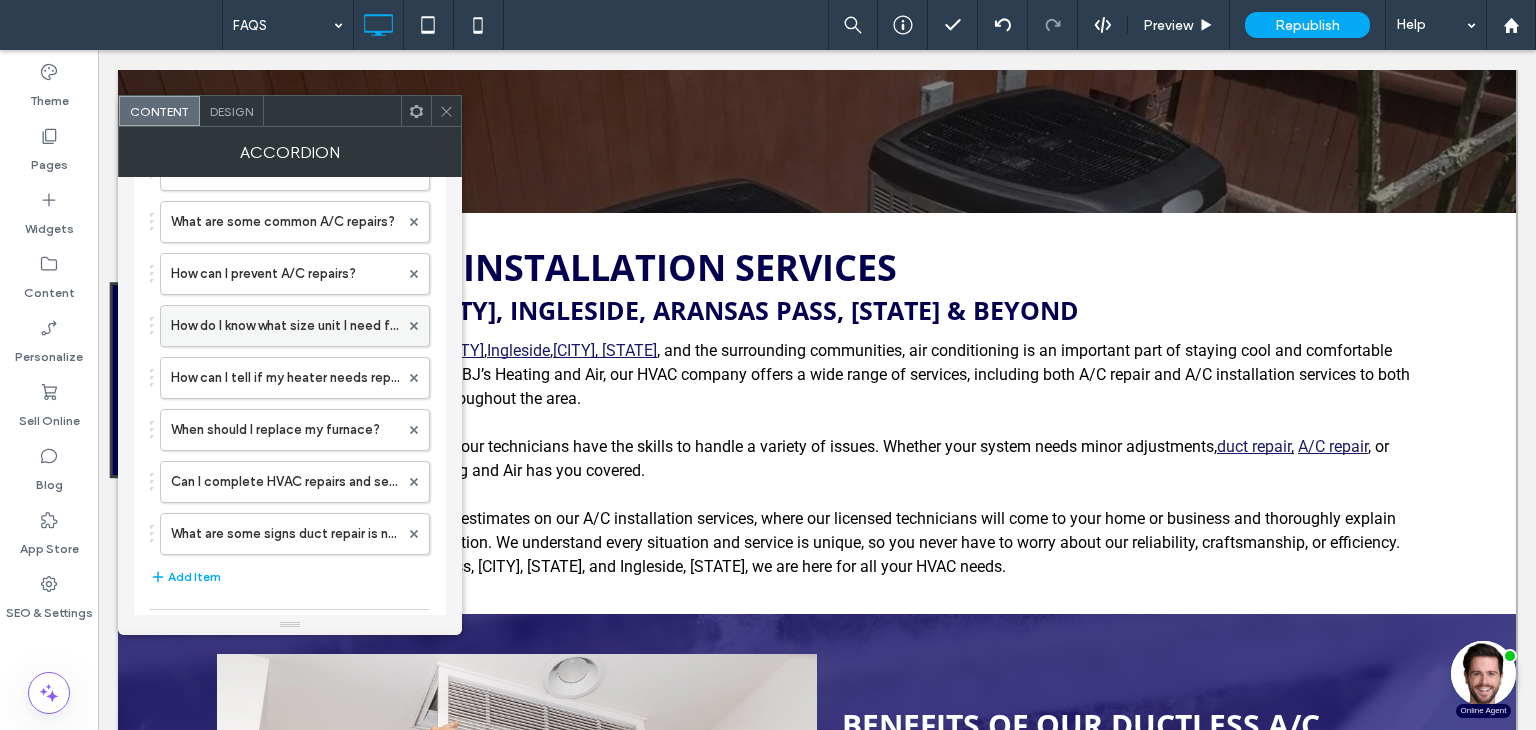 click on "How do I know what size unit I need for an A/C installation job?" at bounding box center [285, 326] 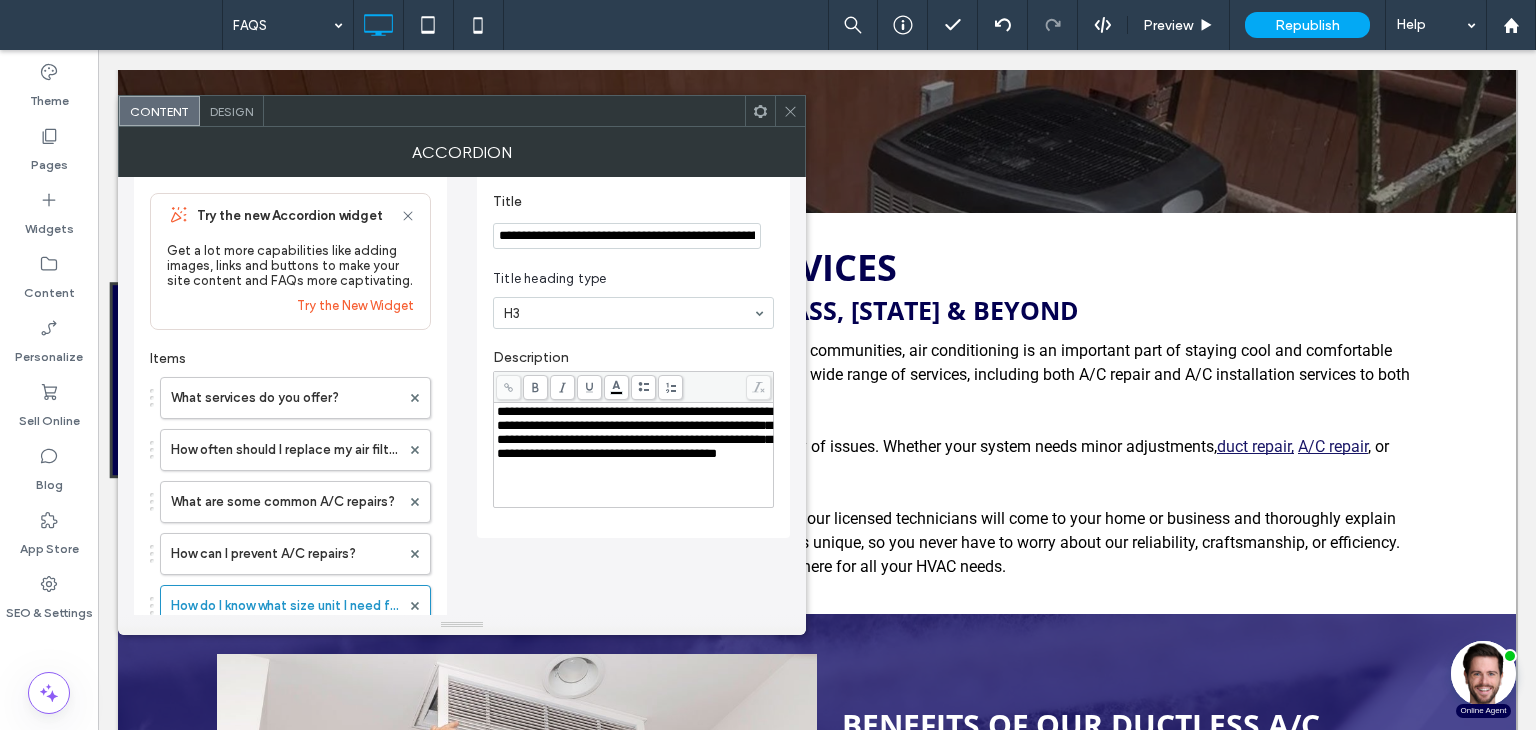 scroll, scrollTop: 0, scrollLeft: 0, axis: both 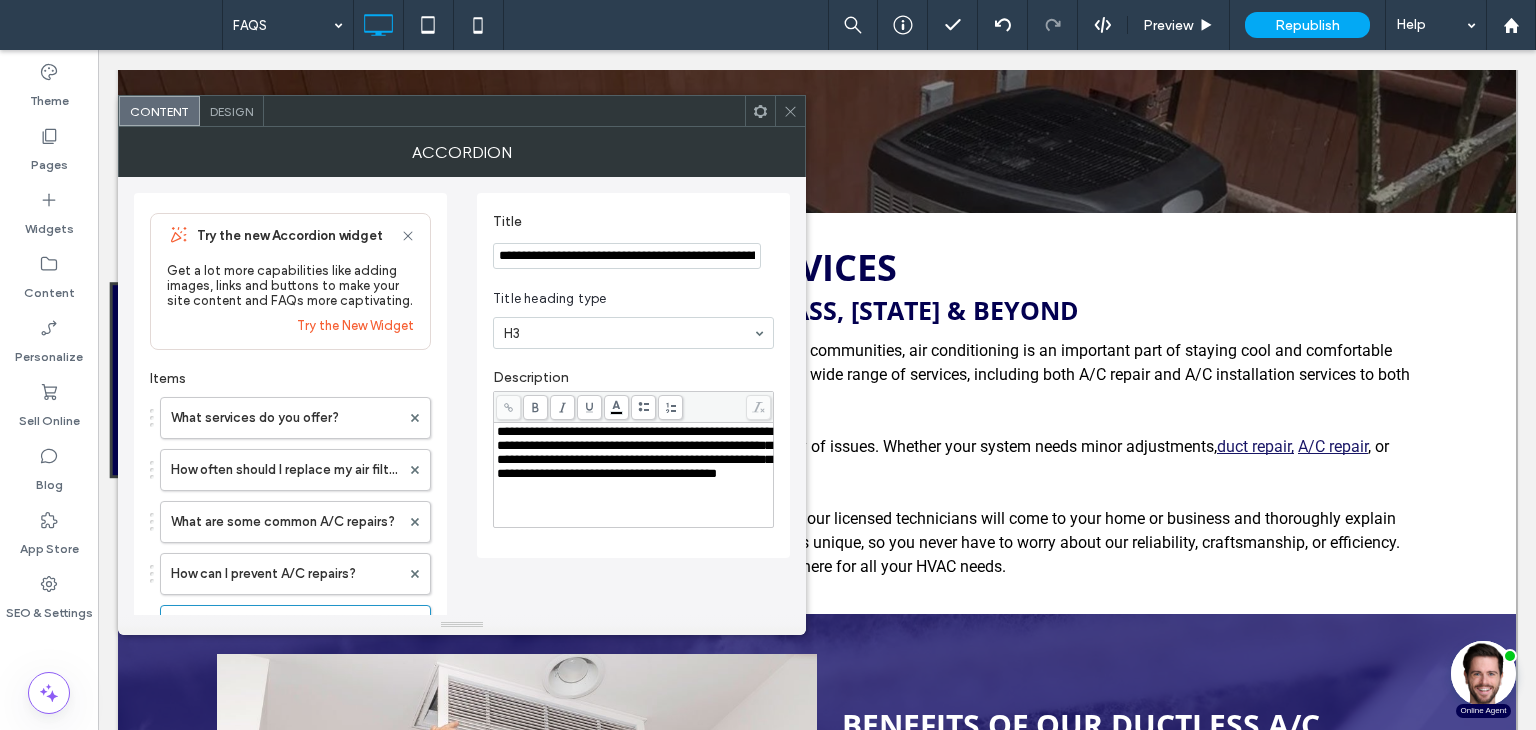 click on "**********" at bounding box center [634, 452] 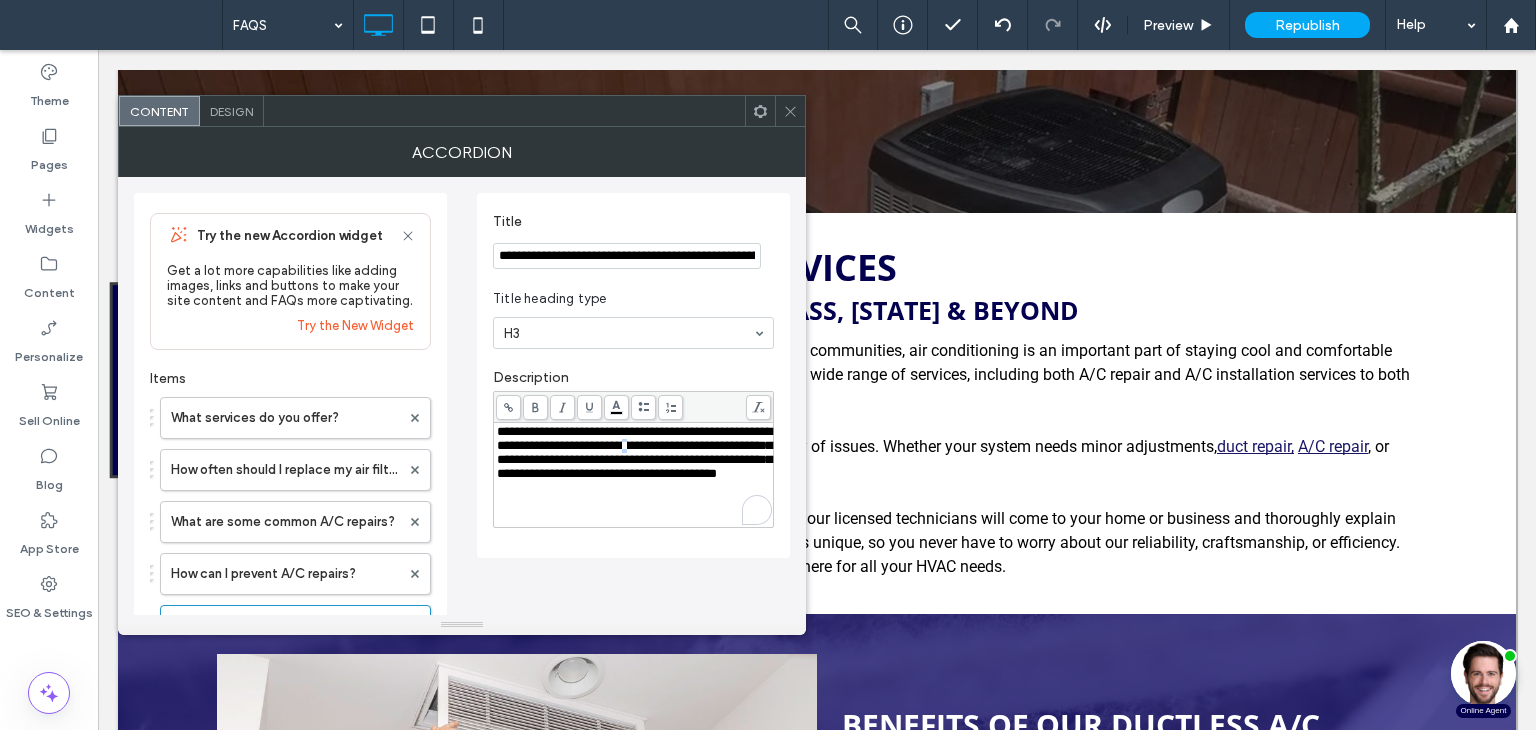 click on "**********" at bounding box center [634, 452] 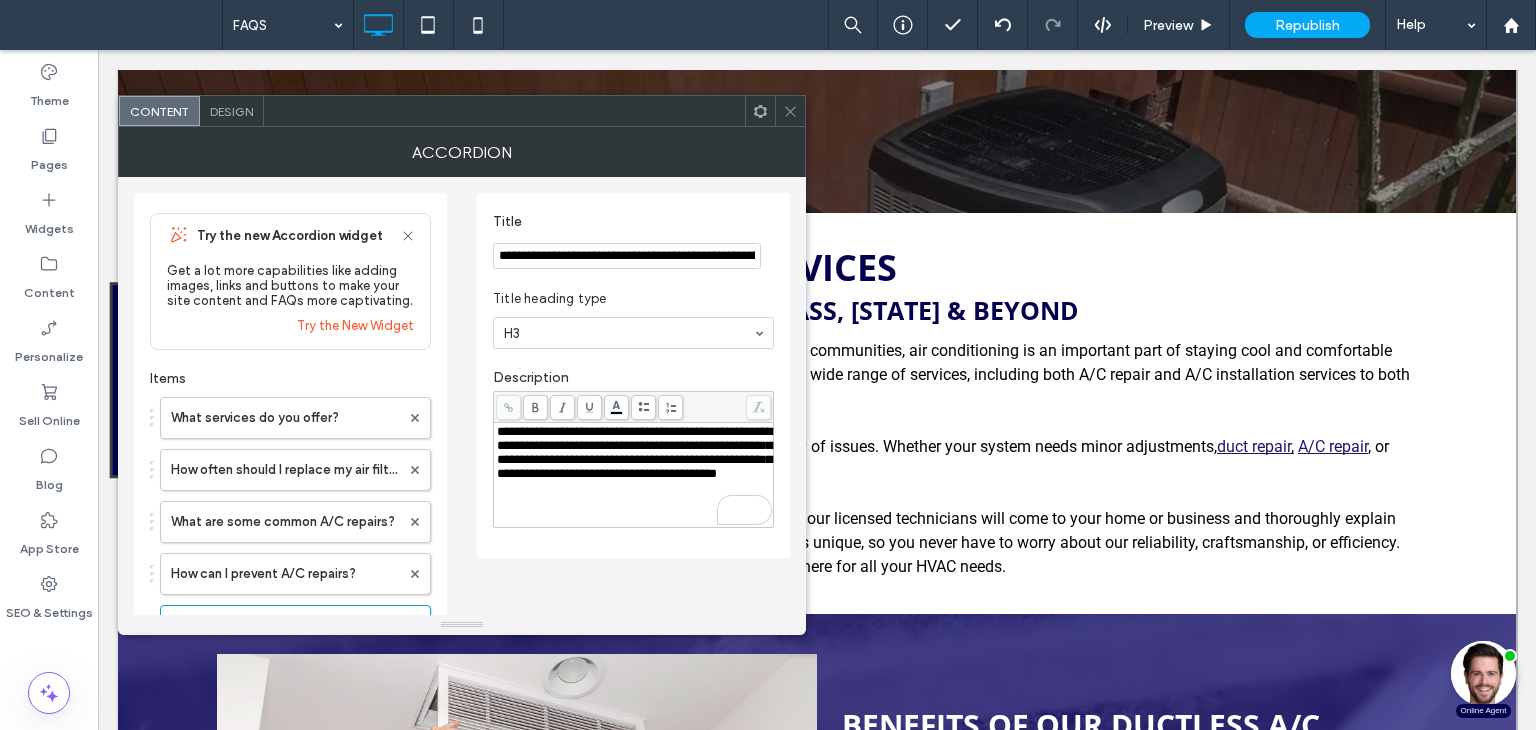 click on "**********" at bounding box center (634, 452) 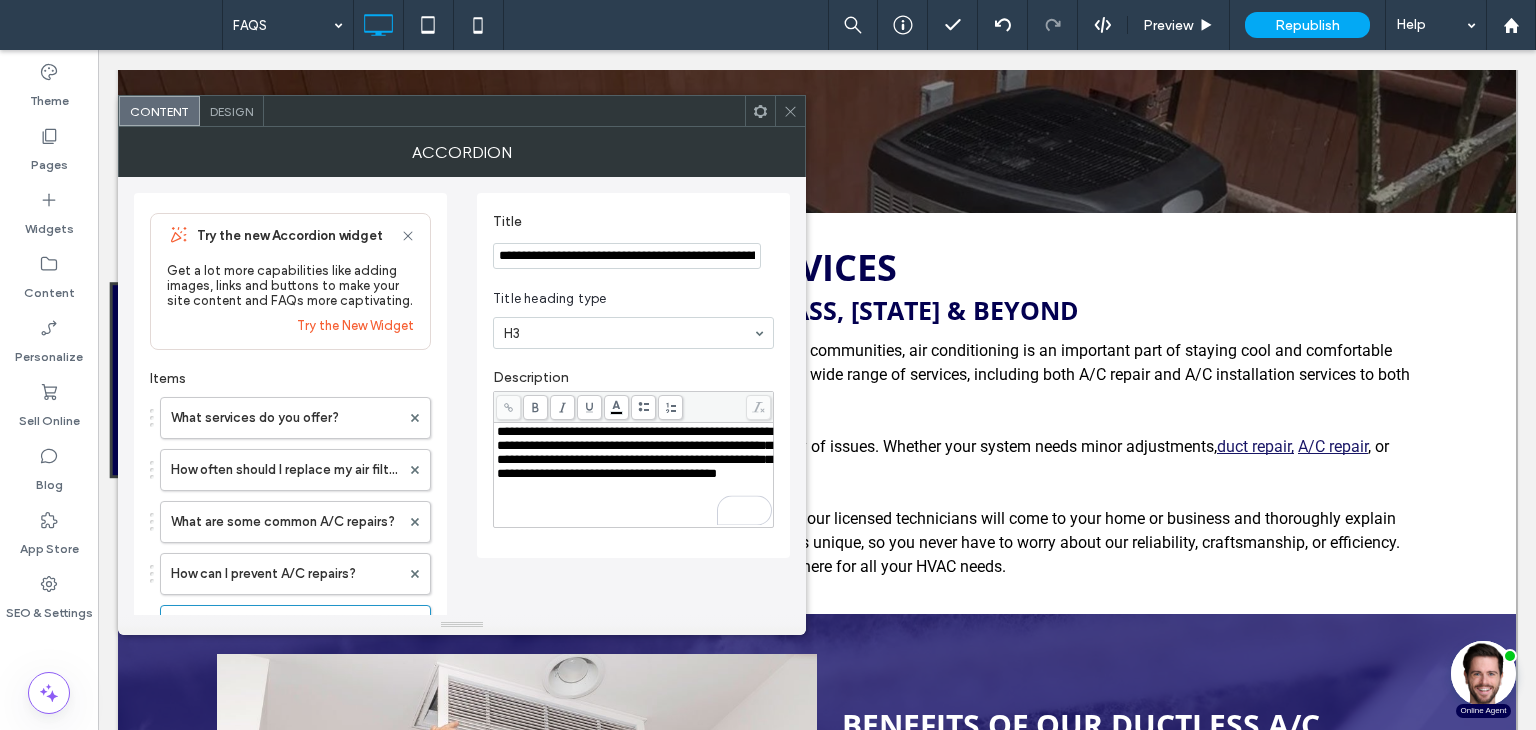 click on "**********" at bounding box center (634, 452) 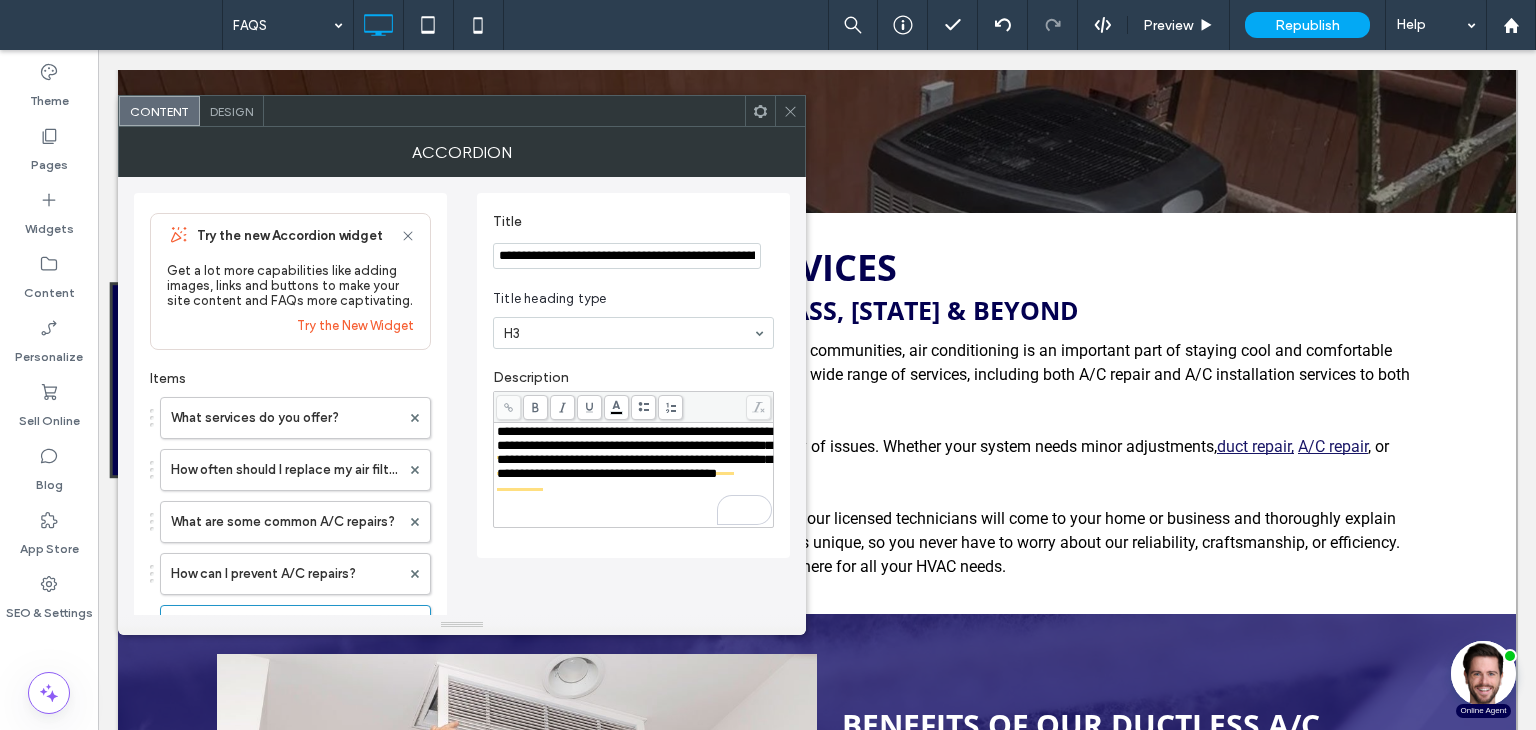 type 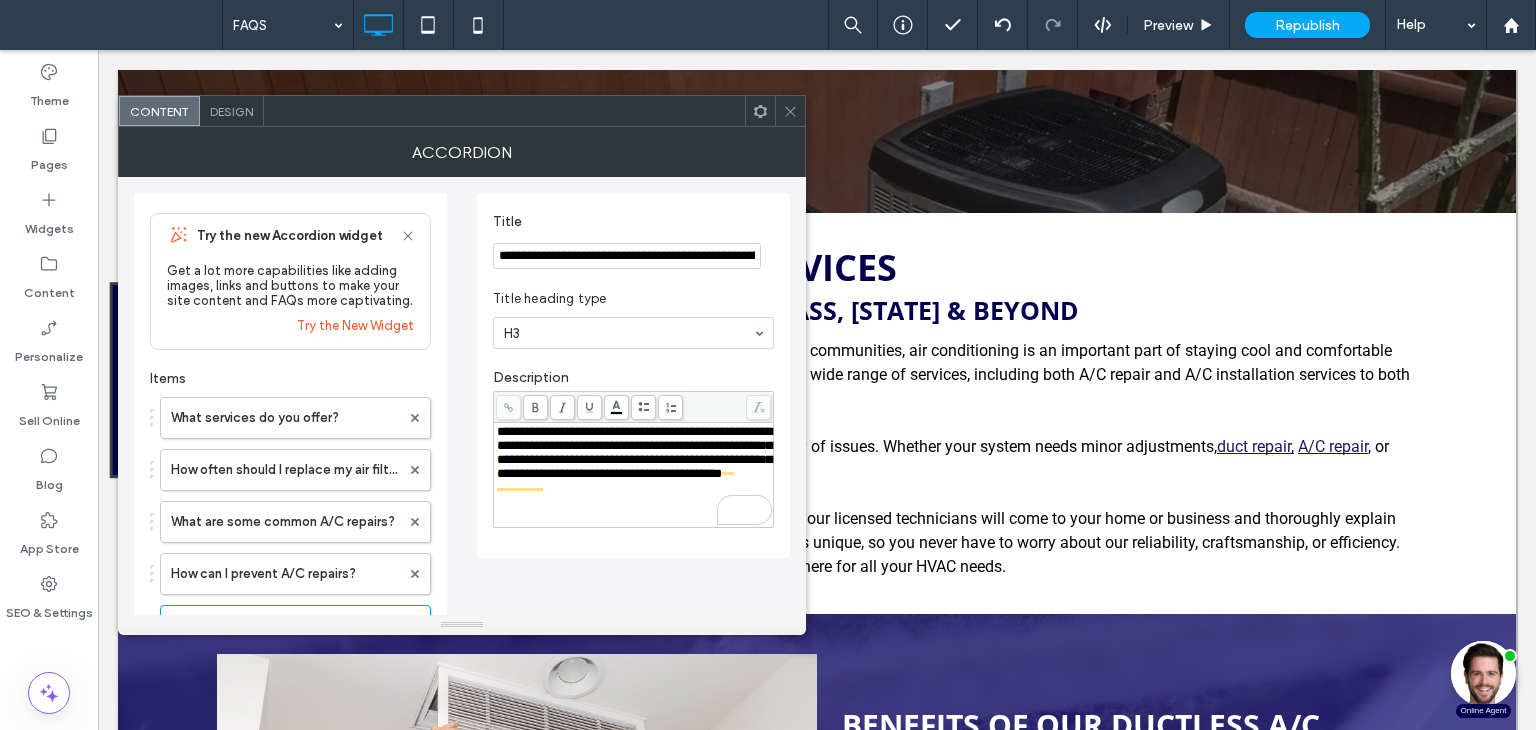 drag, startPoint x: 792, startPoint y: 105, endPoint x: 793, endPoint y: 125, distance: 20.024984 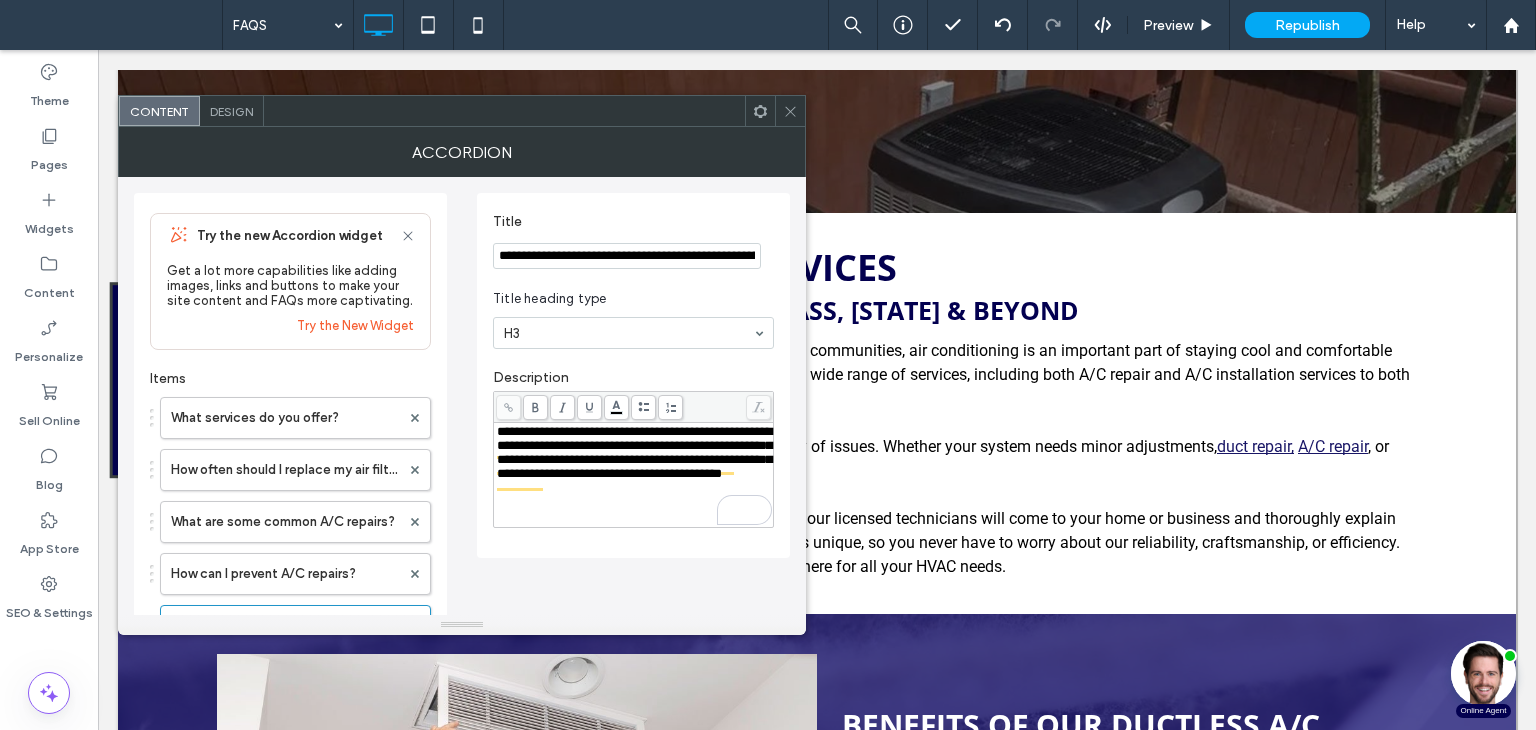 click 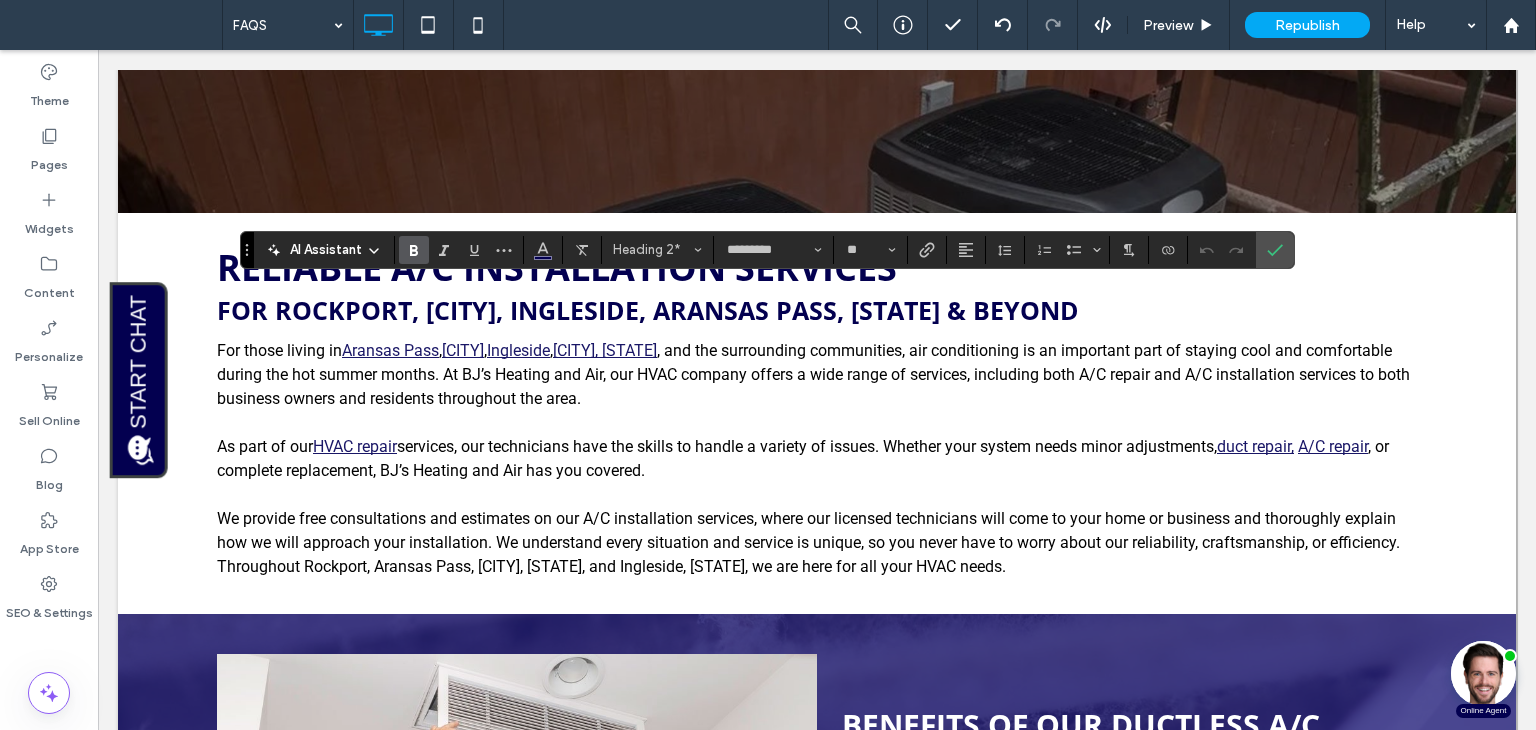 type on "******" 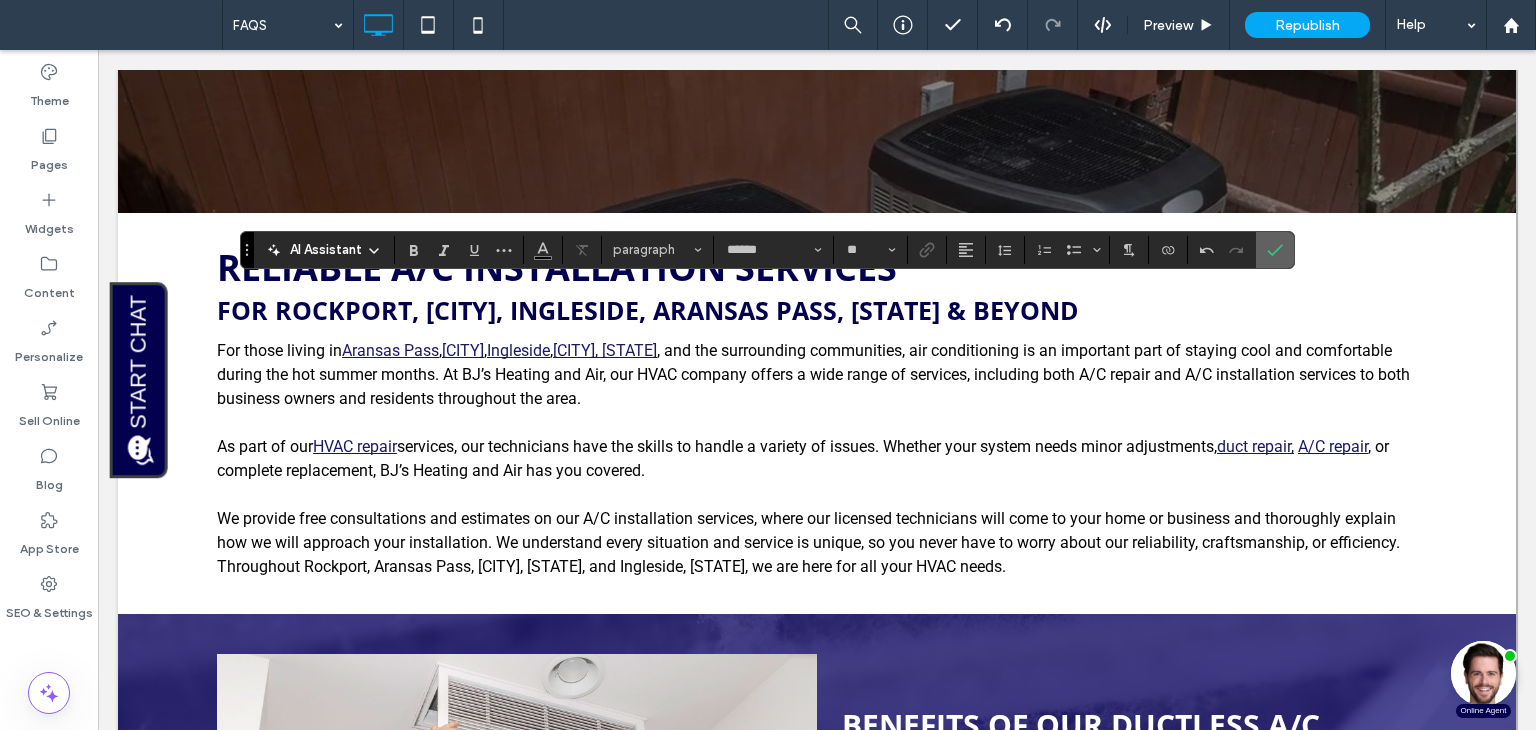 click at bounding box center (1275, 250) 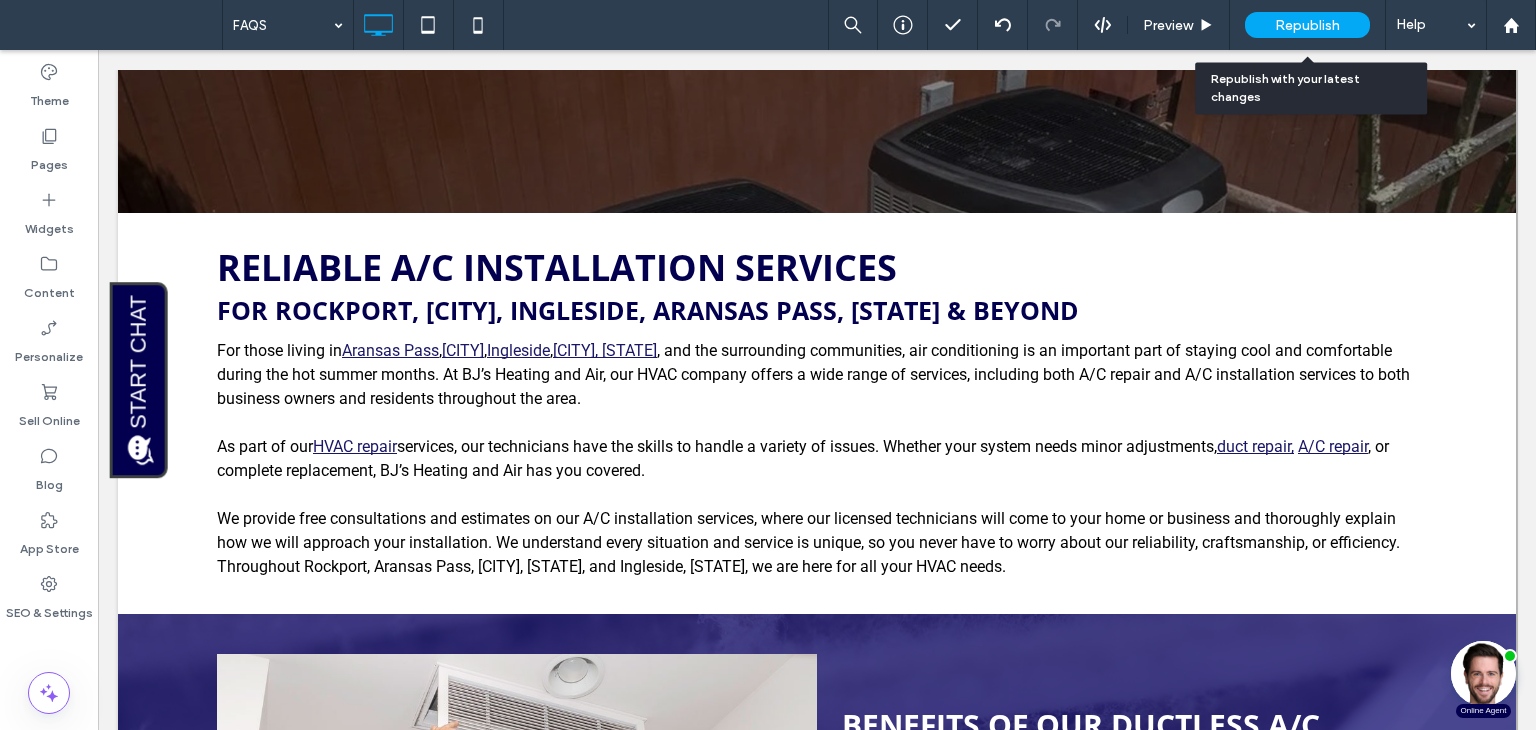 click on "Republish" at bounding box center [1307, 25] 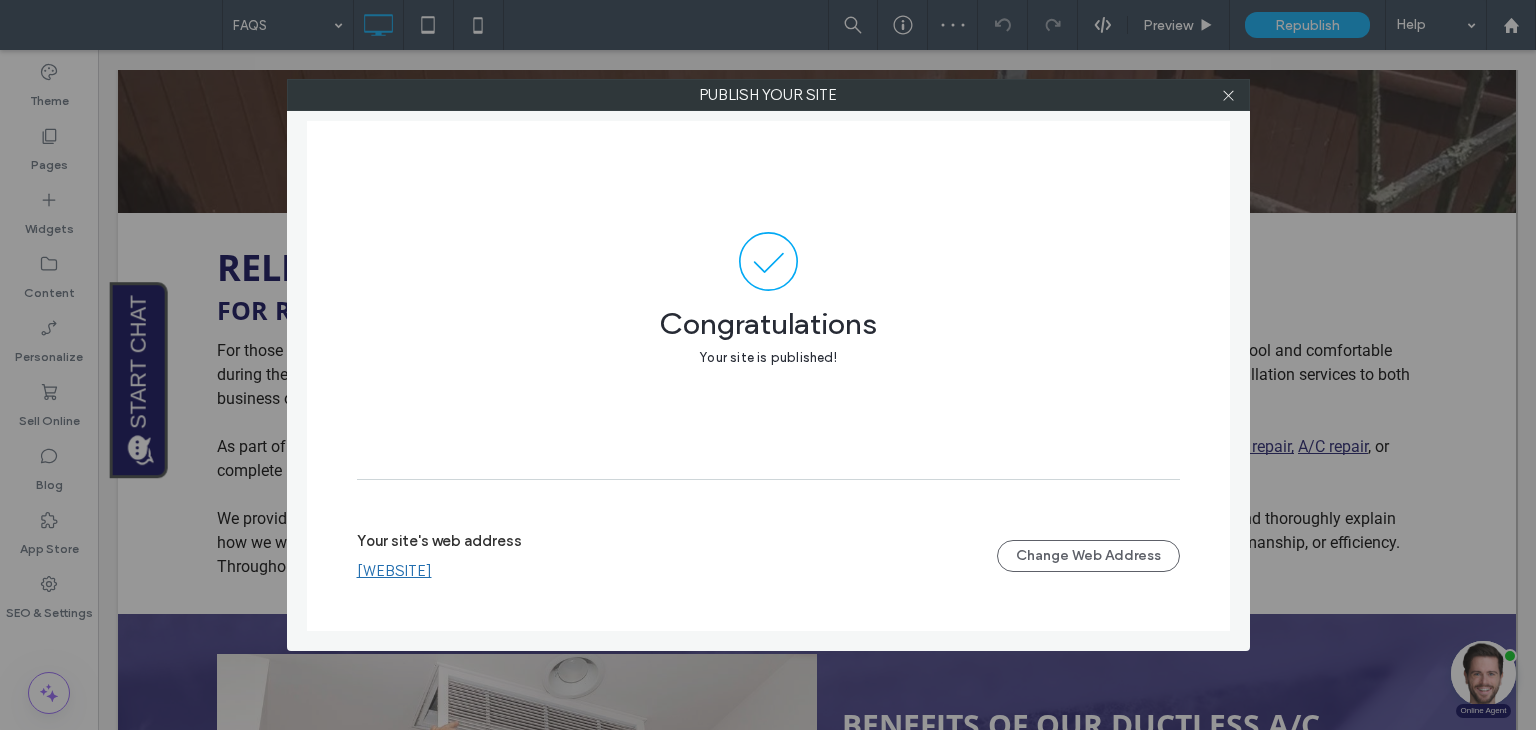 drag, startPoint x: 1228, startPoint y: 99, endPoint x: 1302, endPoint y: 97, distance: 74.02702 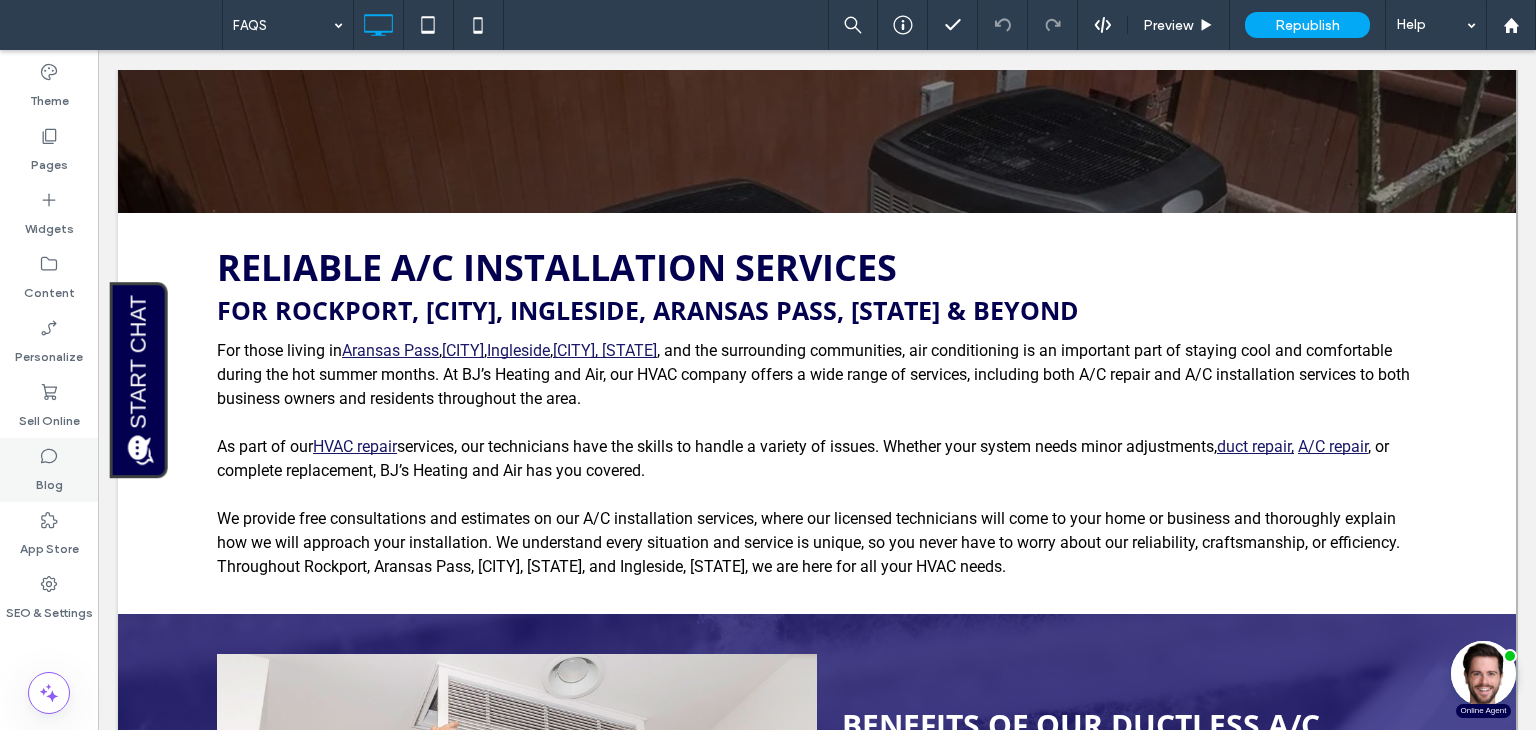 click 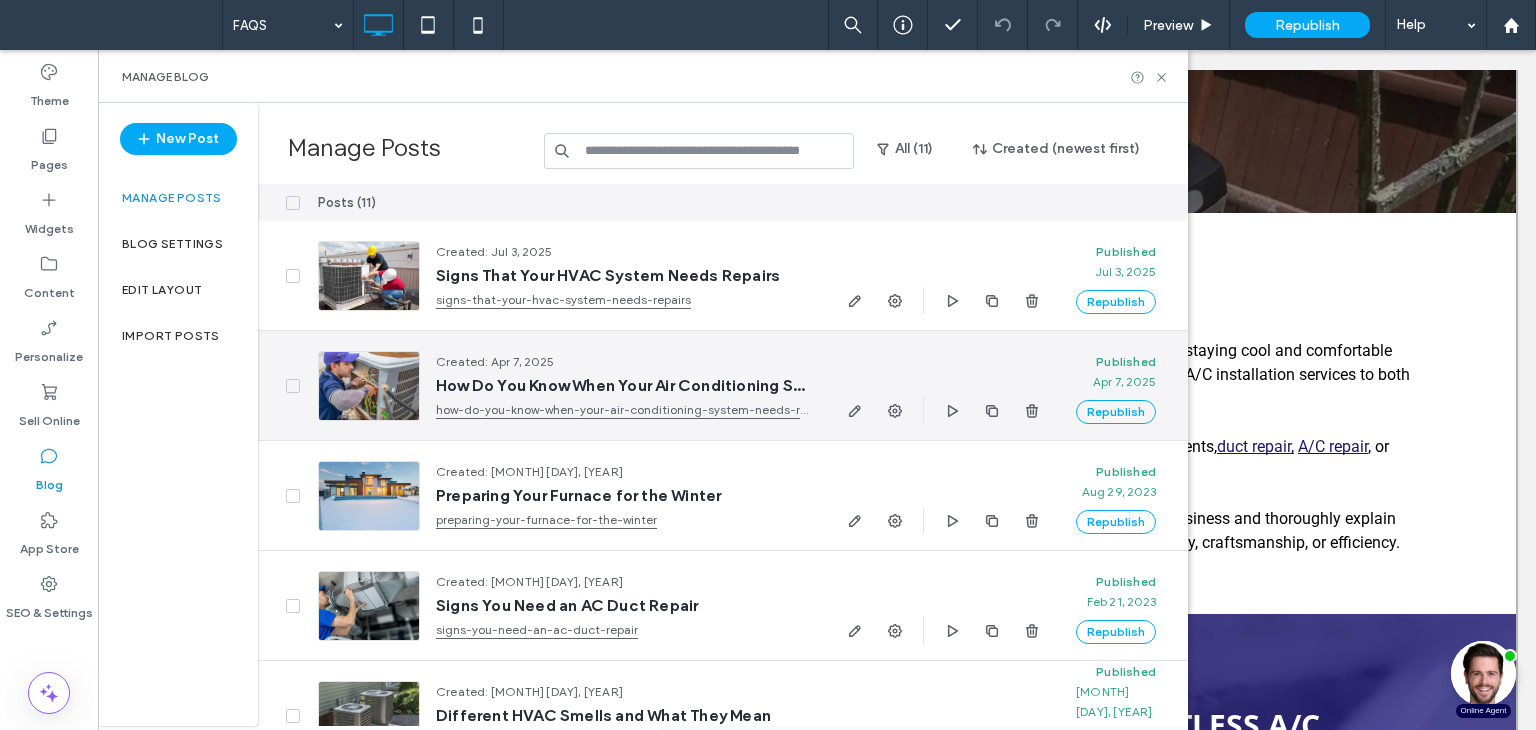 click 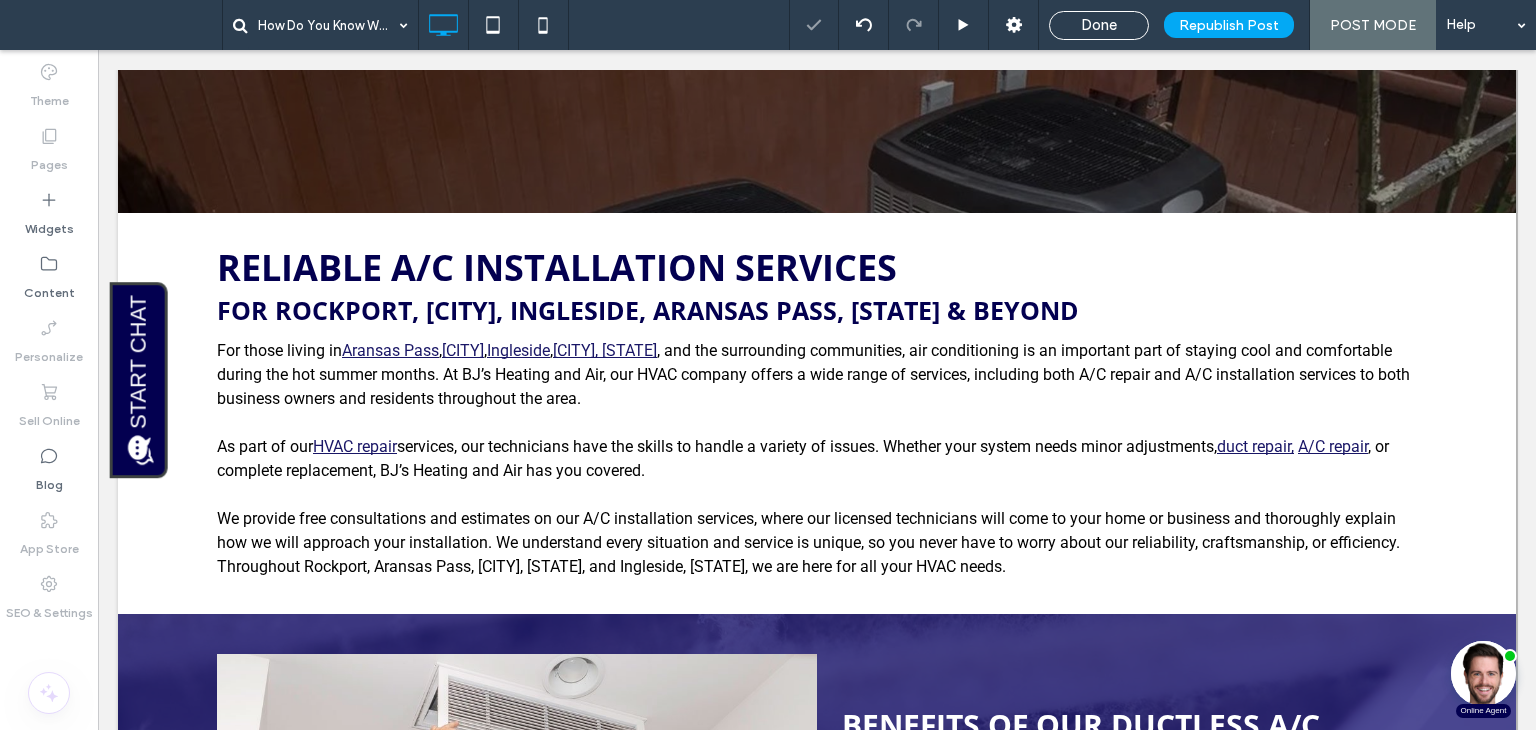 type on "******" 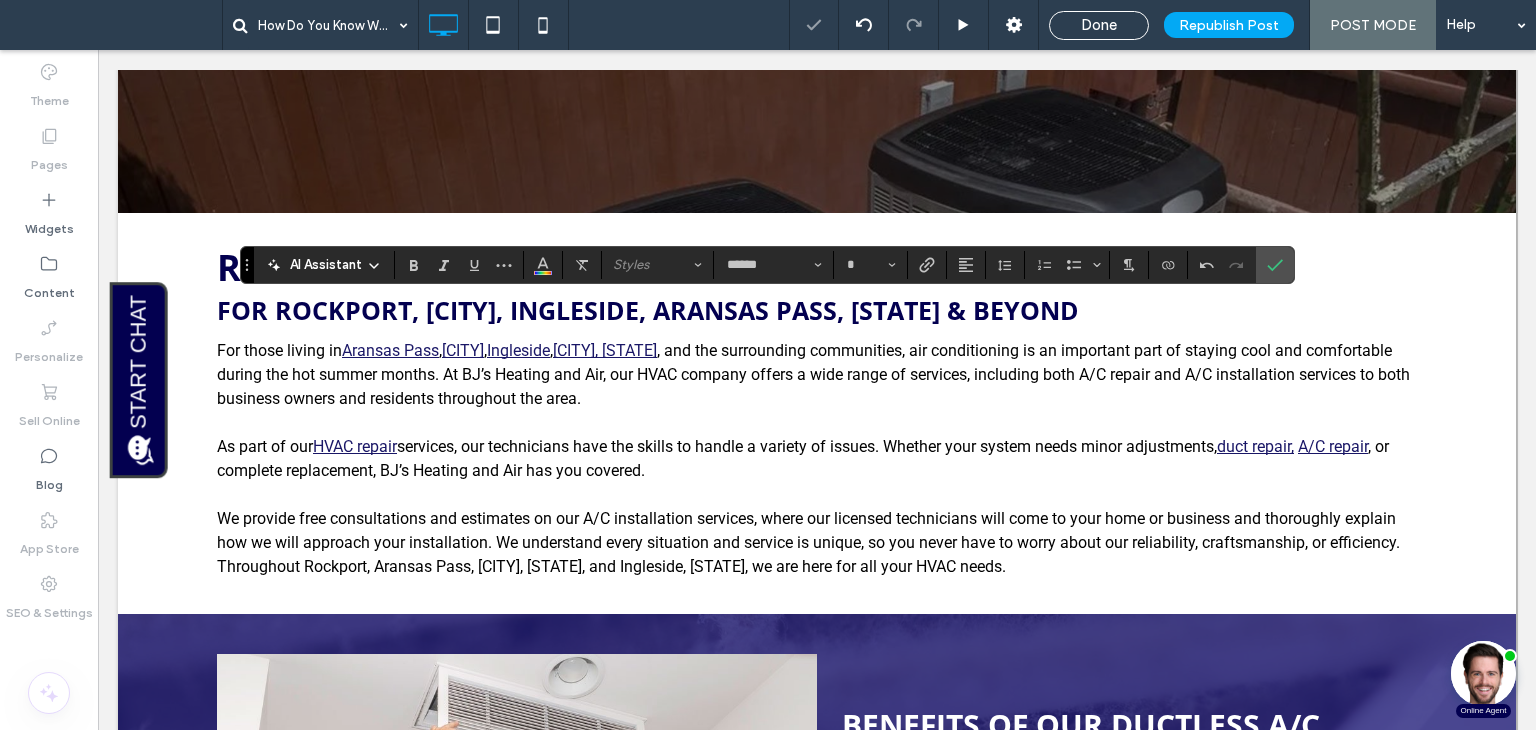 type on "**" 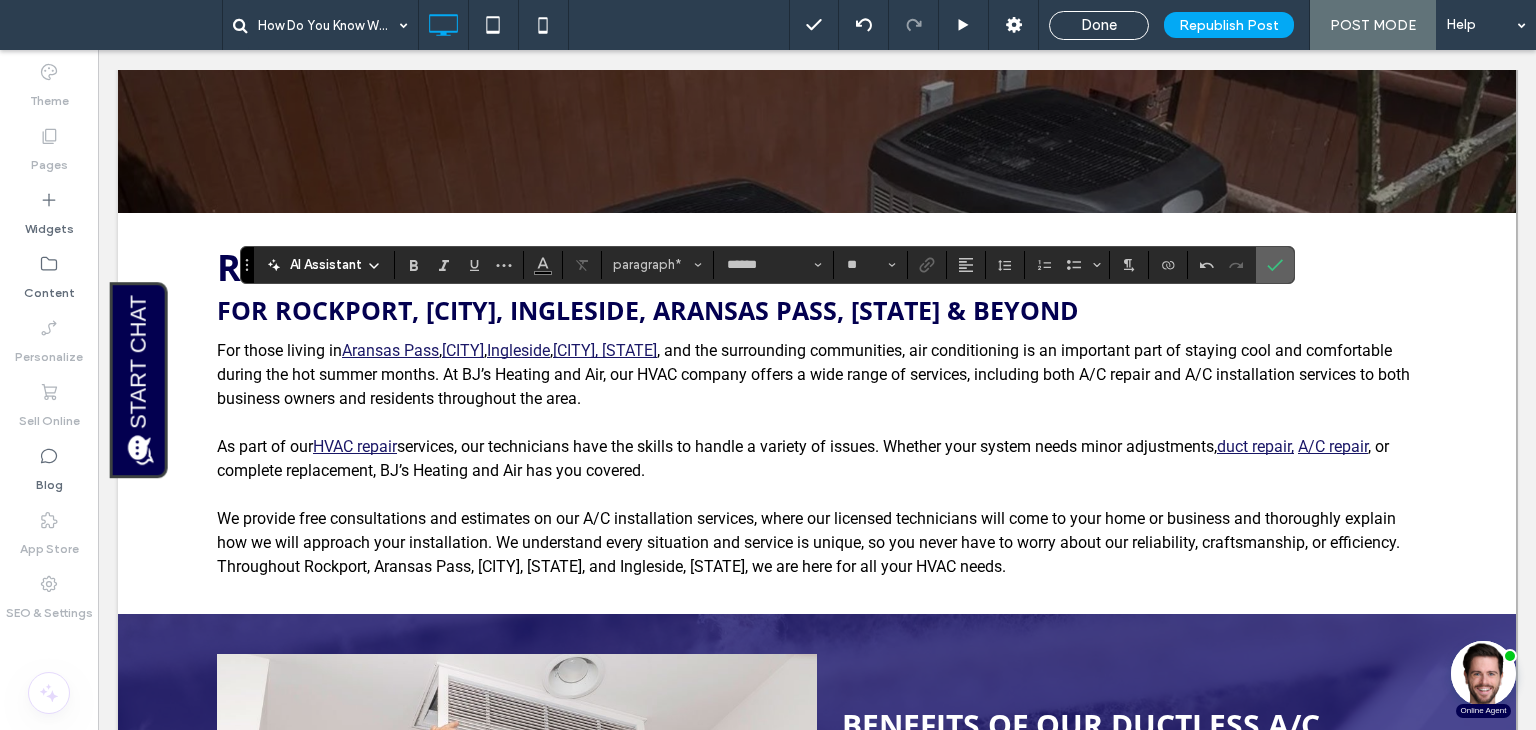 click 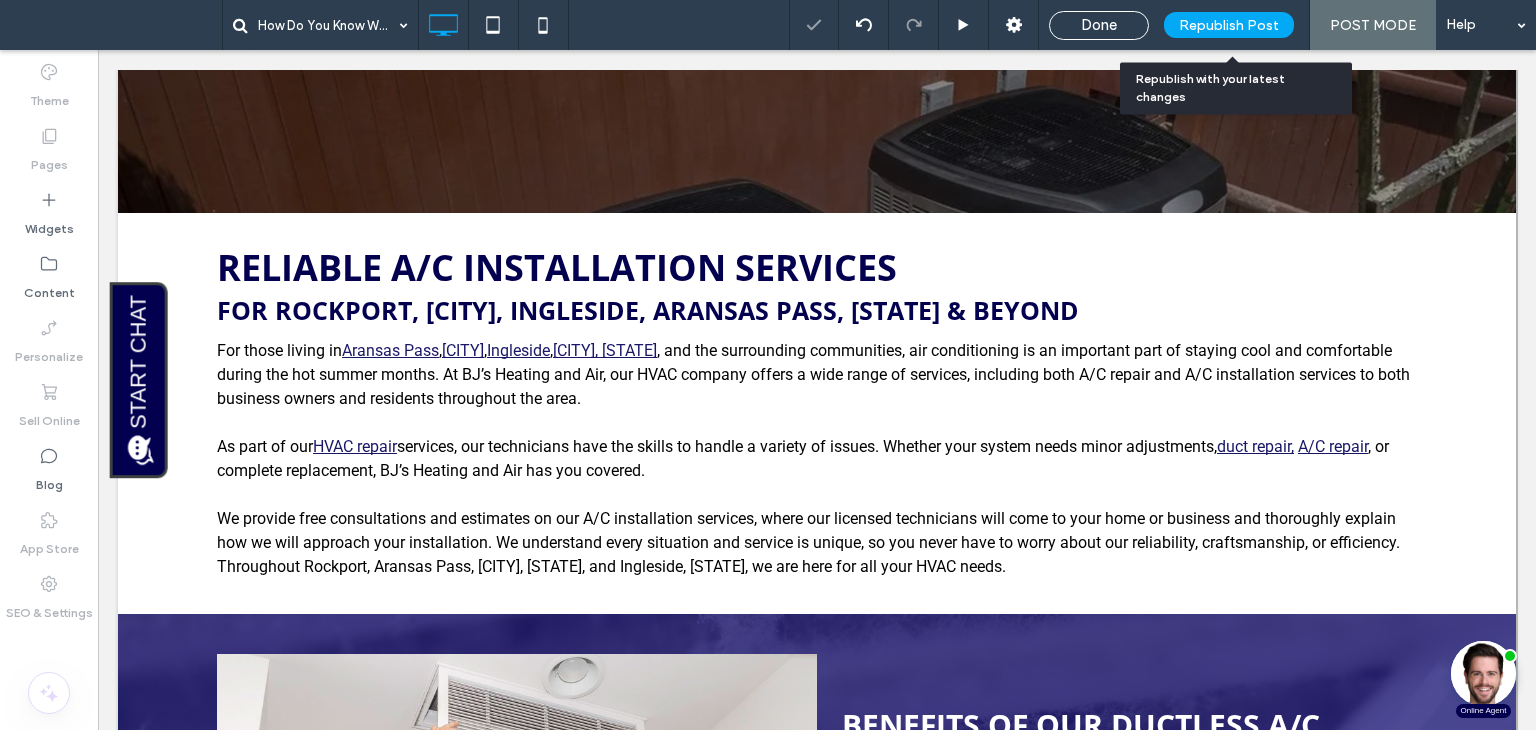click on "Republish Post" at bounding box center (1229, 25) 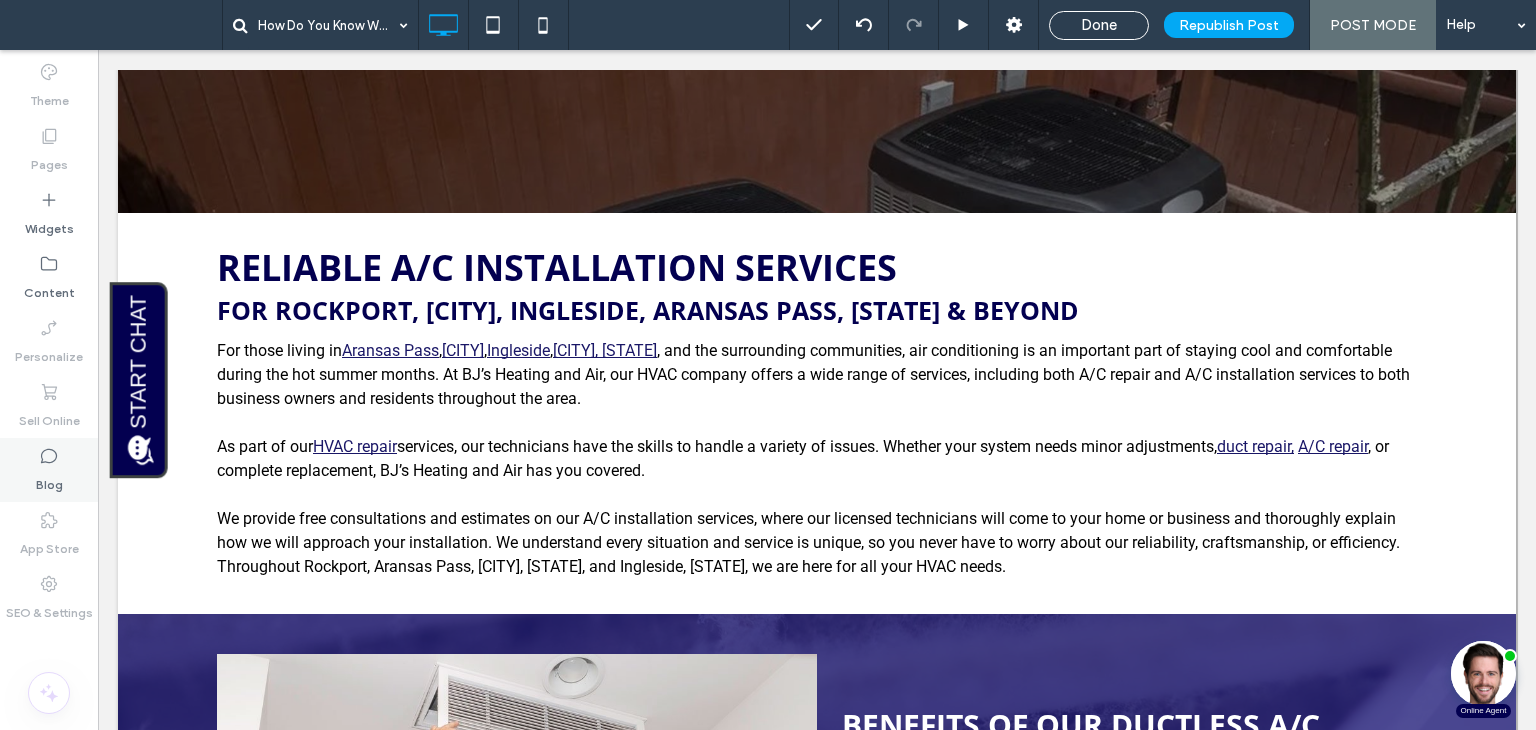 click on "Blog" at bounding box center (49, 480) 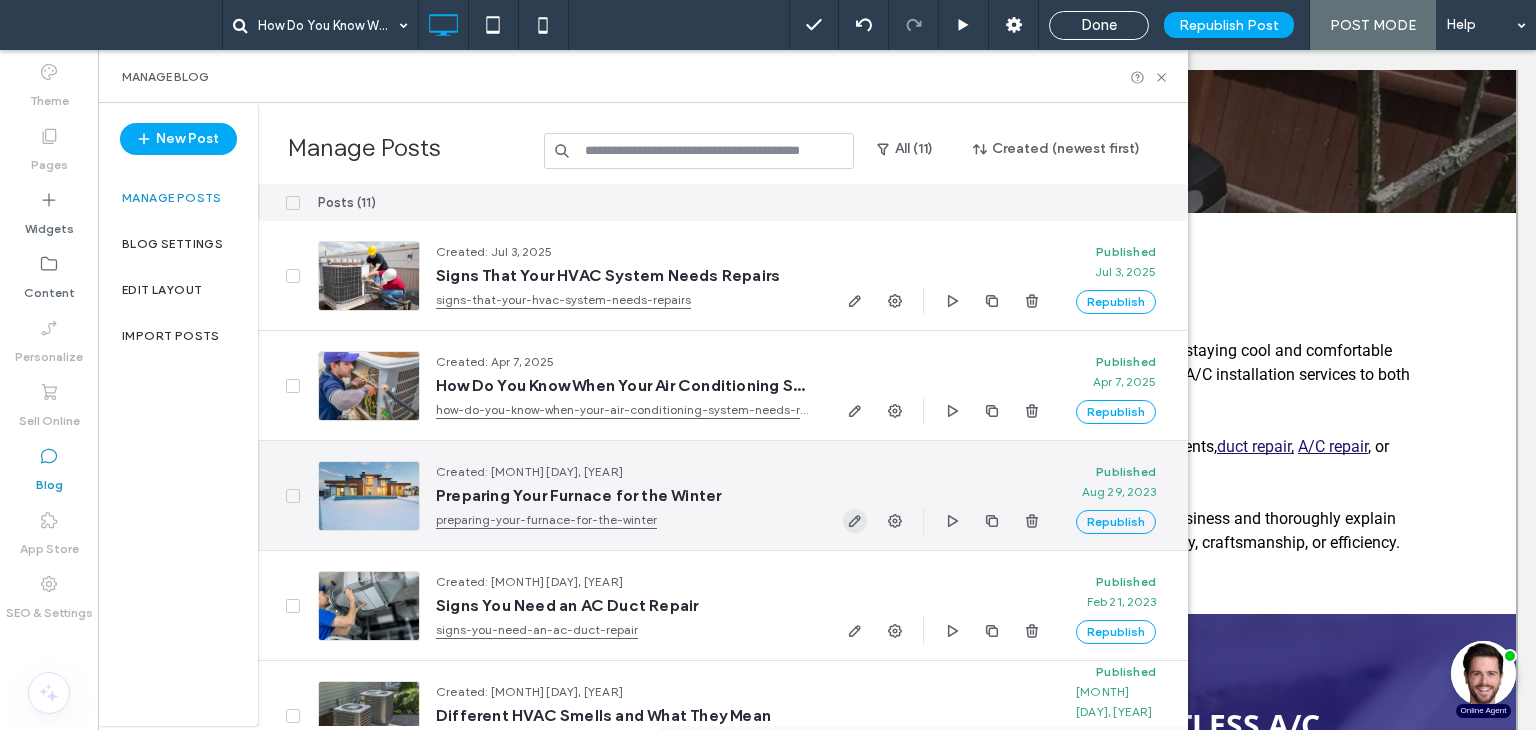 click 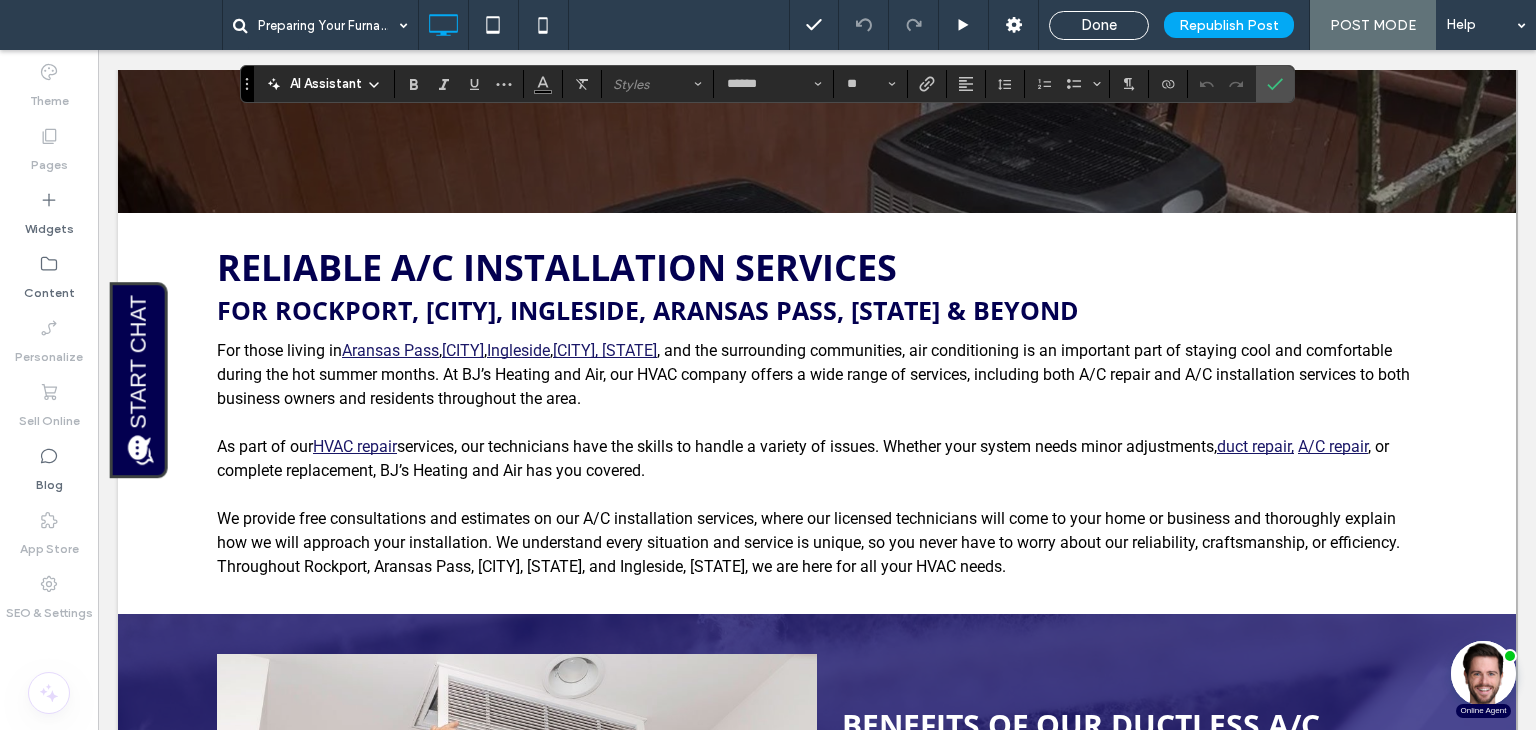 type on "******" 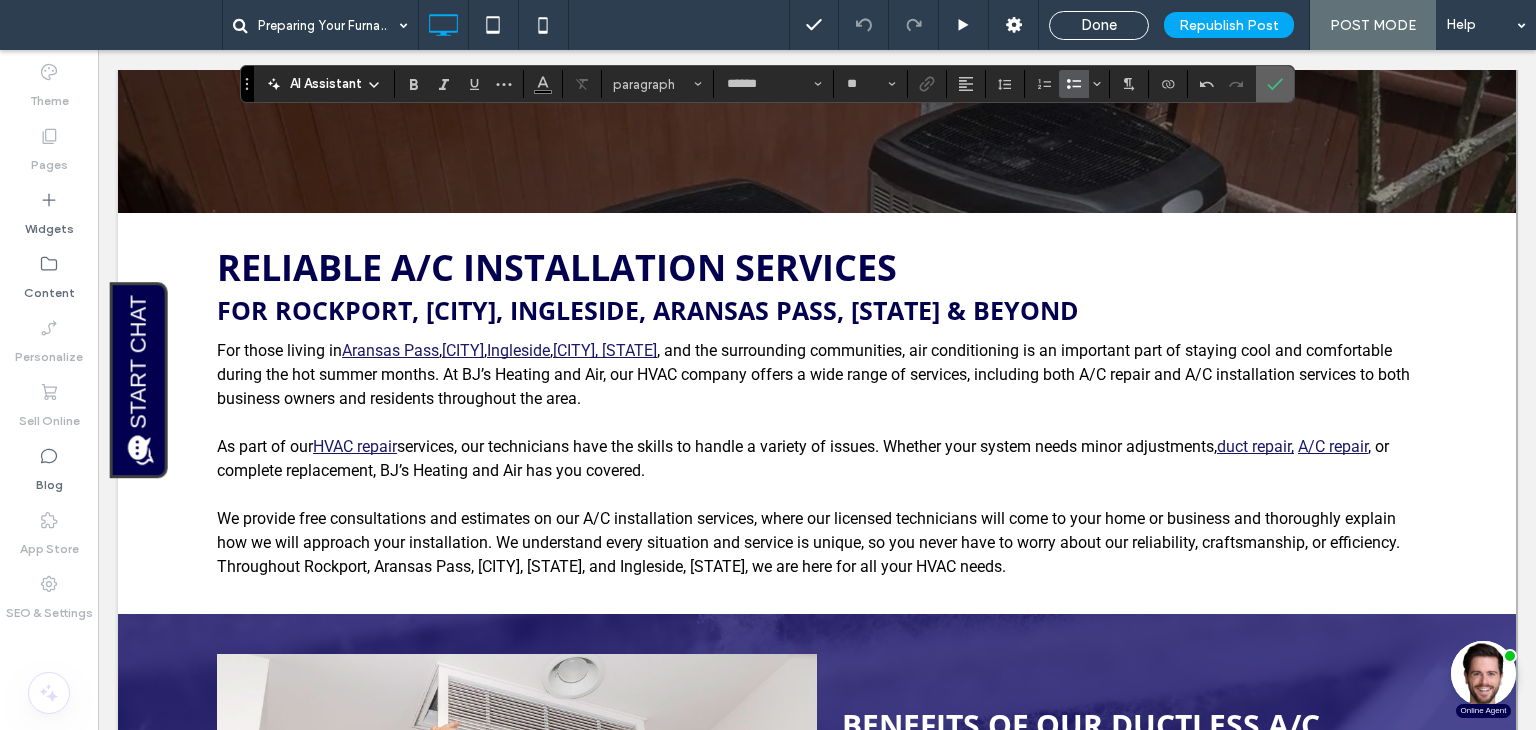 click 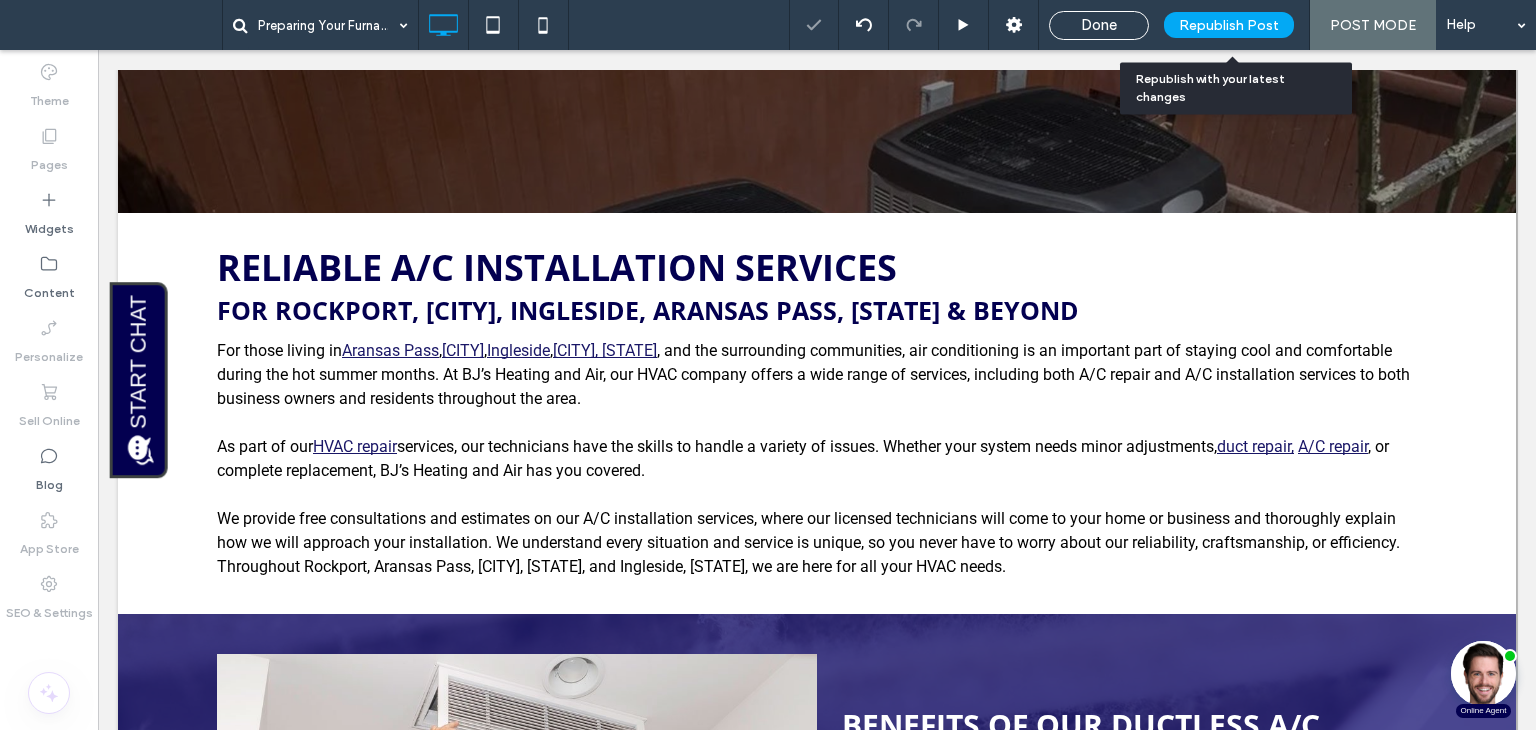 click on "Republish Post" at bounding box center [1229, 25] 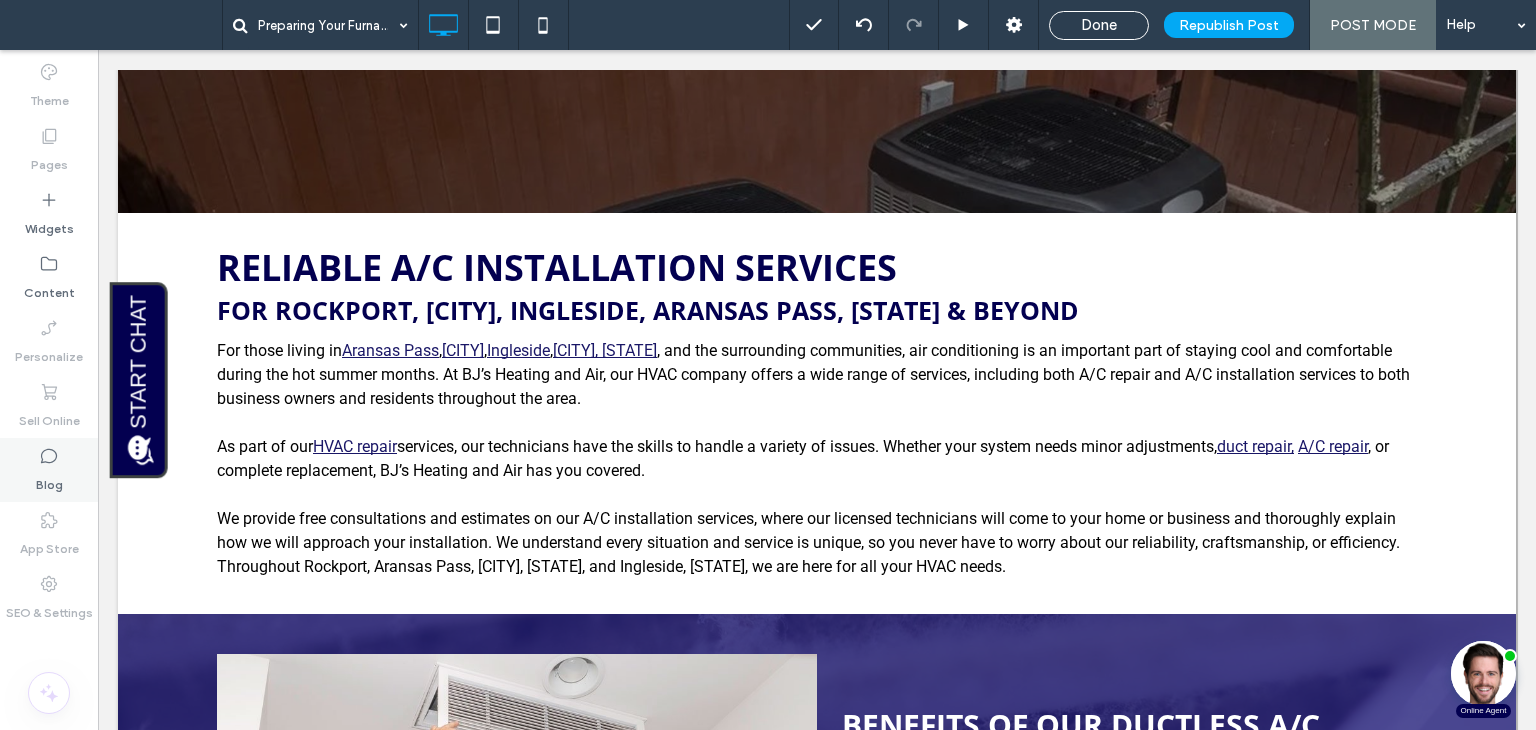 click 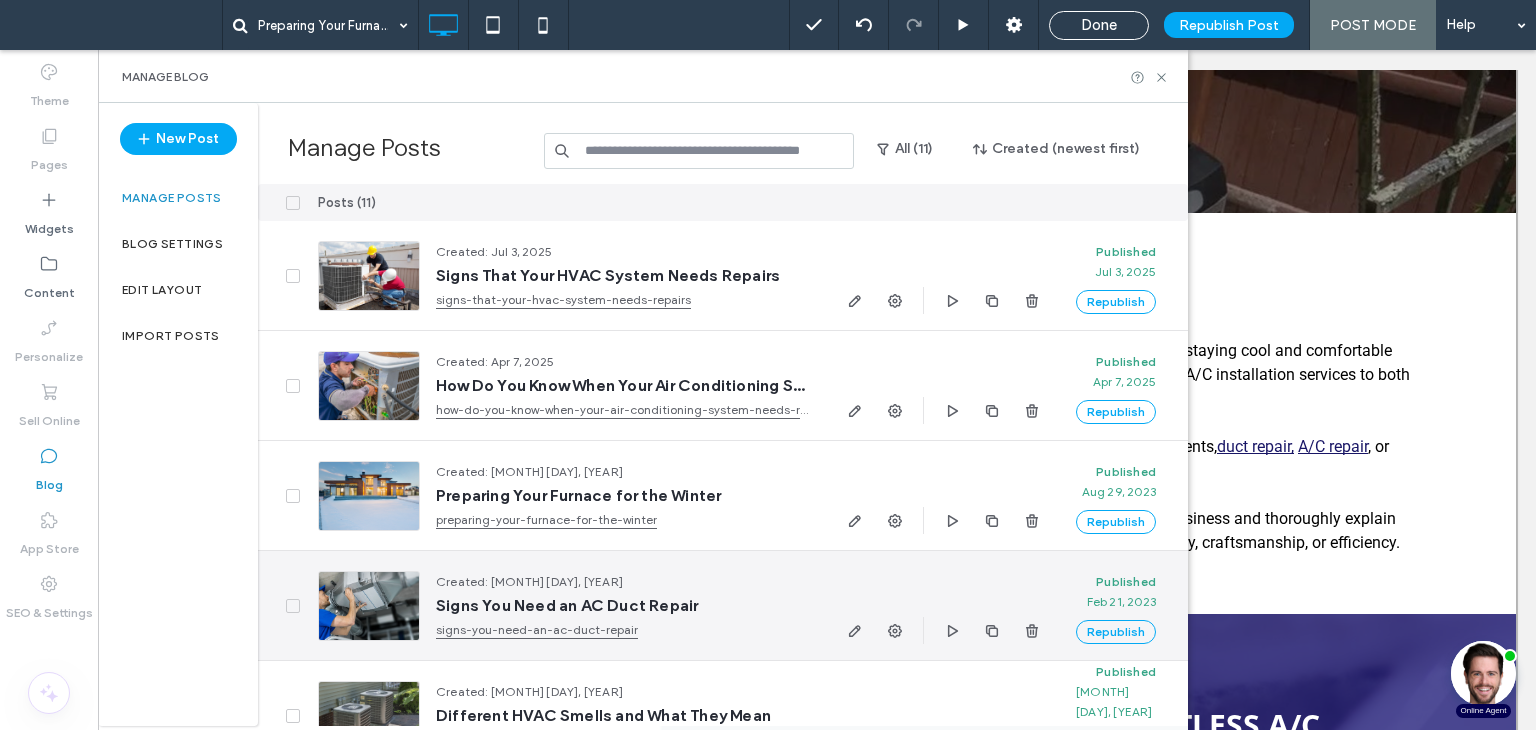 click 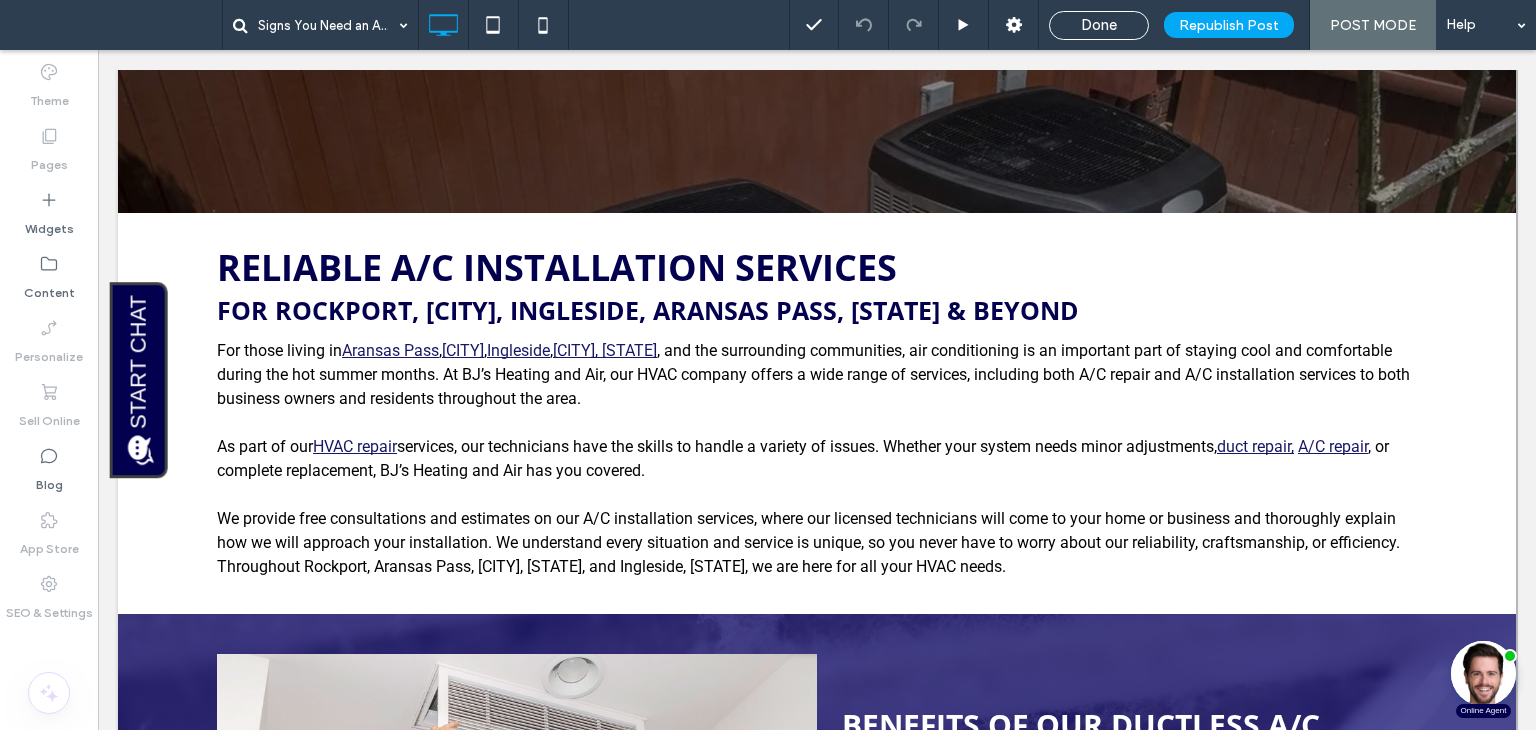 type on "******" 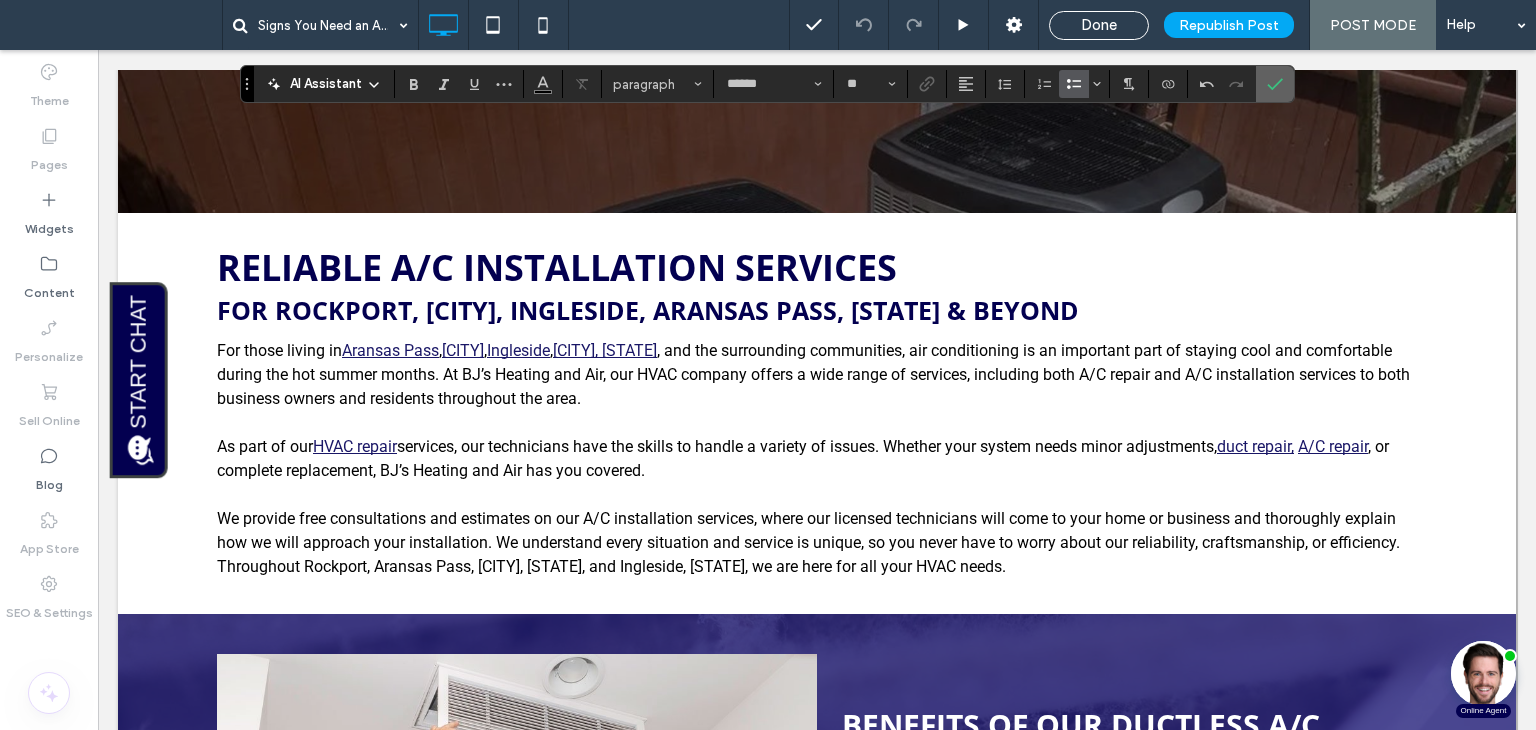 click at bounding box center [1271, 84] 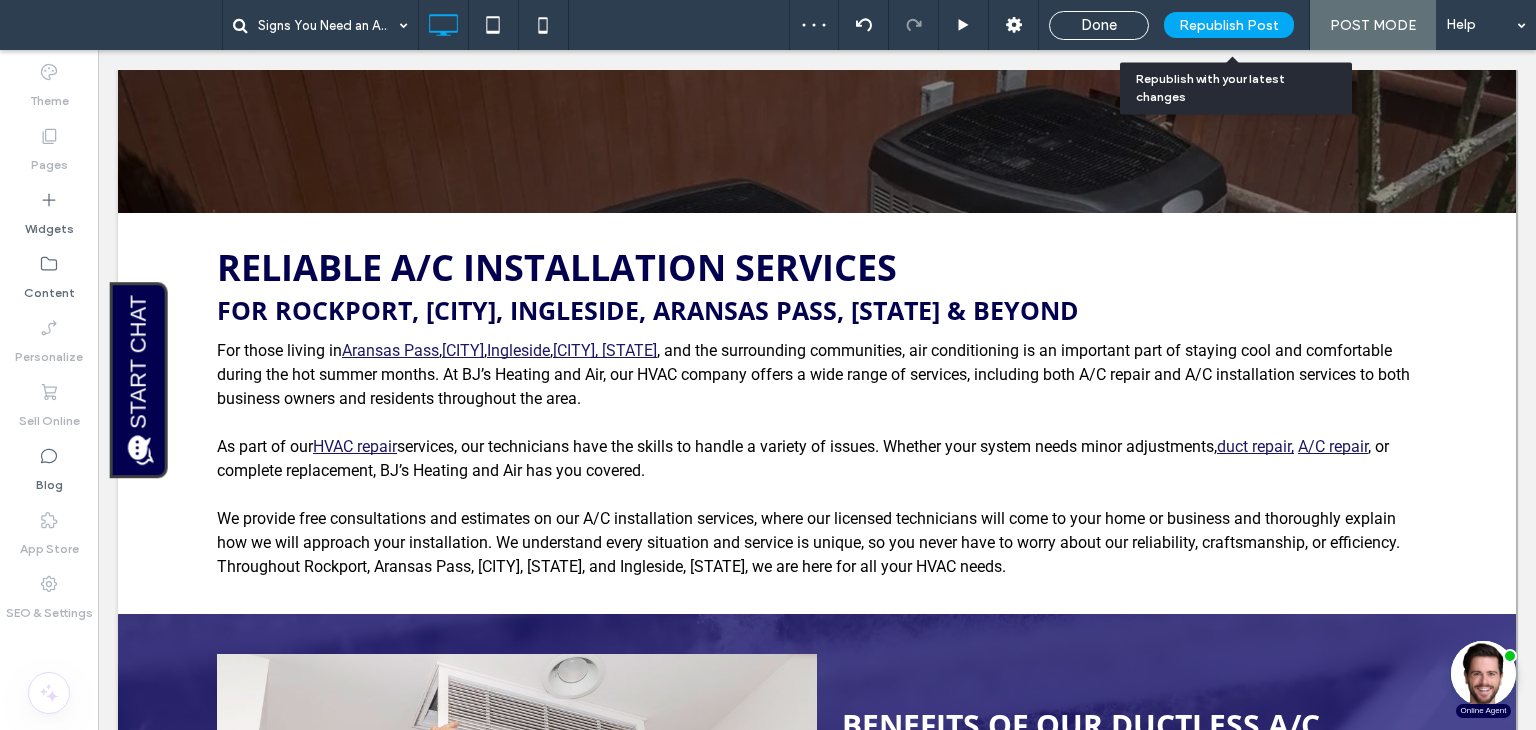 click on "Republish Post" at bounding box center [1229, 25] 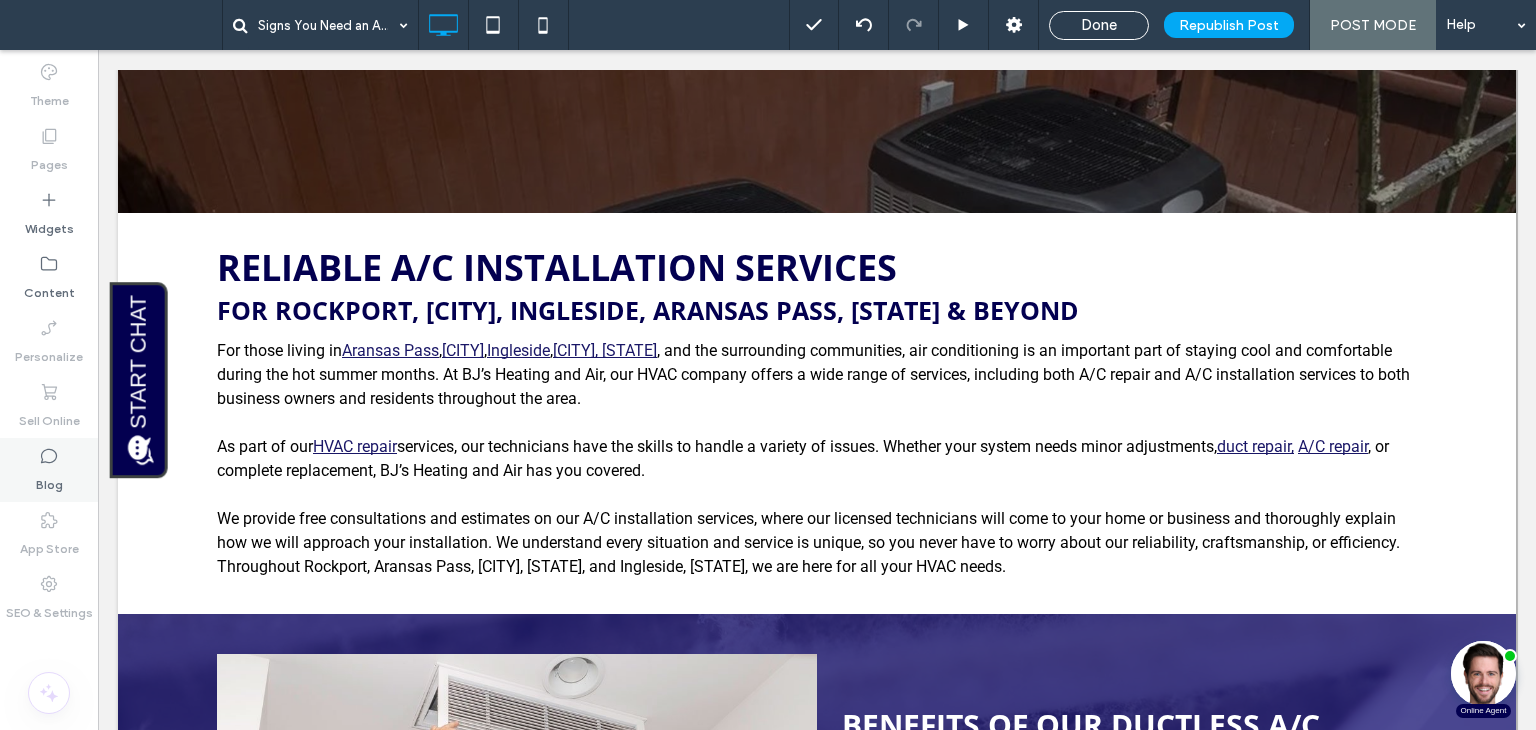 click on "Blog" at bounding box center [49, 480] 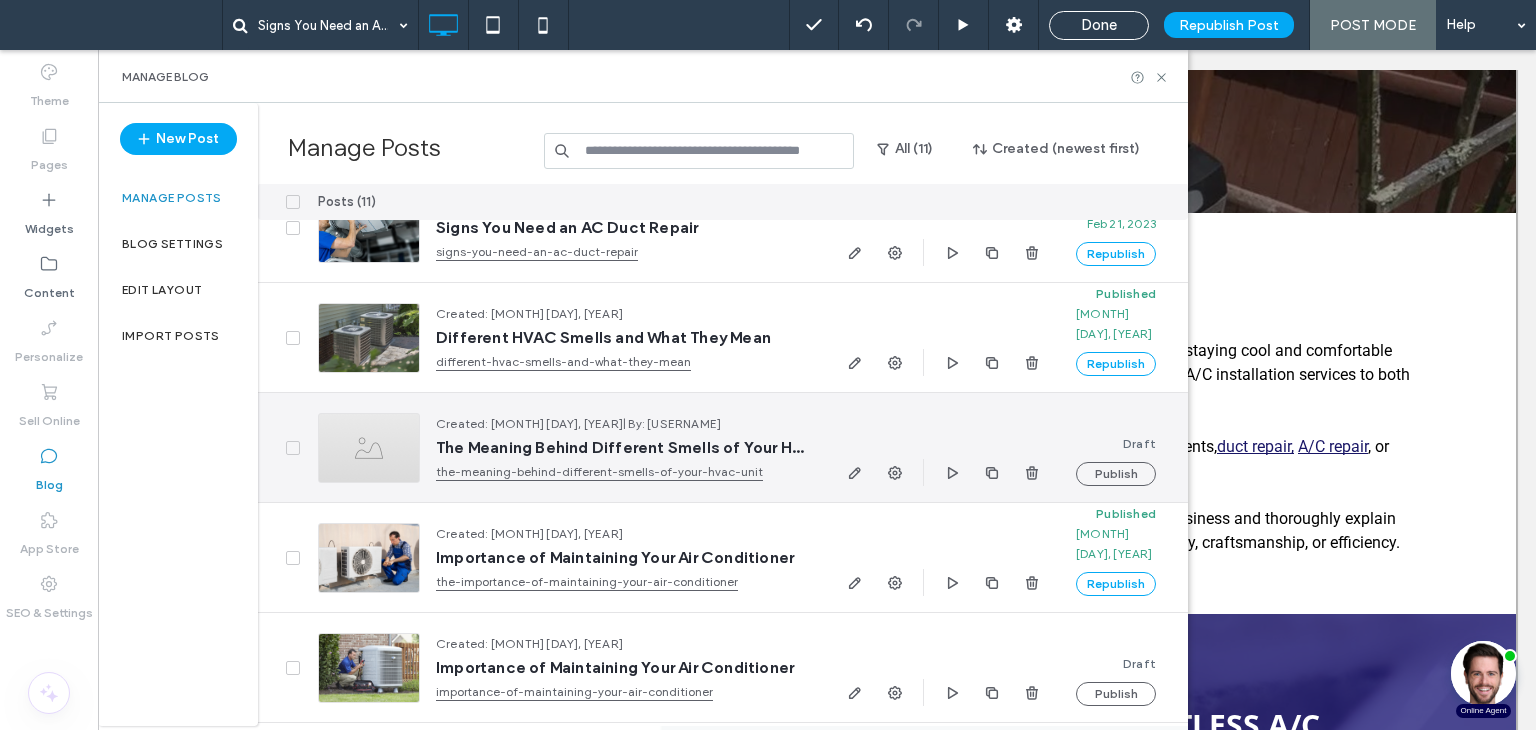 scroll, scrollTop: 400, scrollLeft: 0, axis: vertical 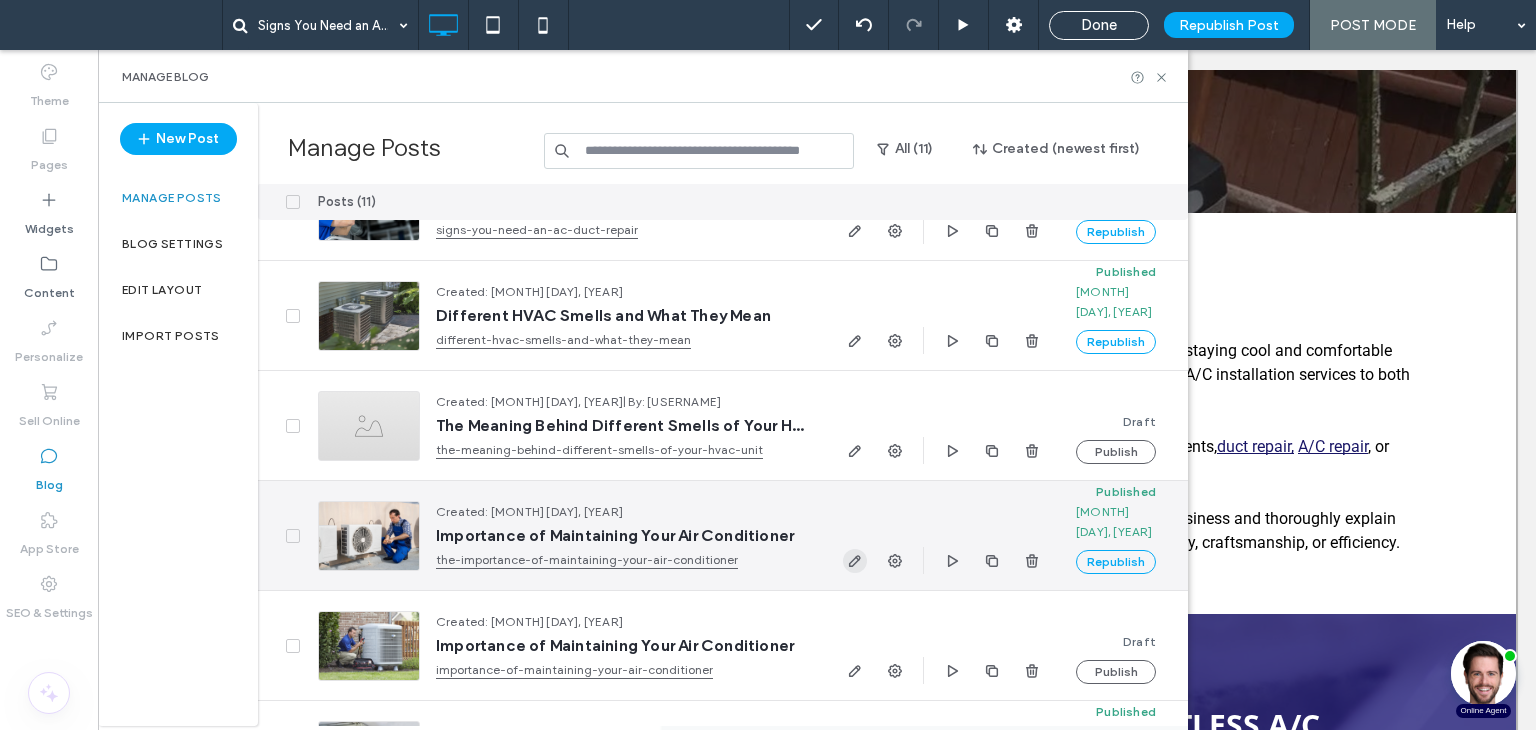 click 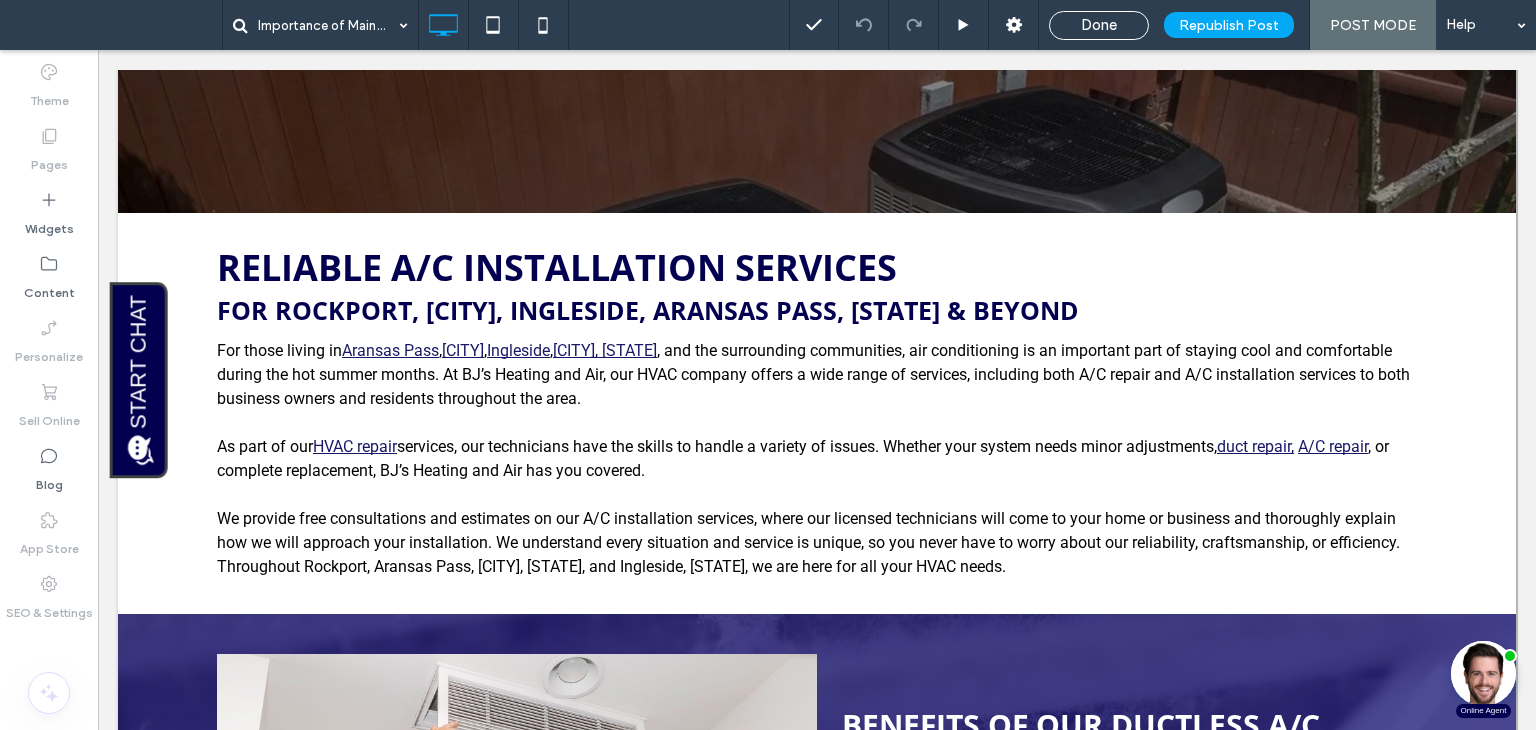 type on "******" 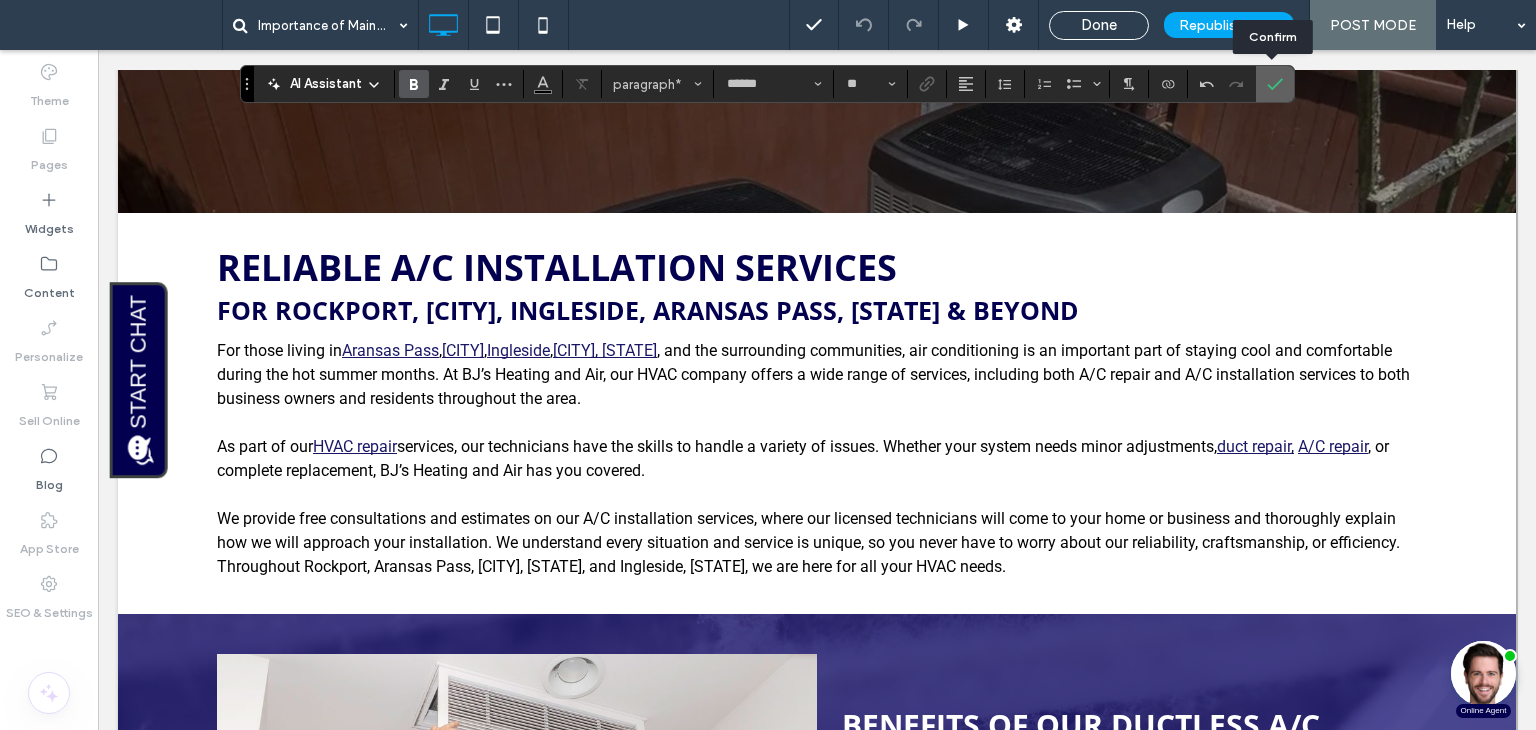 click at bounding box center (1275, 84) 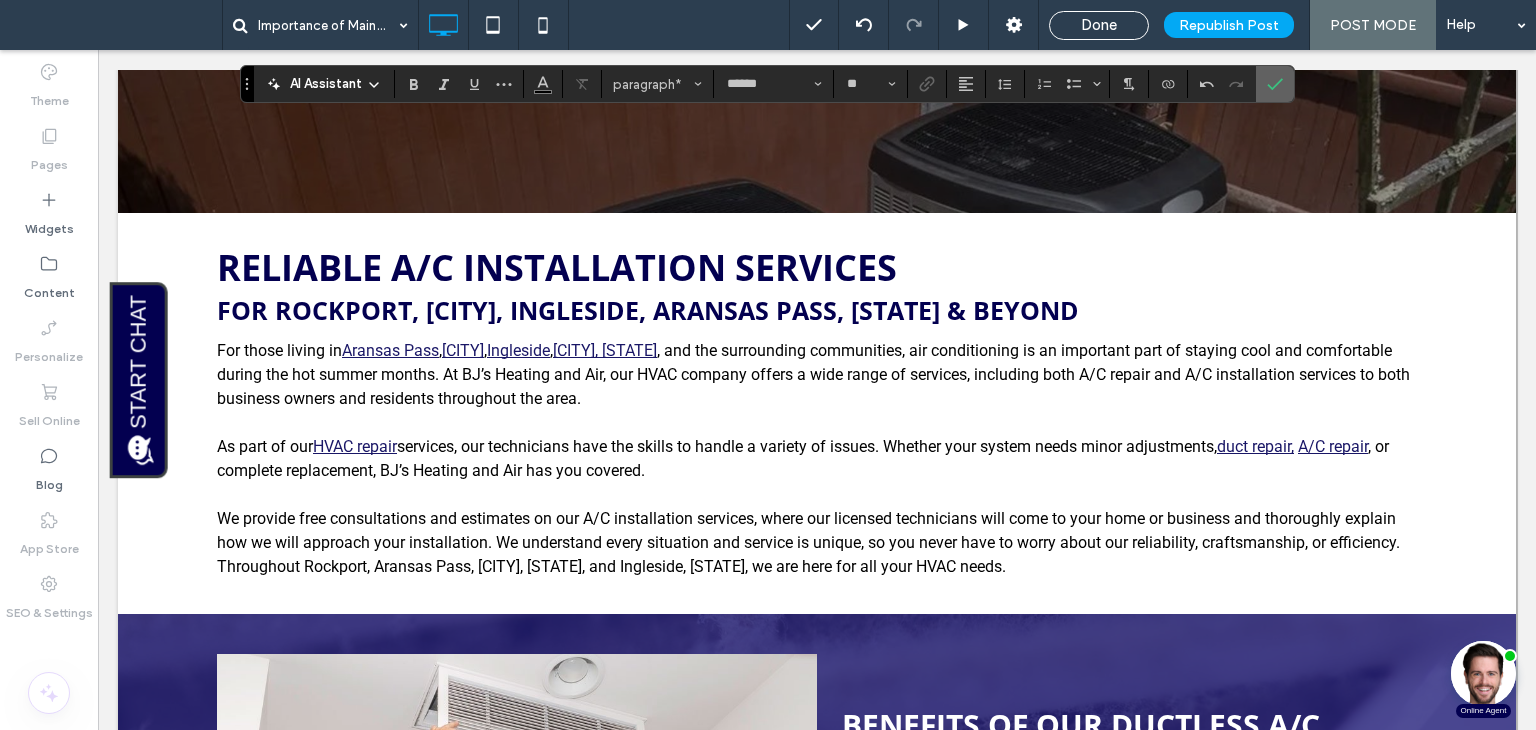 click 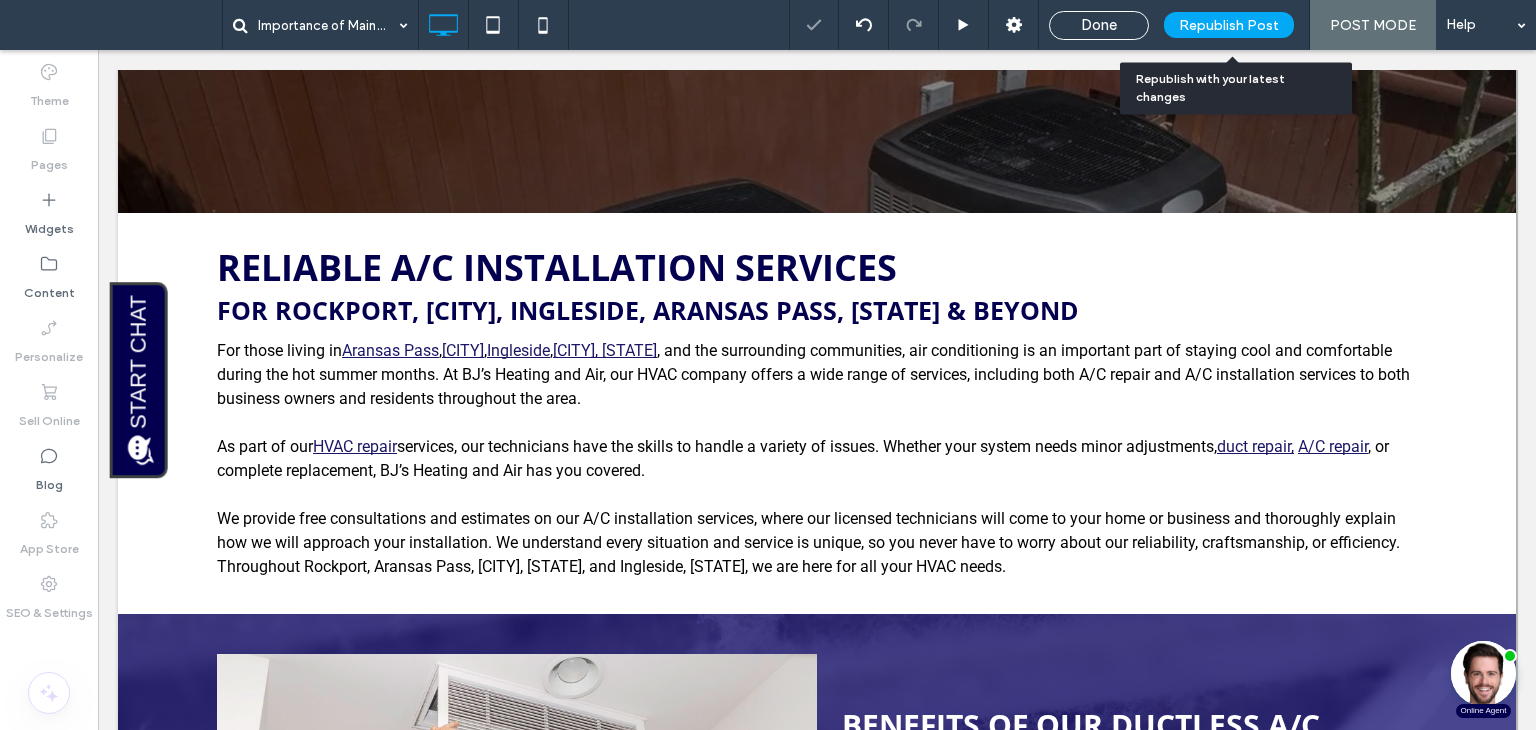 click on "Republish Post" at bounding box center (1229, 25) 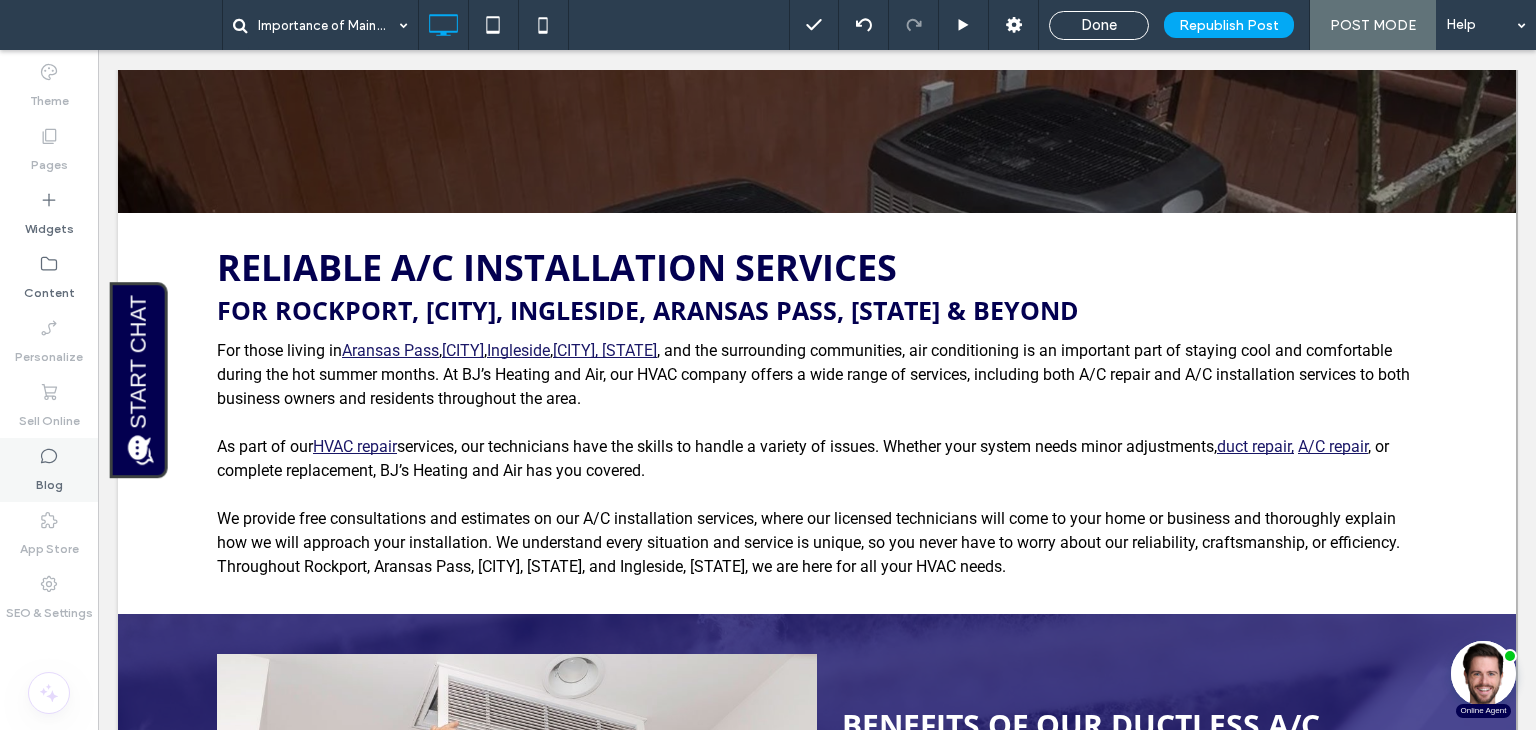 click on "Blog" at bounding box center [49, 470] 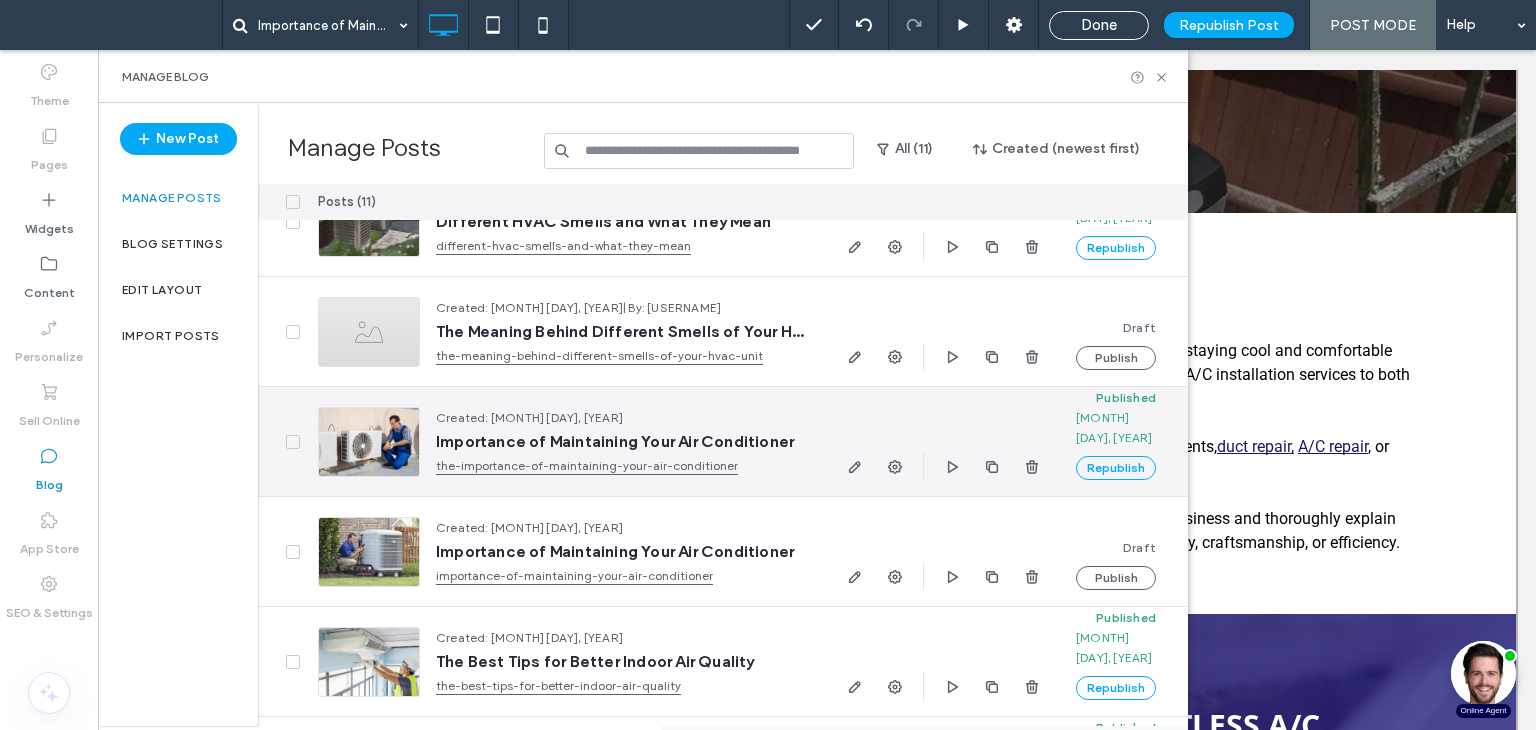 scroll, scrollTop: 600, scrollLeft: 0, axis: vertical 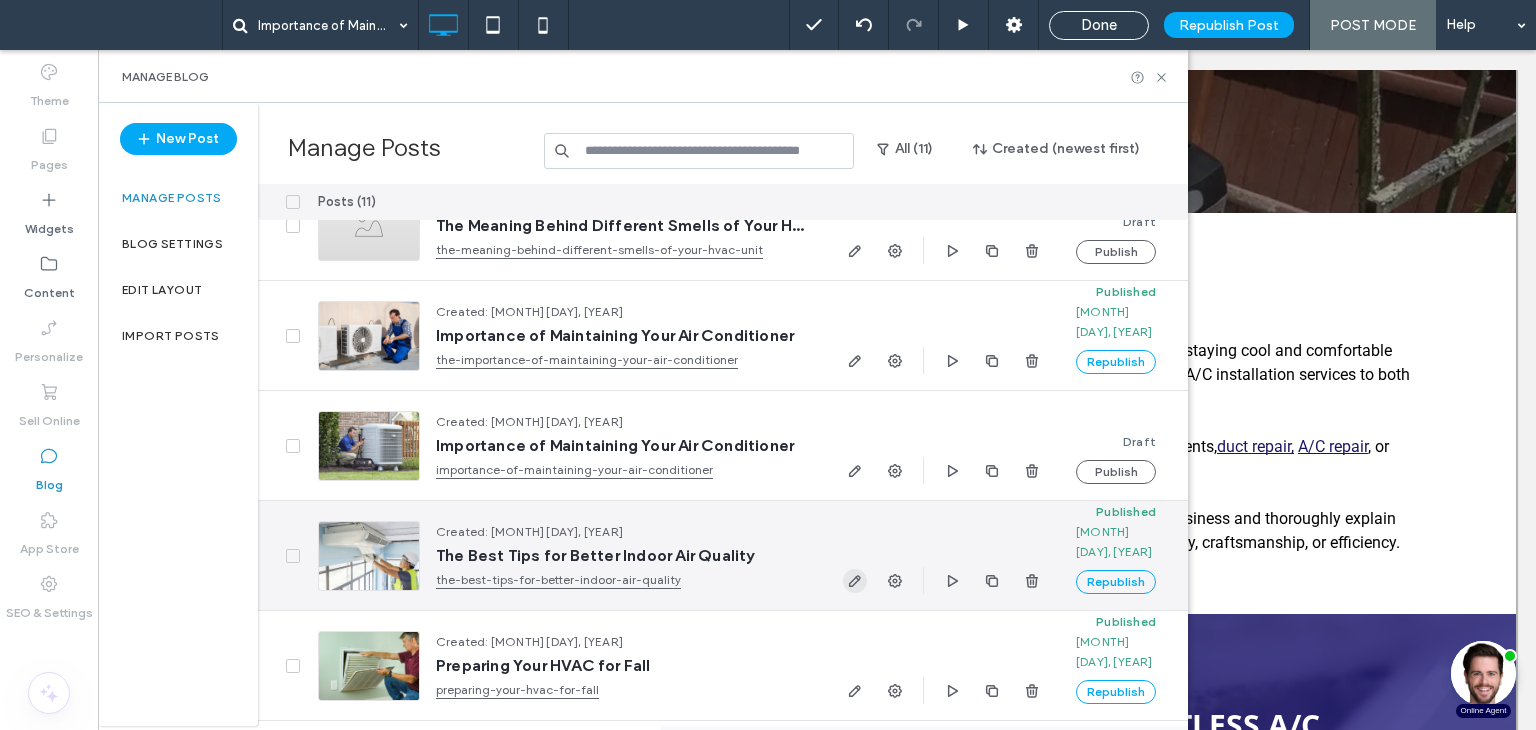 click 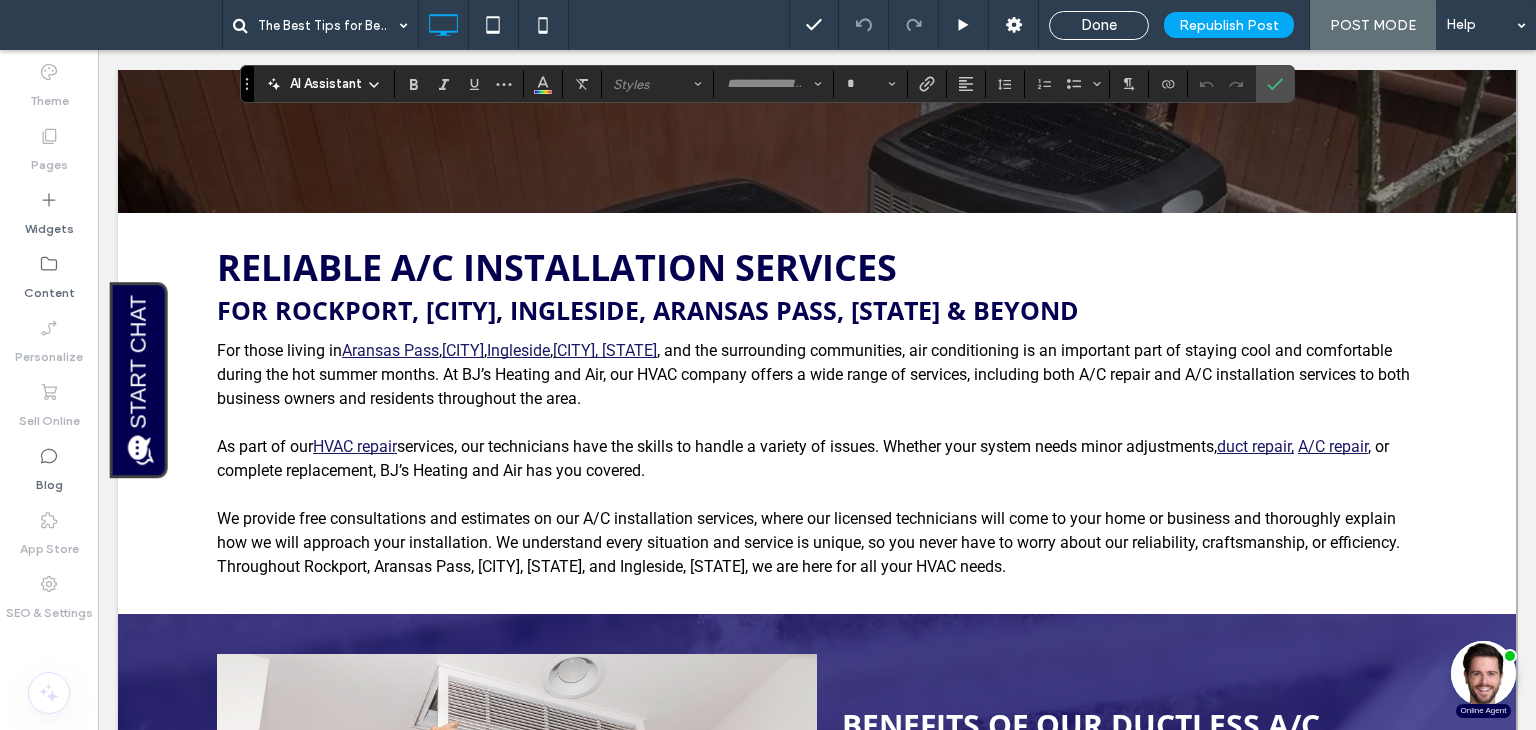 type on "******" 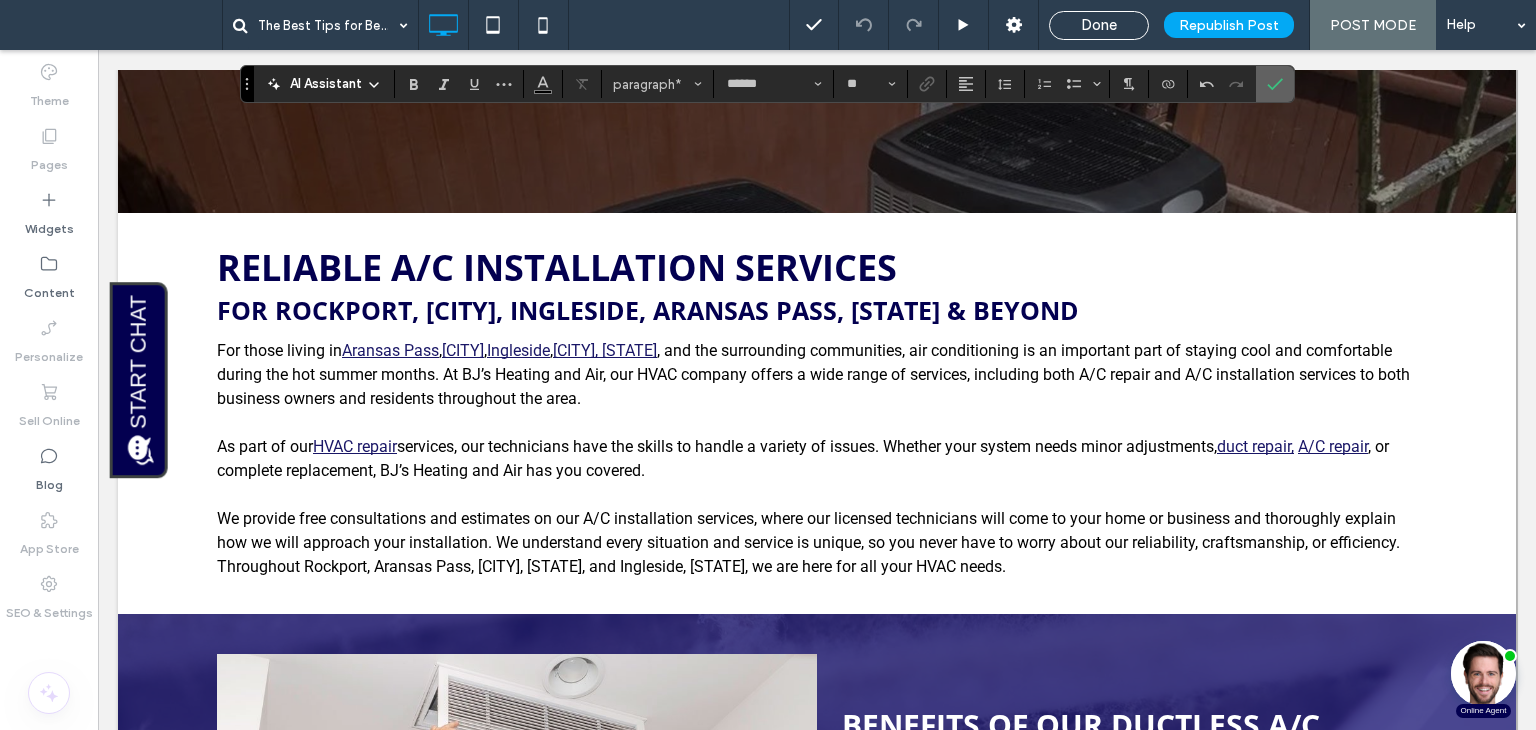 click at bounding box center [1275, 84] 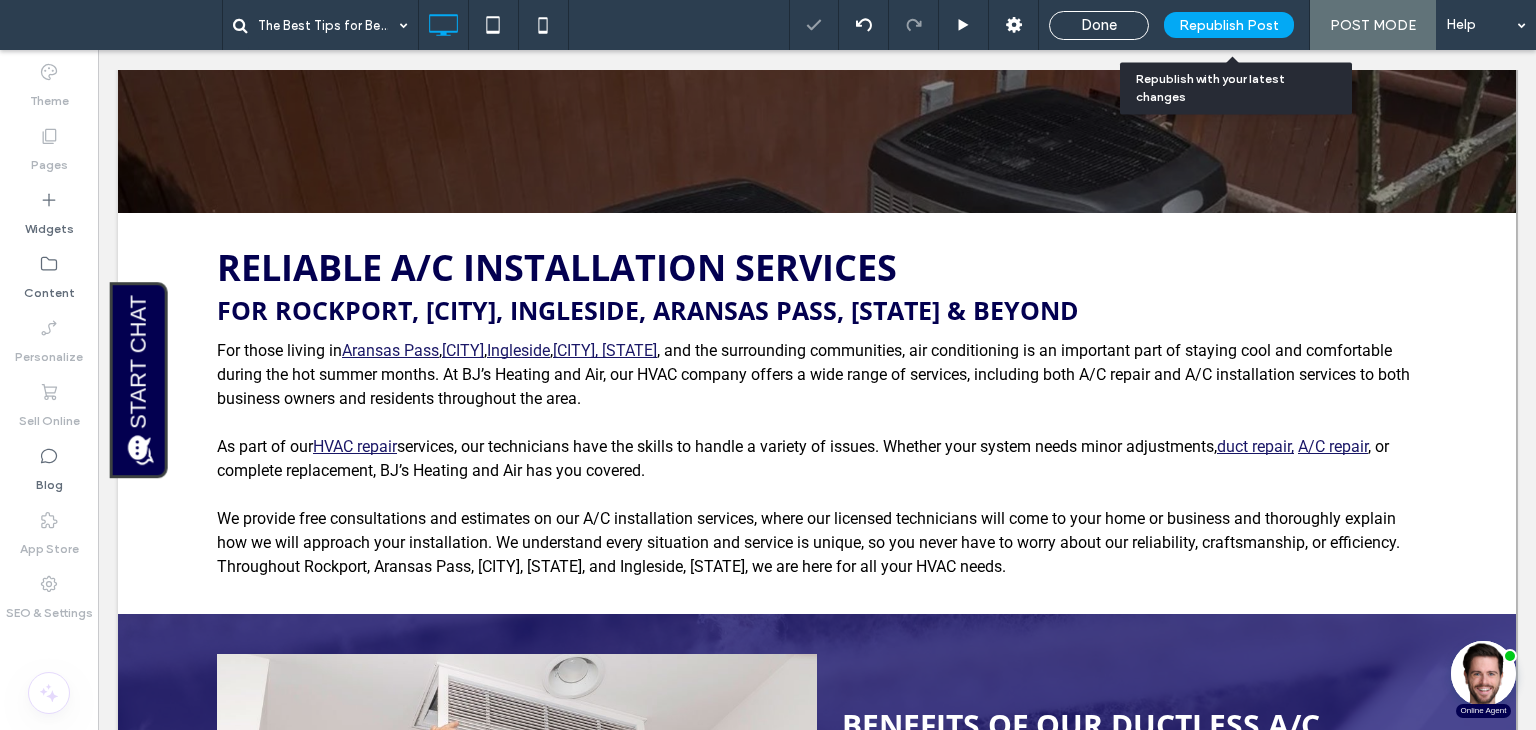click on "Republish Post" at bounding box center (1229, 25) 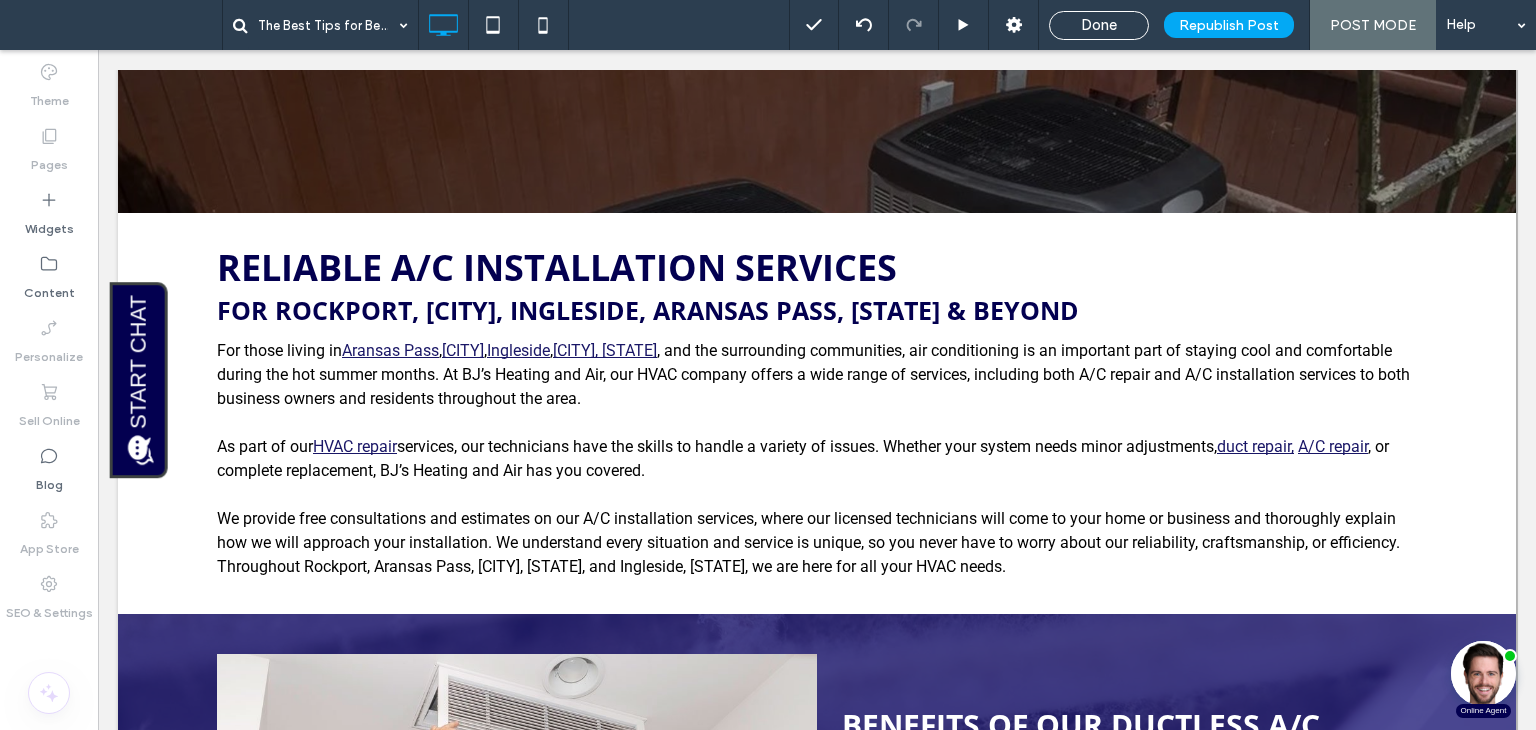 click on "Pages" at bounding box center (49, 160) 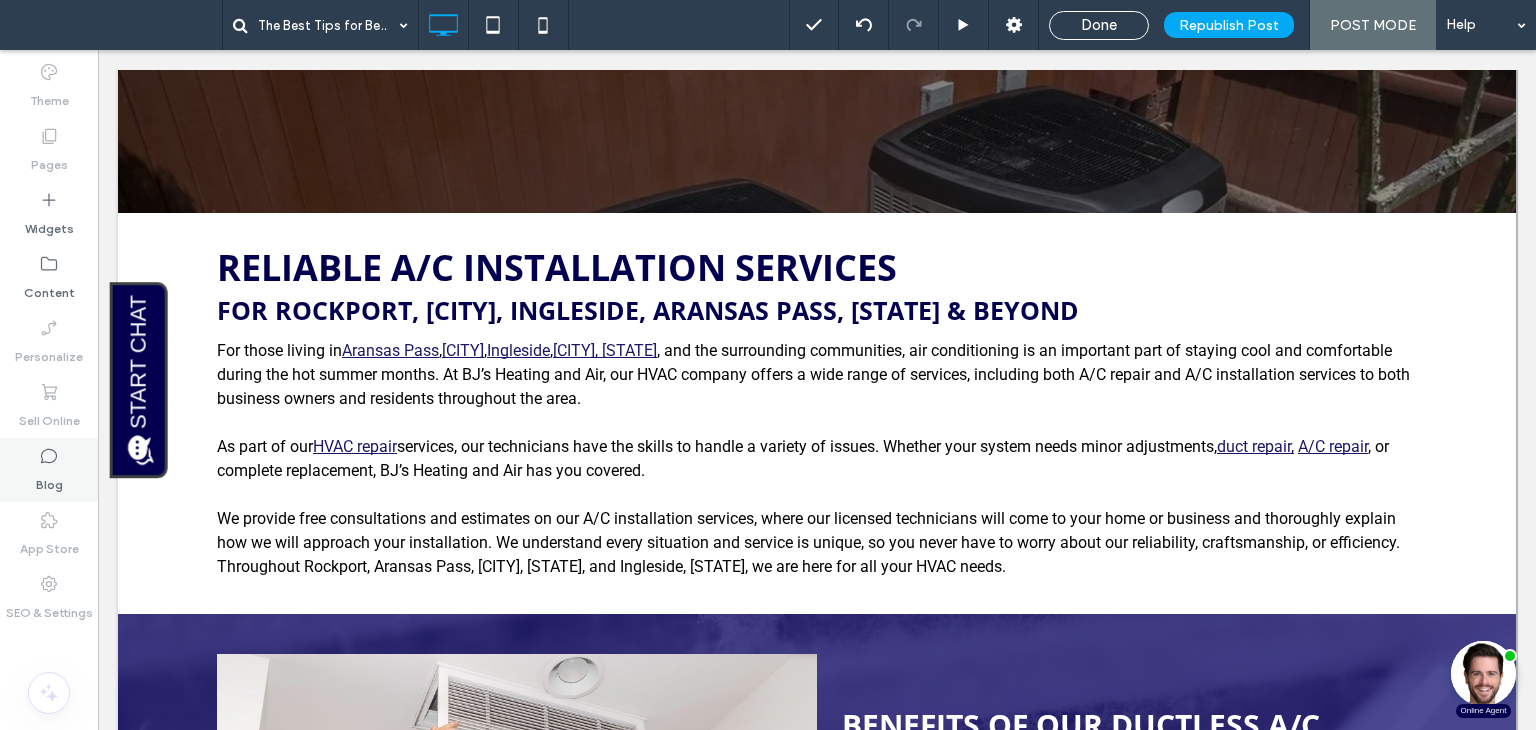 click 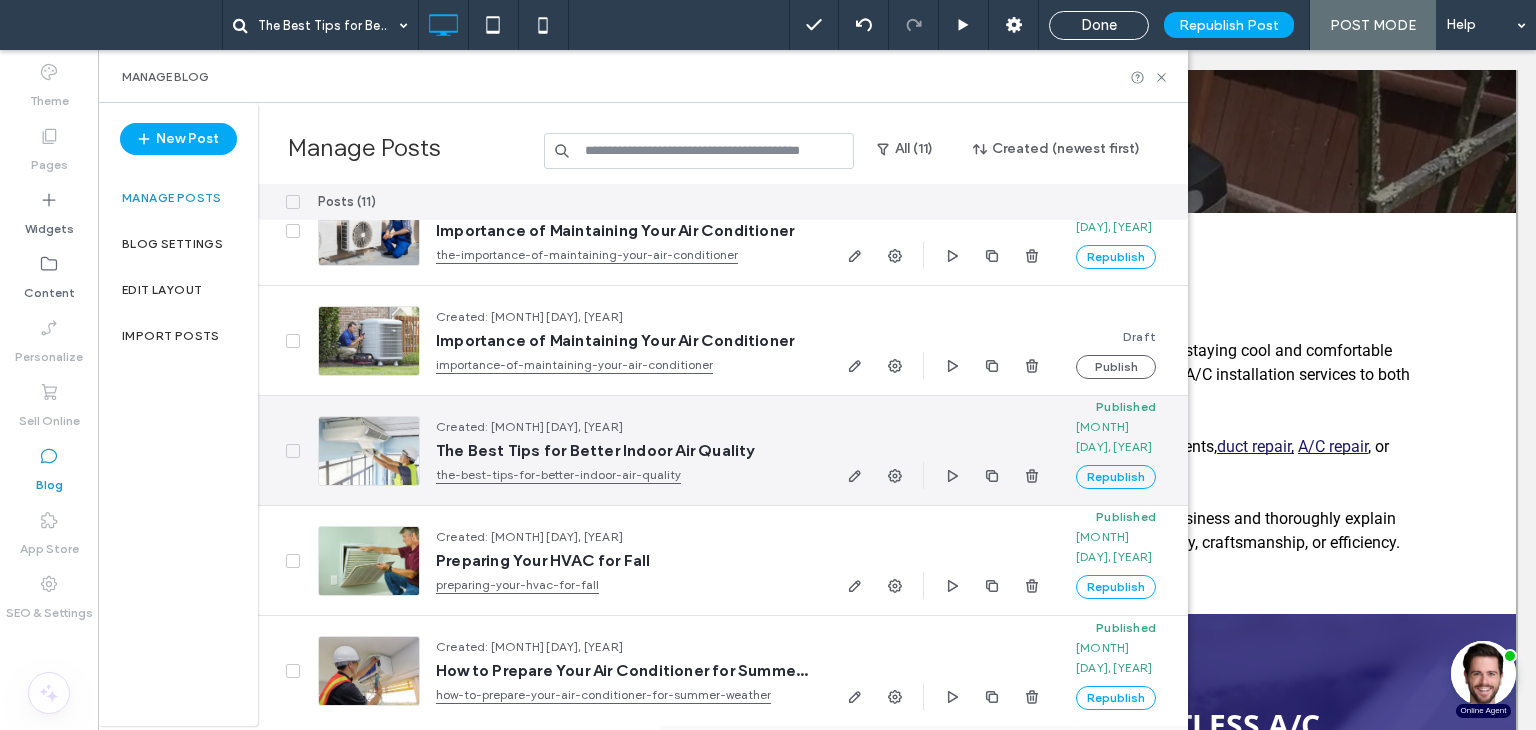 scroll, scrollTop: 716, scrollLeft: 0, axis: vertical 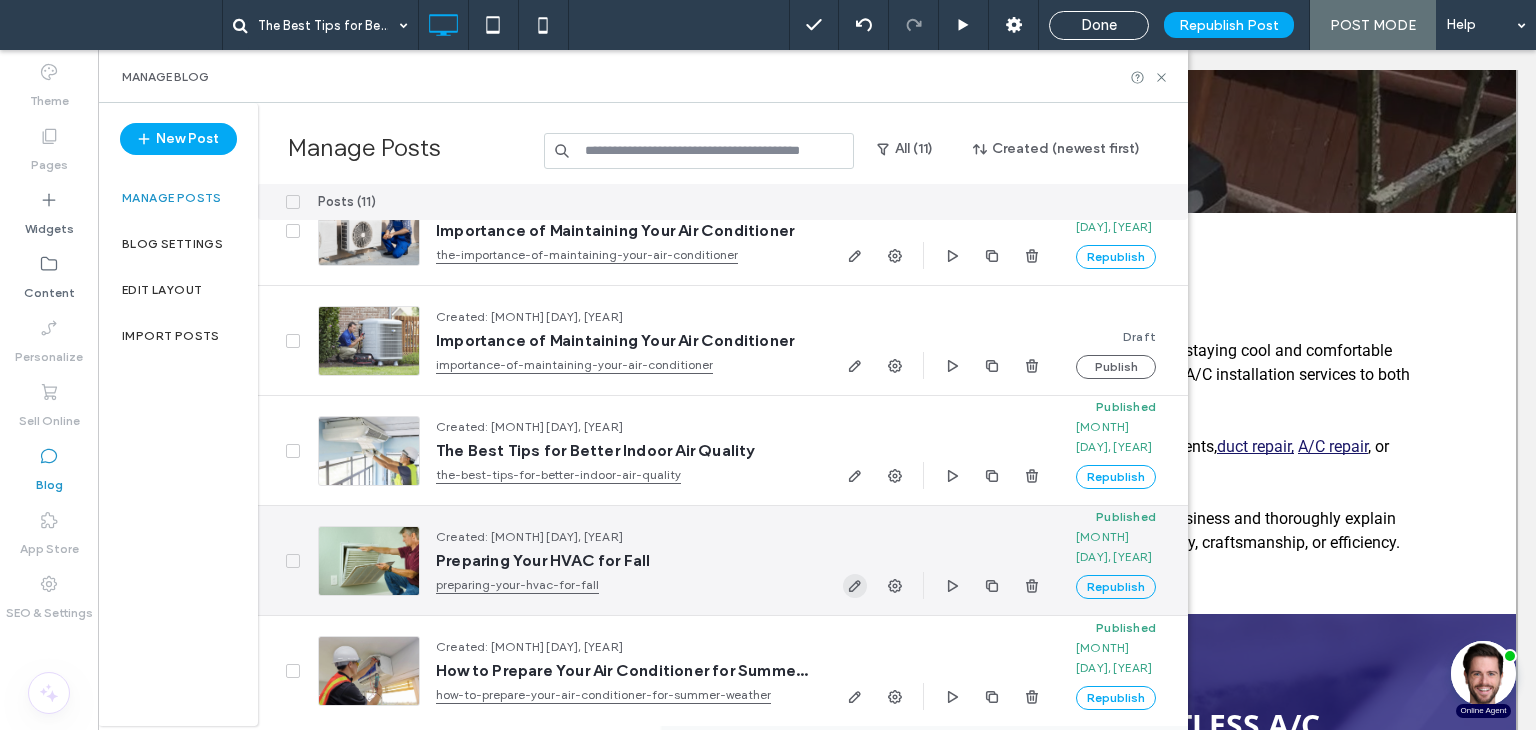 click 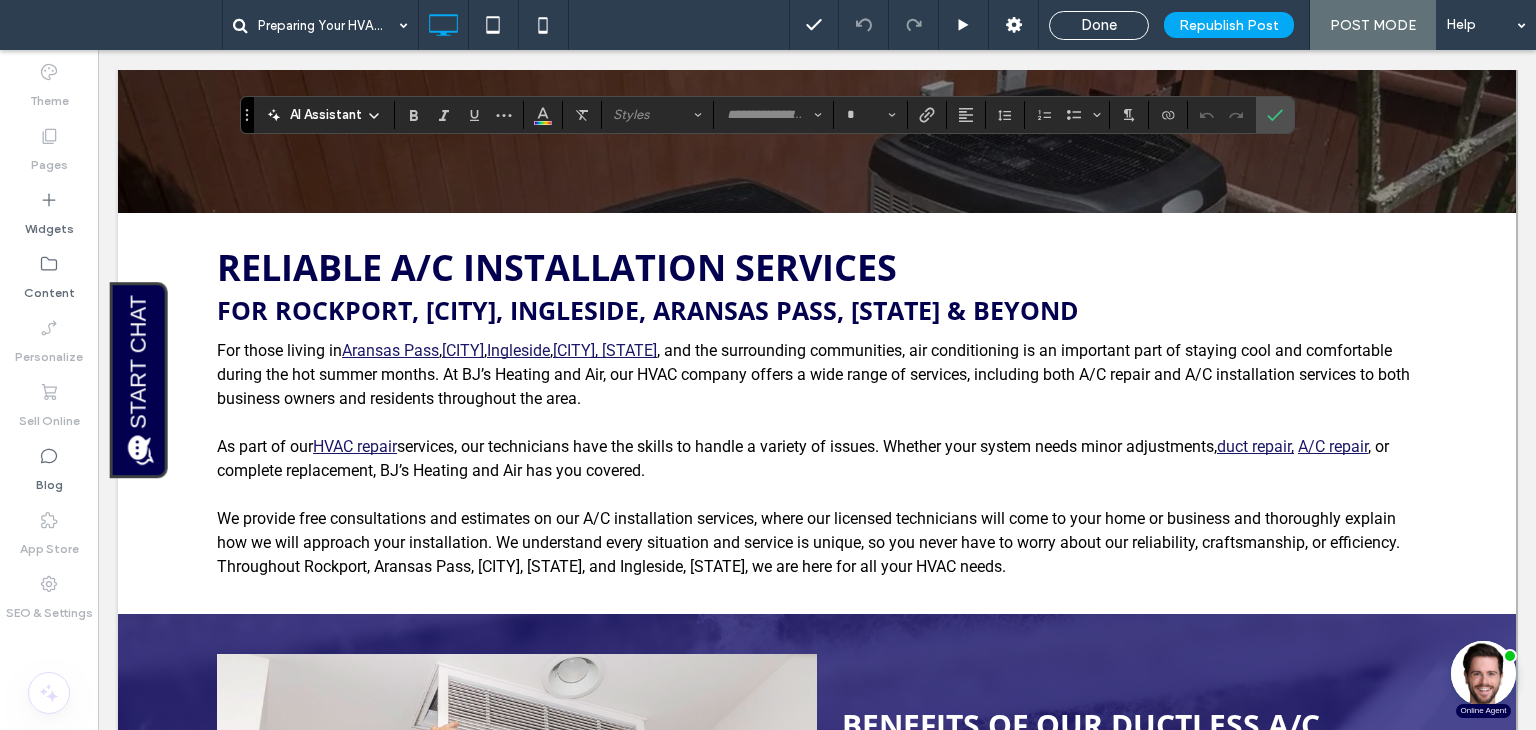 type on "******" 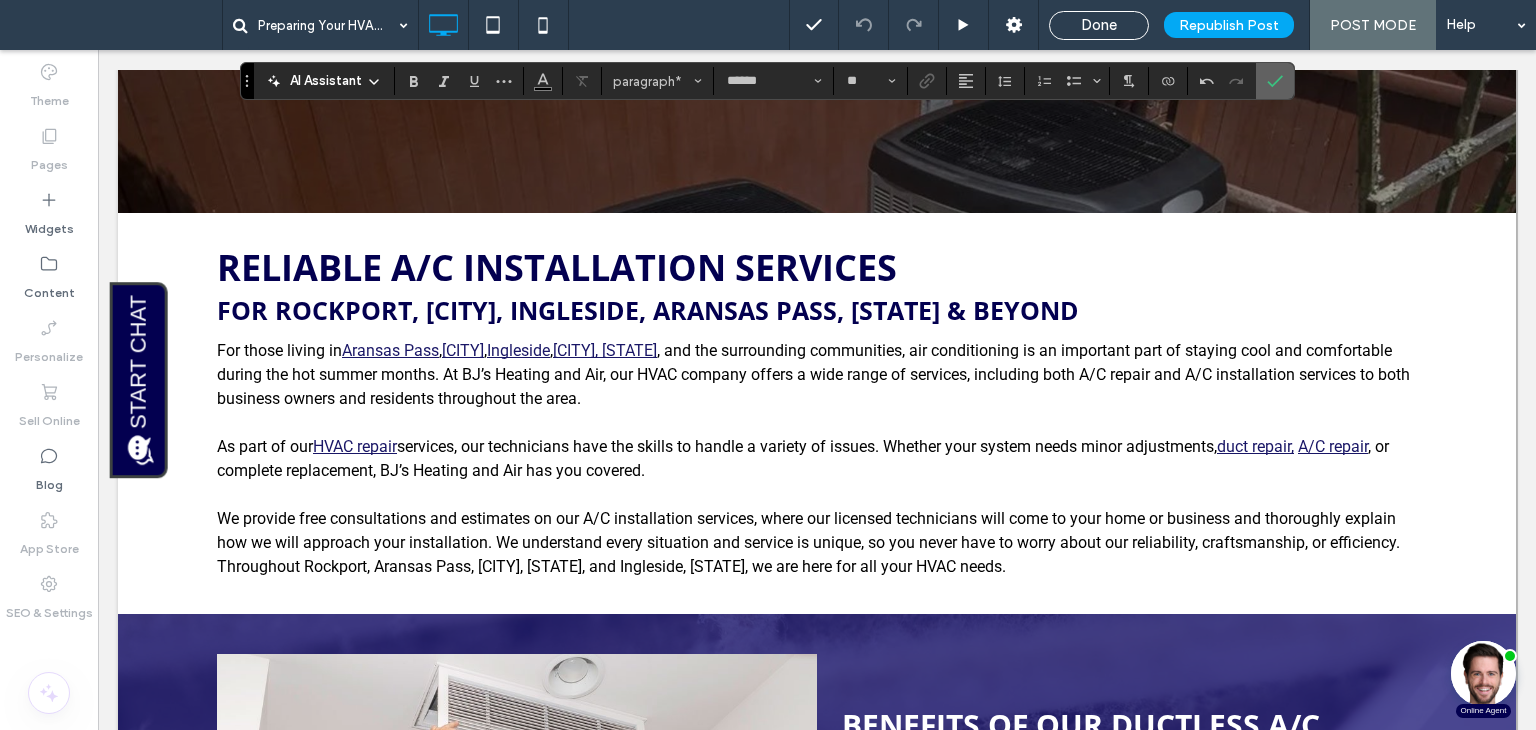 click at bounding box center (1275, 81) 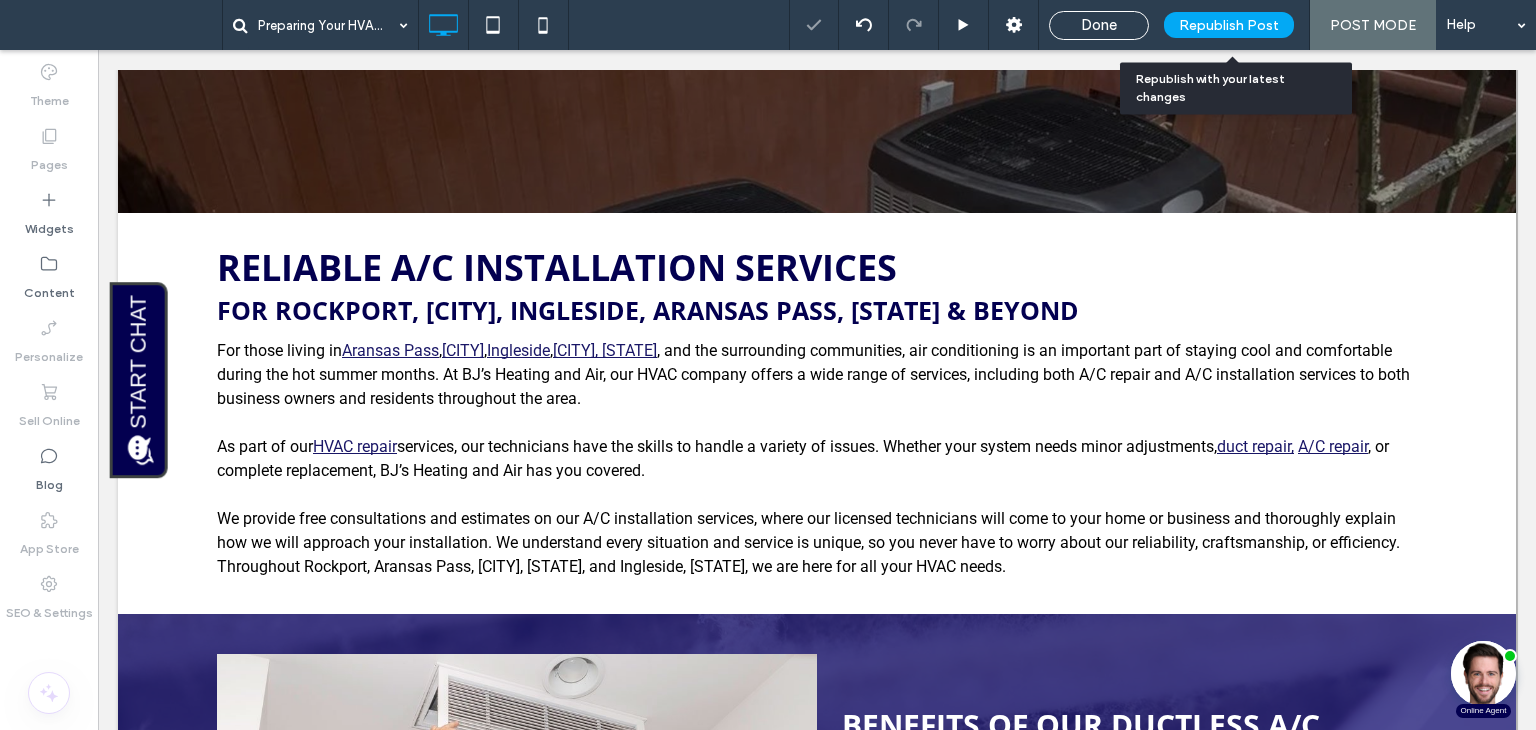 click on "Republish Post" at bounding box center [1229, 25] 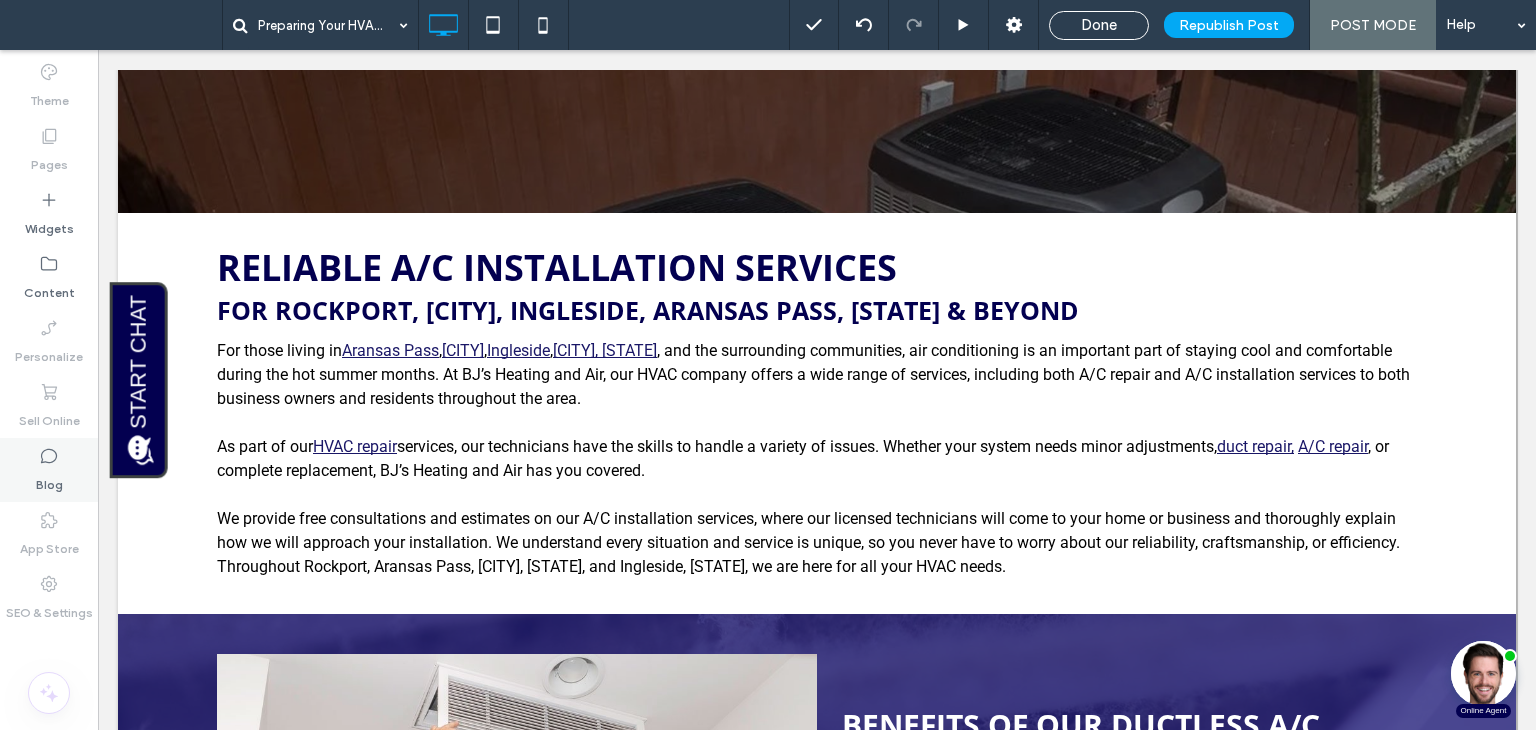 click on "Blog" at bounding box center [49, 470] 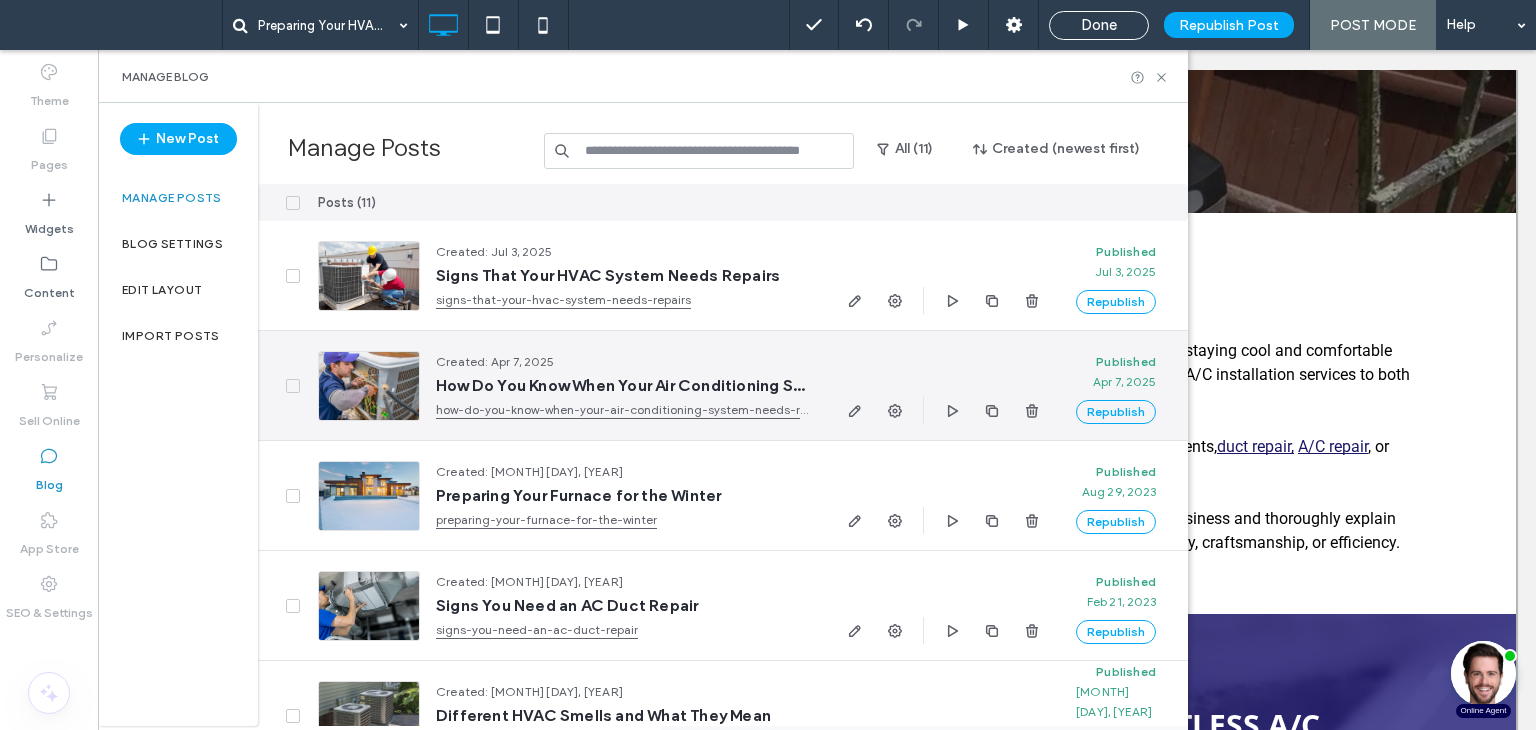 scroll, scrollTop: 716, scrollLeft: 0, axis: vertical 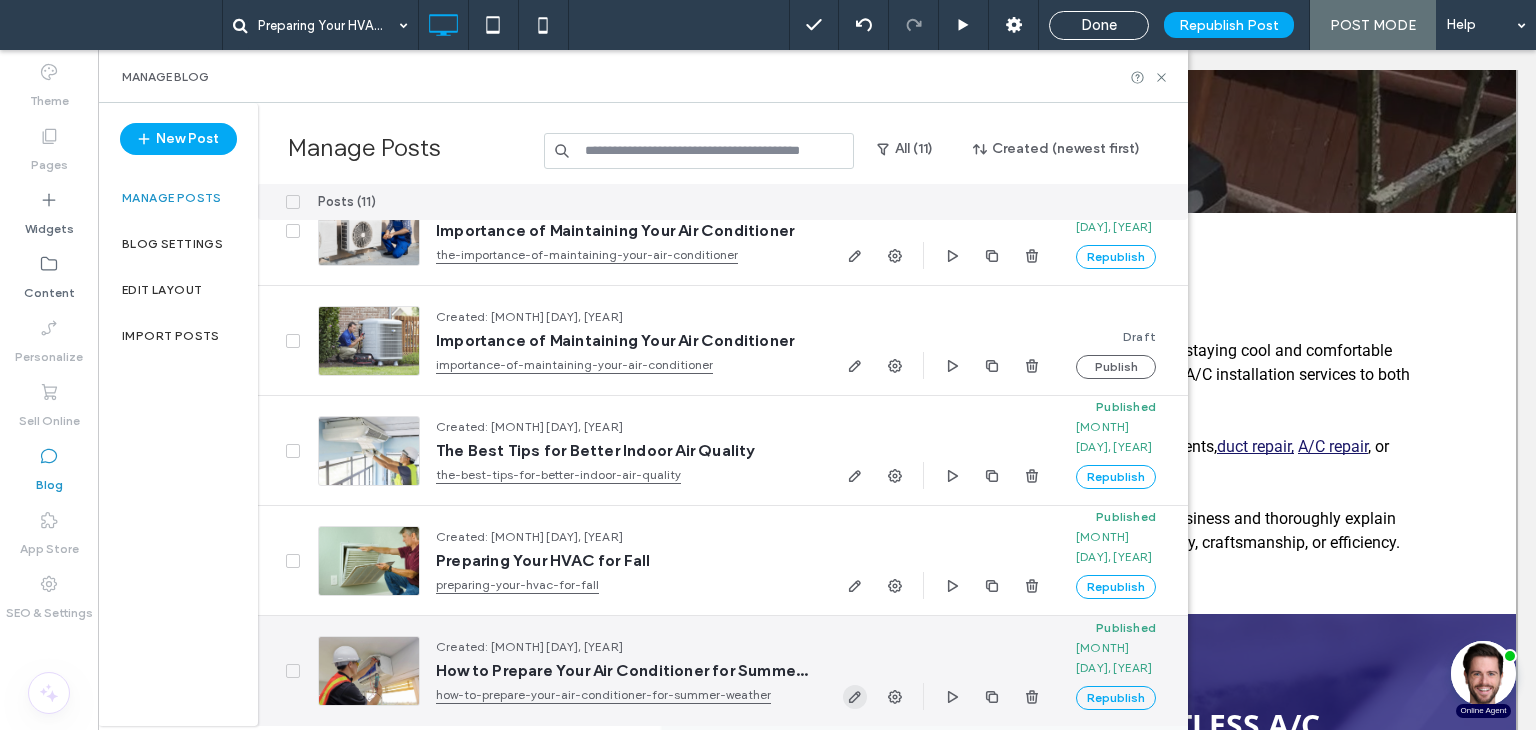 click 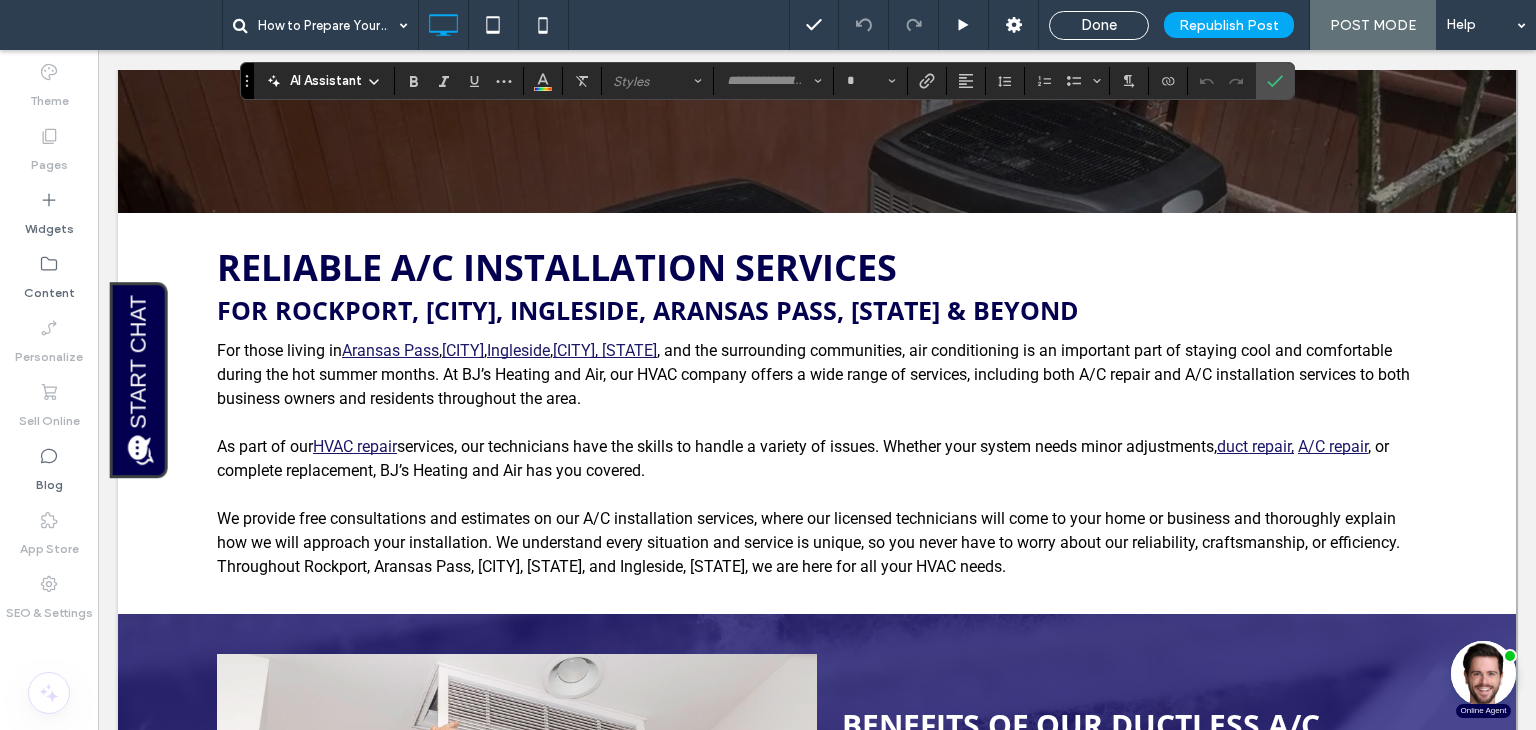 type on "******" 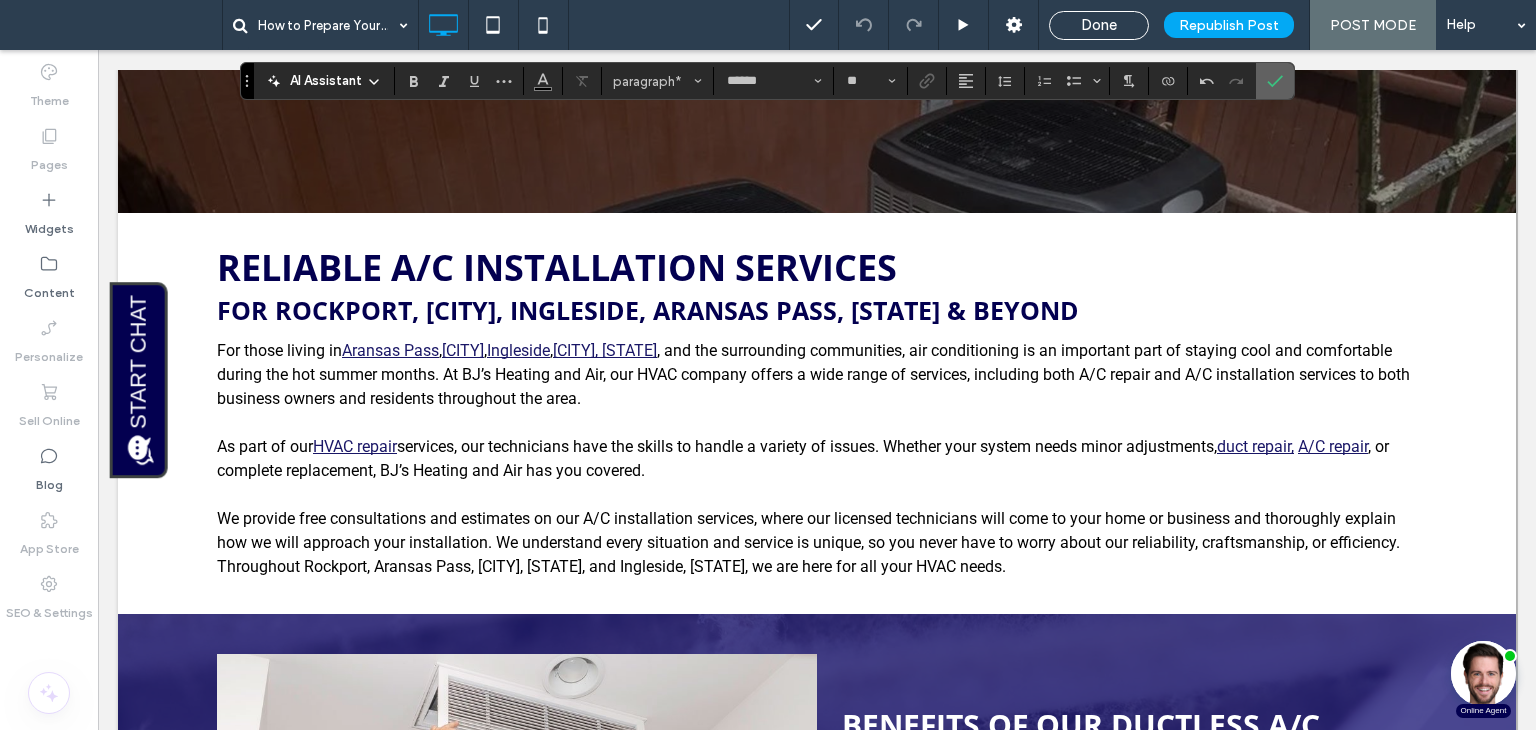 click at bounding box center (1271, 81) 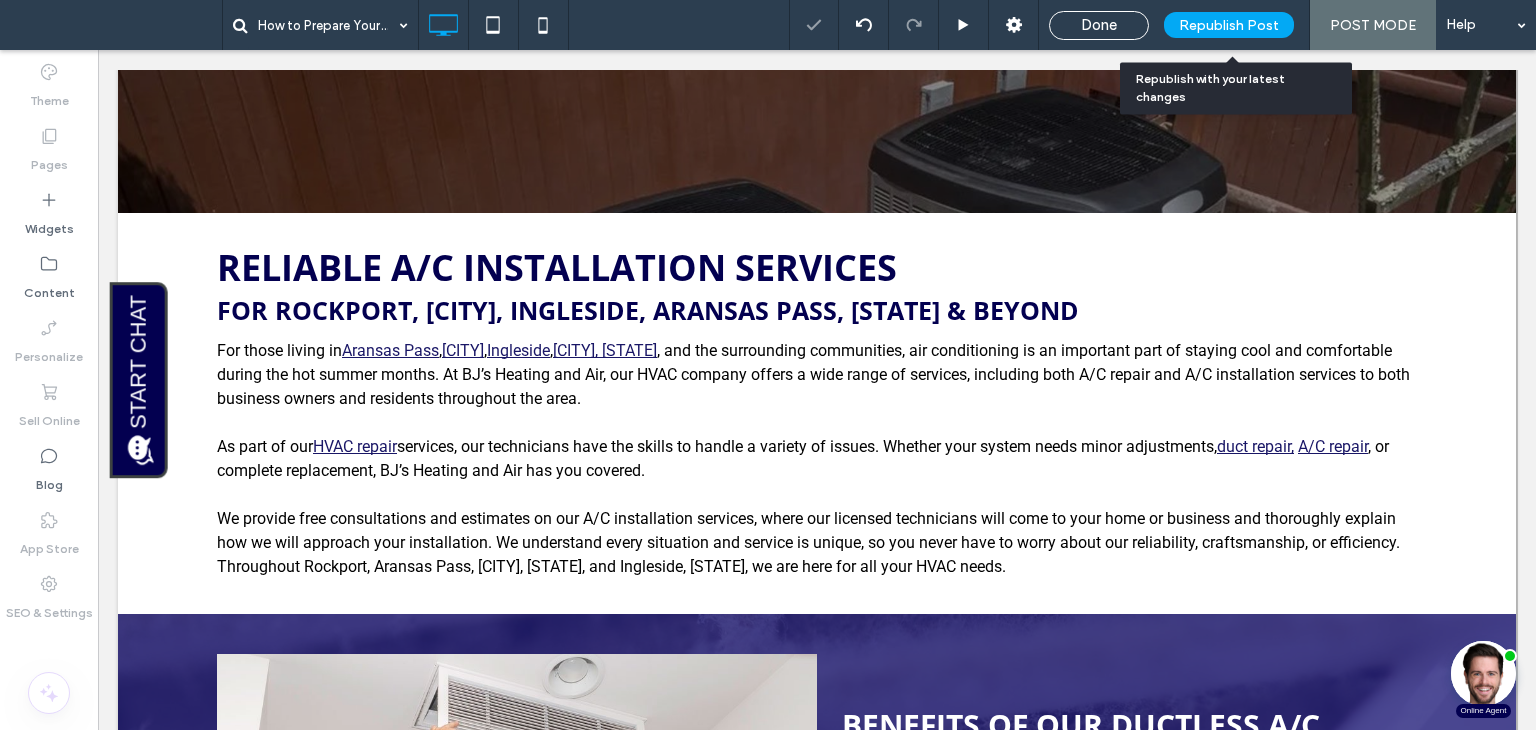 click on "Republish Post" at bounding box center [1229, 25] 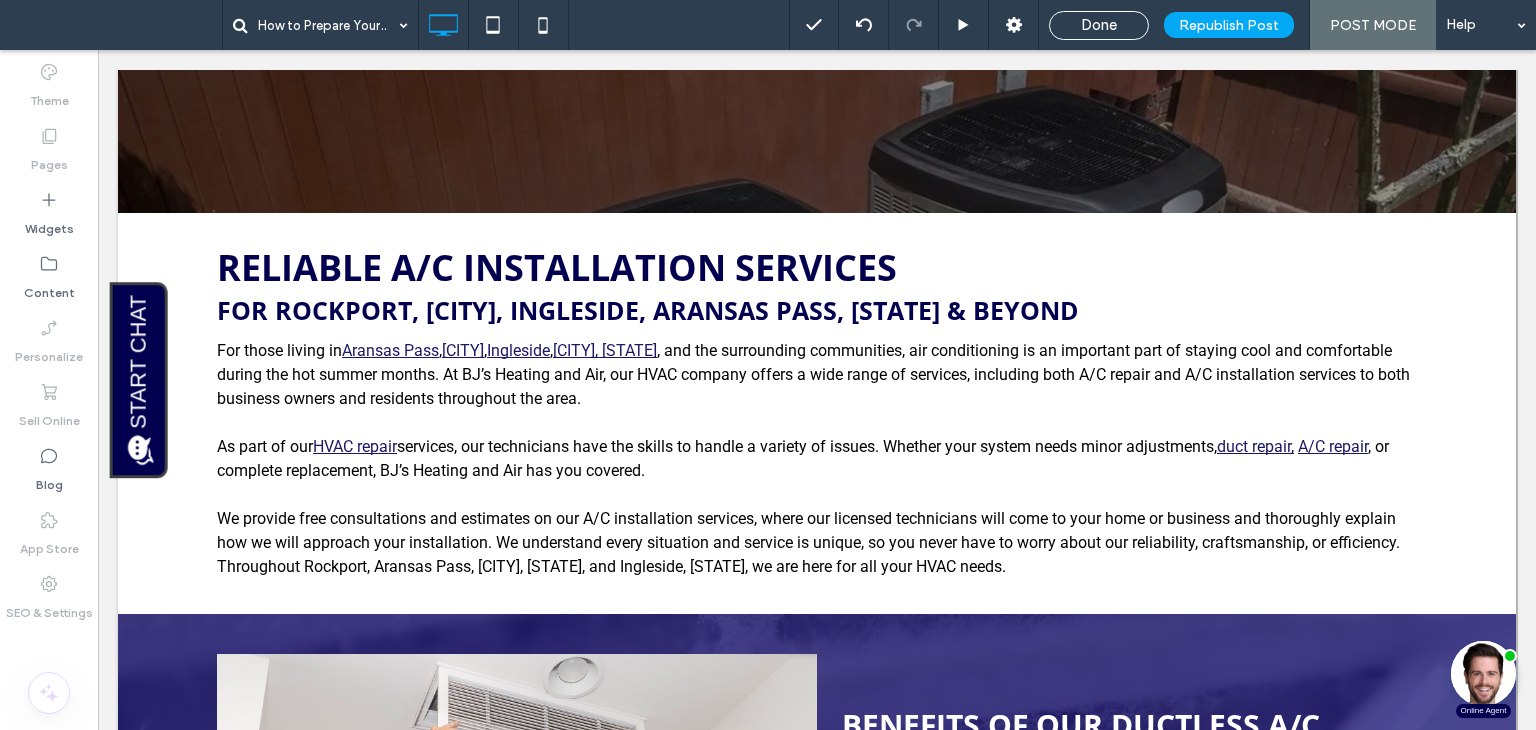 click on "Done" at bounding box center [1099, 25] 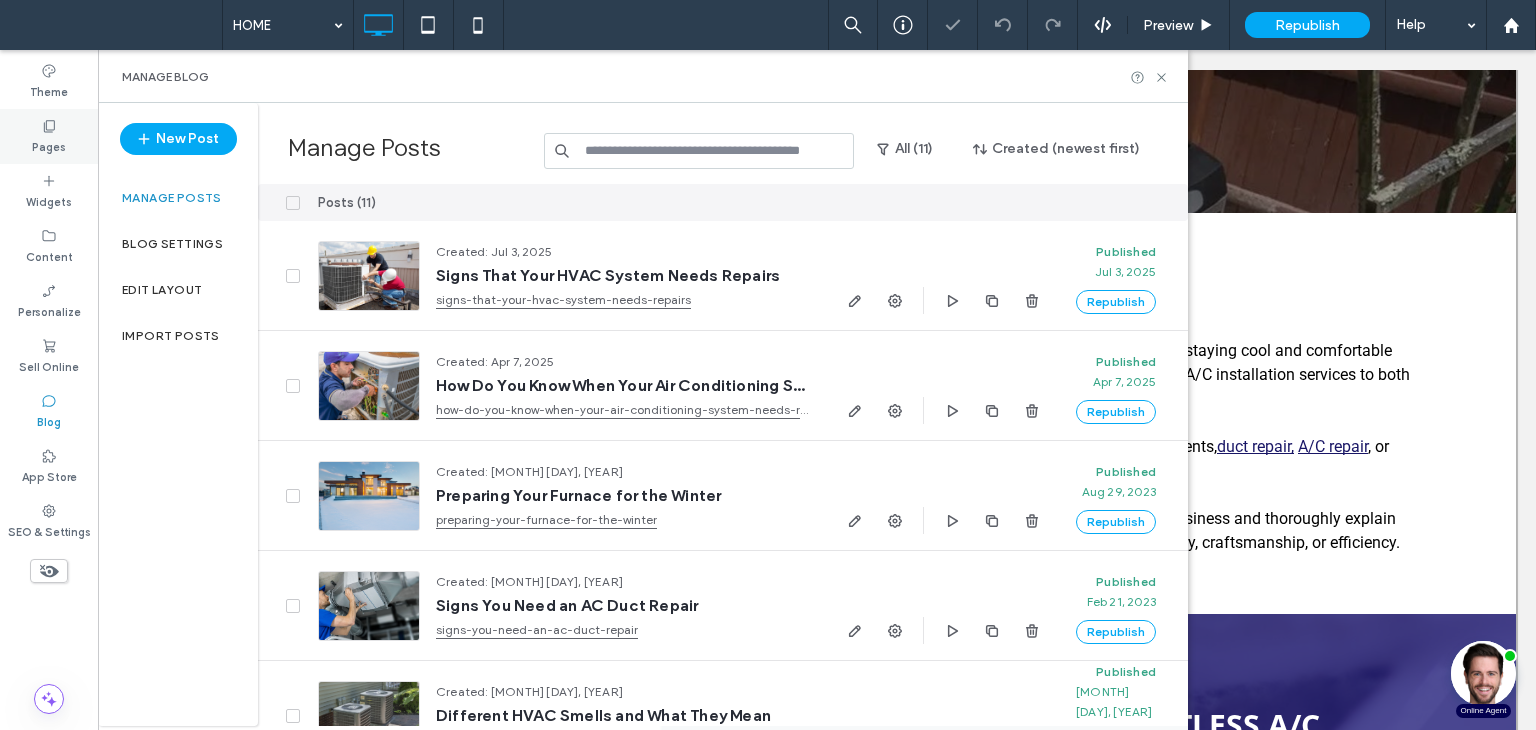 click on "Pages" at bounding box center (49, 145) 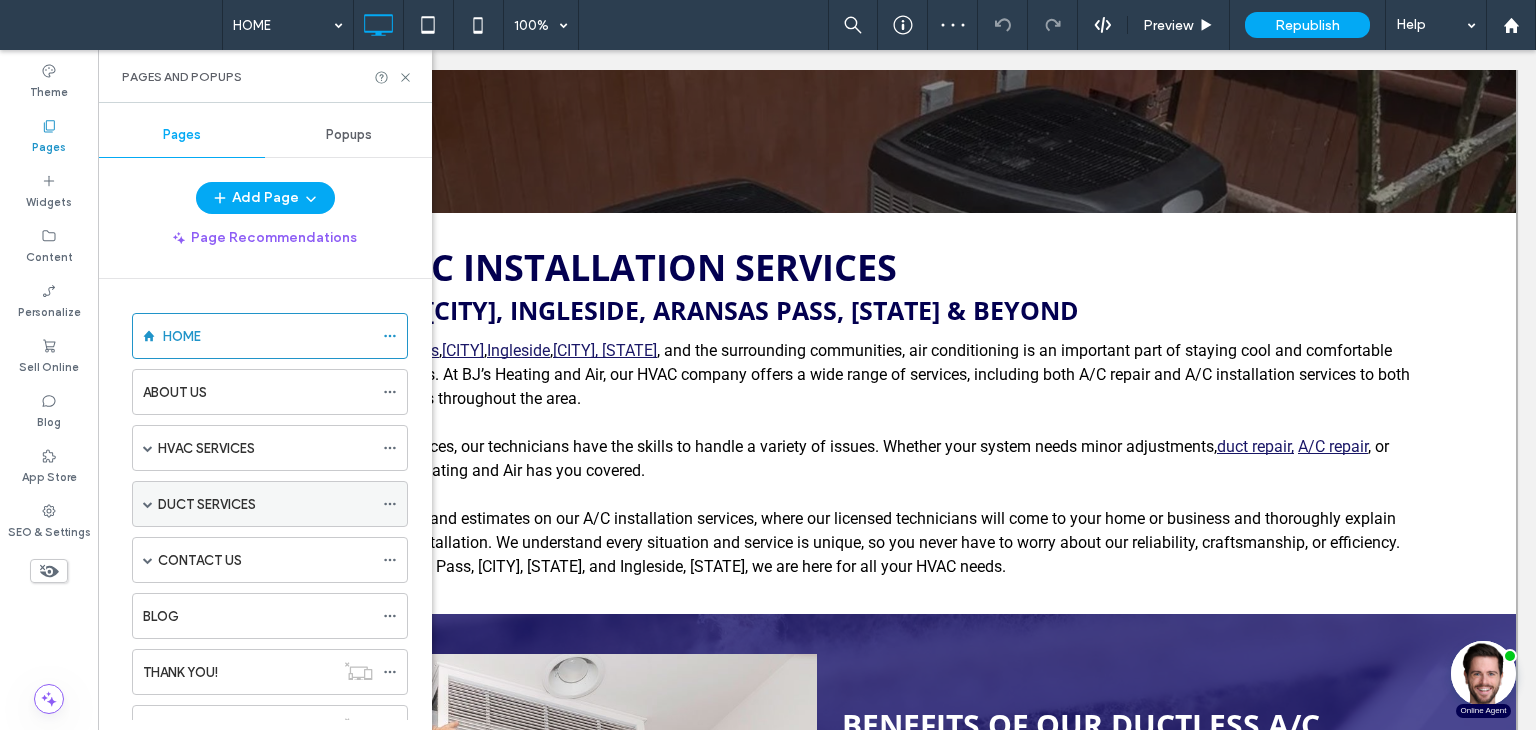 scroll, scrollTop: 100, scrollLeft: 0, axis: vertical 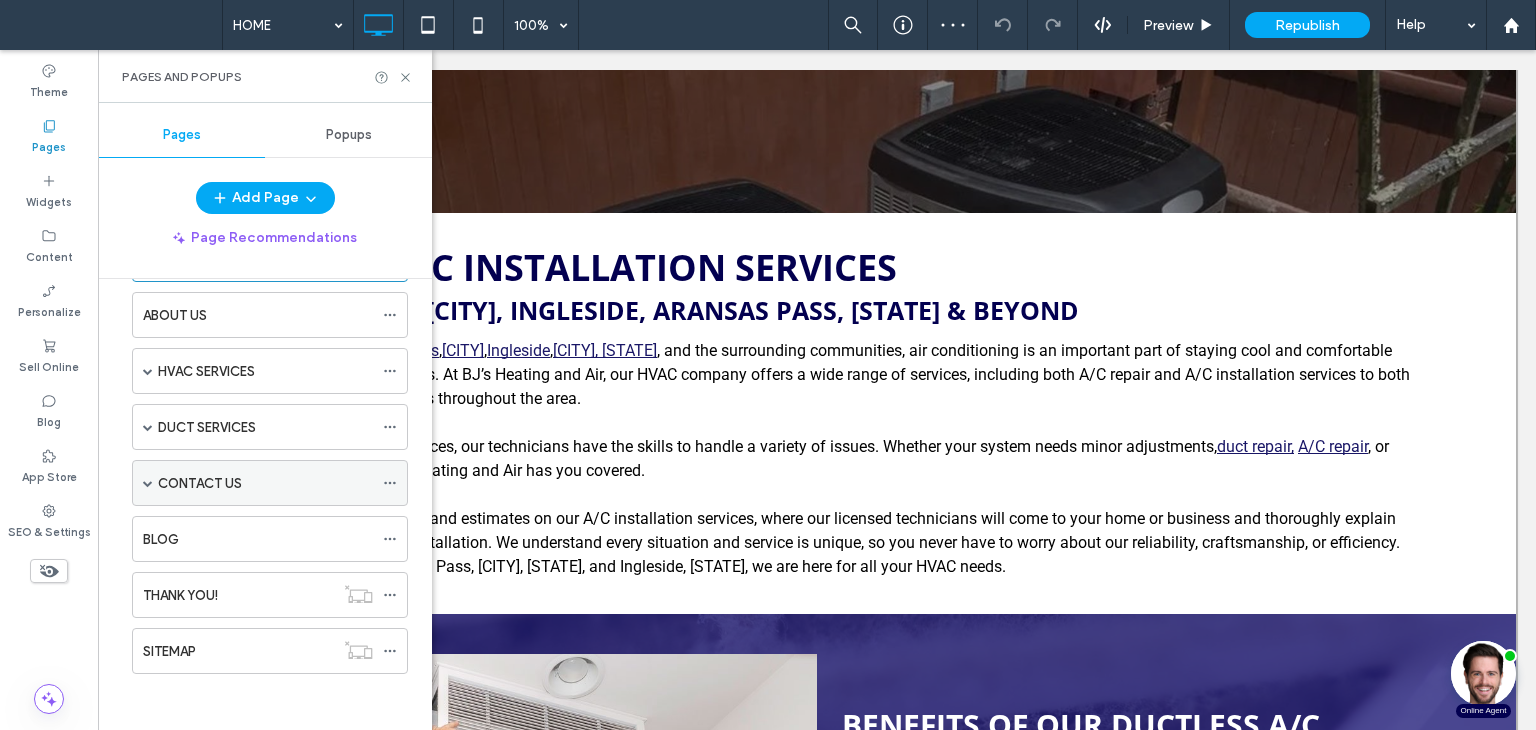 click at bounding box center [148, 483] 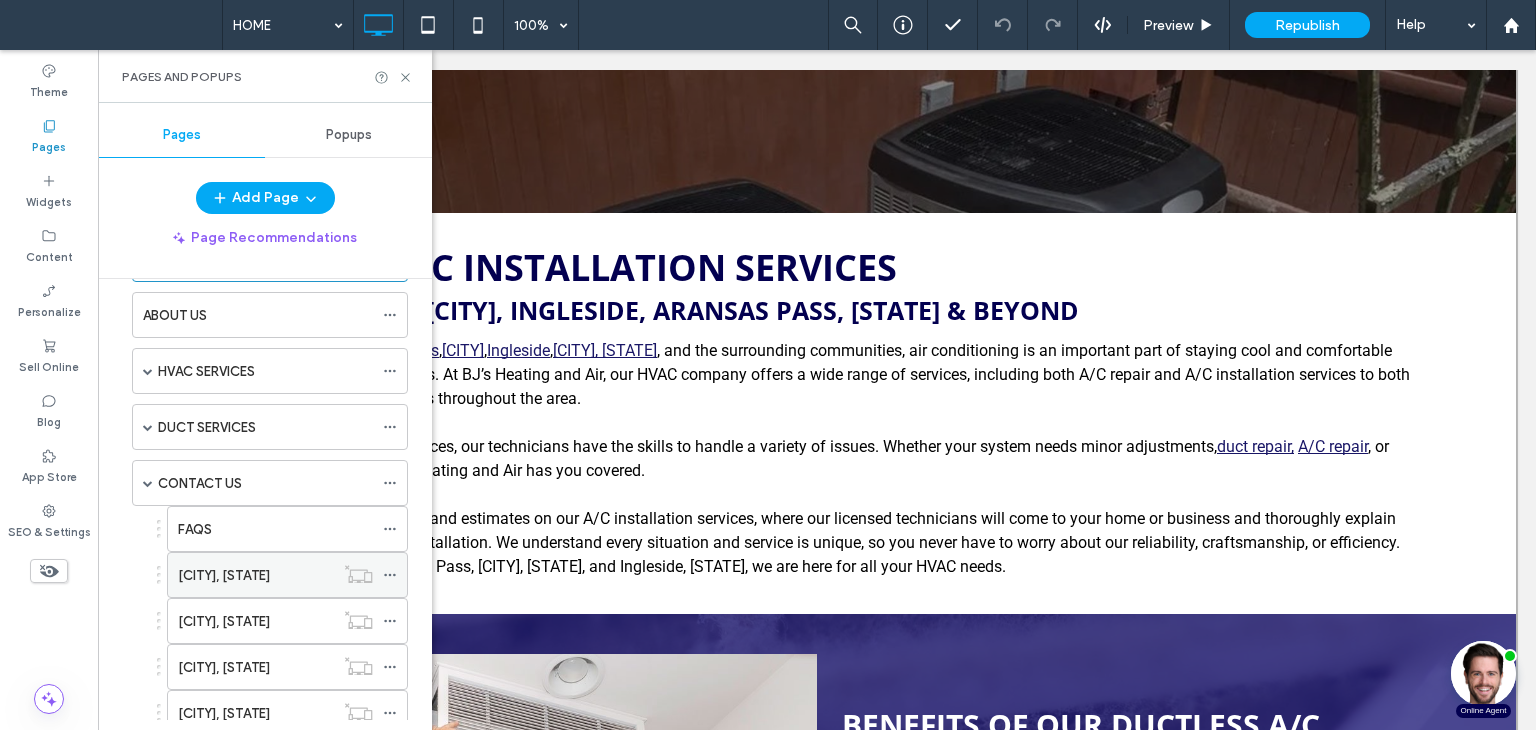 click on "[CITY], [STATE]" at bounding box center [224, 575] 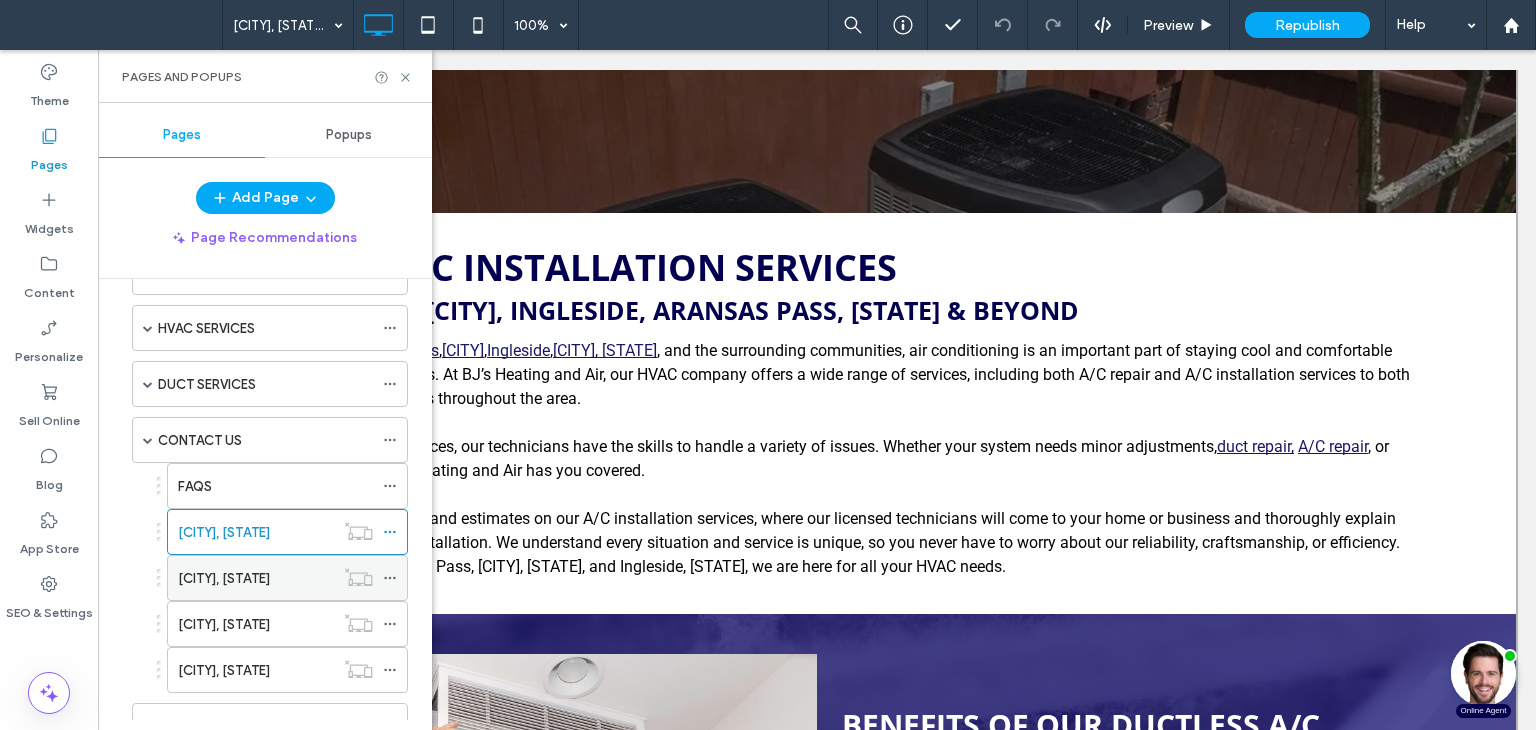 scroll, scrollTop: 177, scrollLeft: 0, axis: vertical 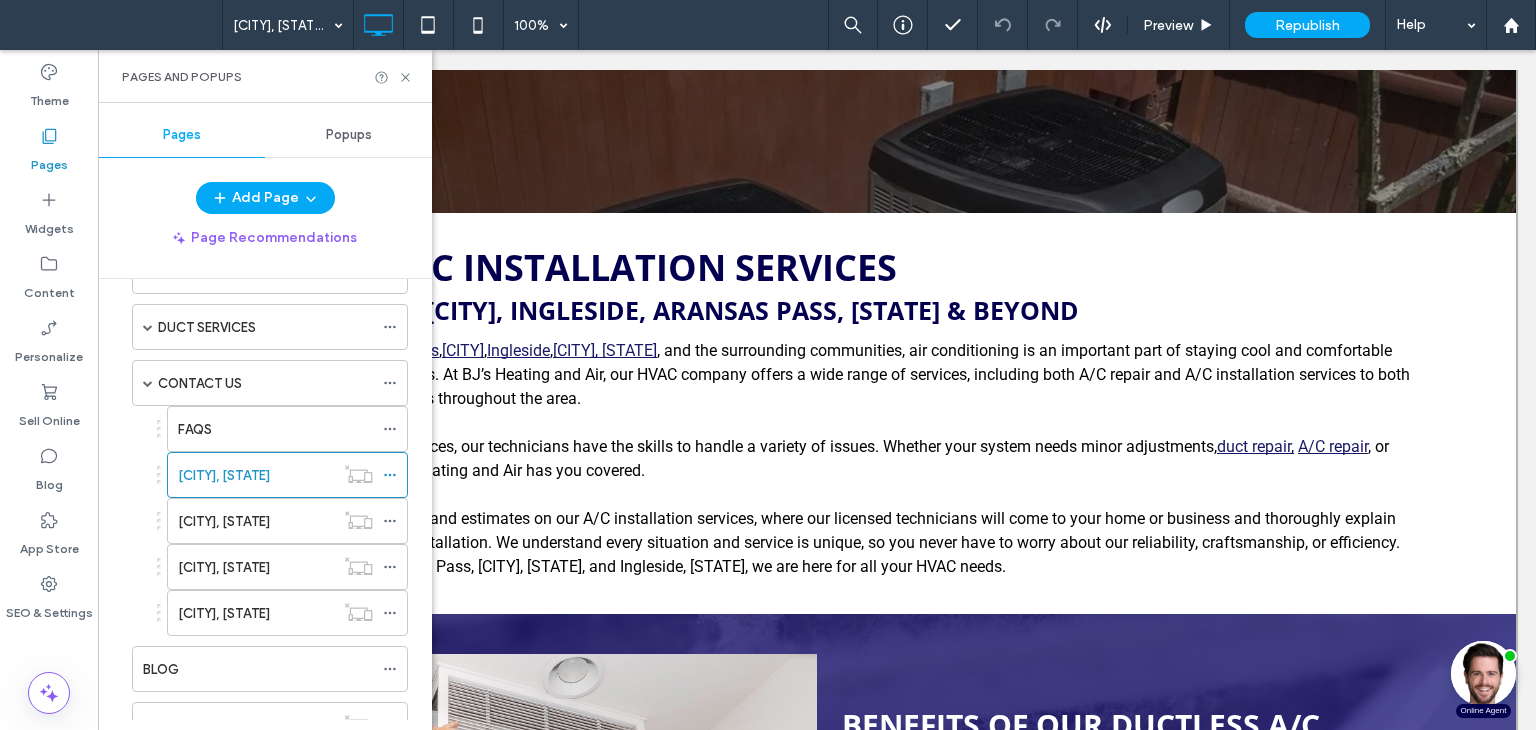 click on "[CITY], [STATE]" at bounding box center (256, 475) 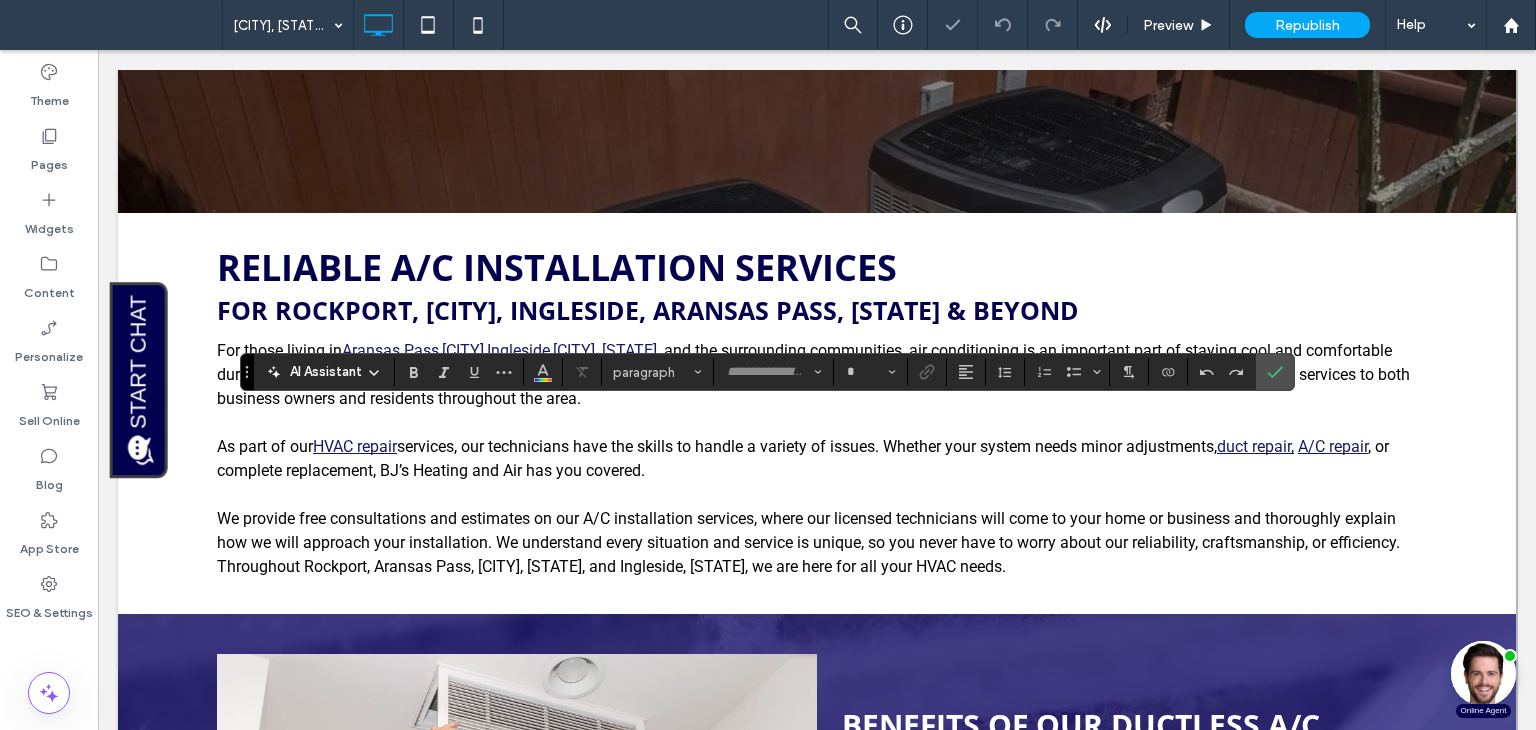 type on "******" 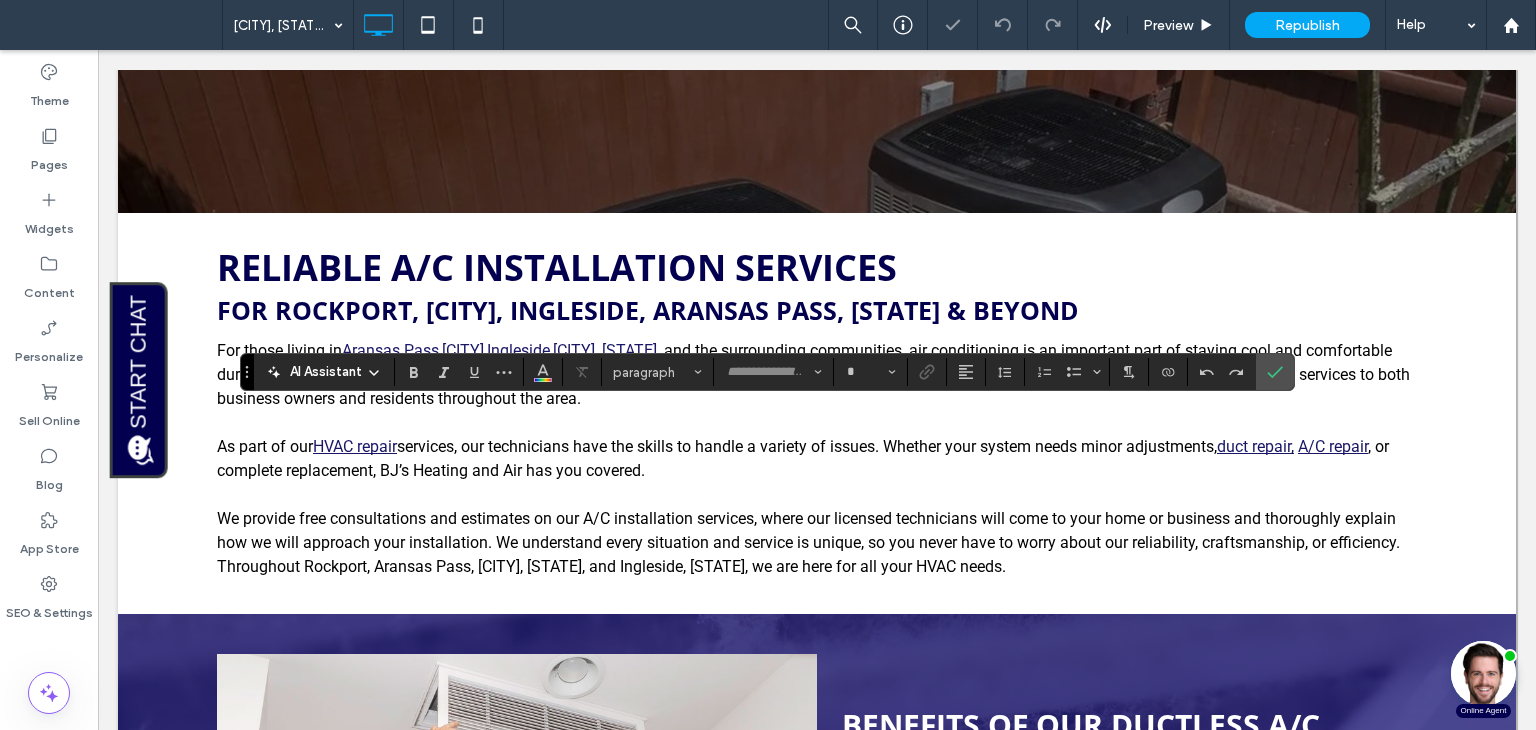 type on "**" 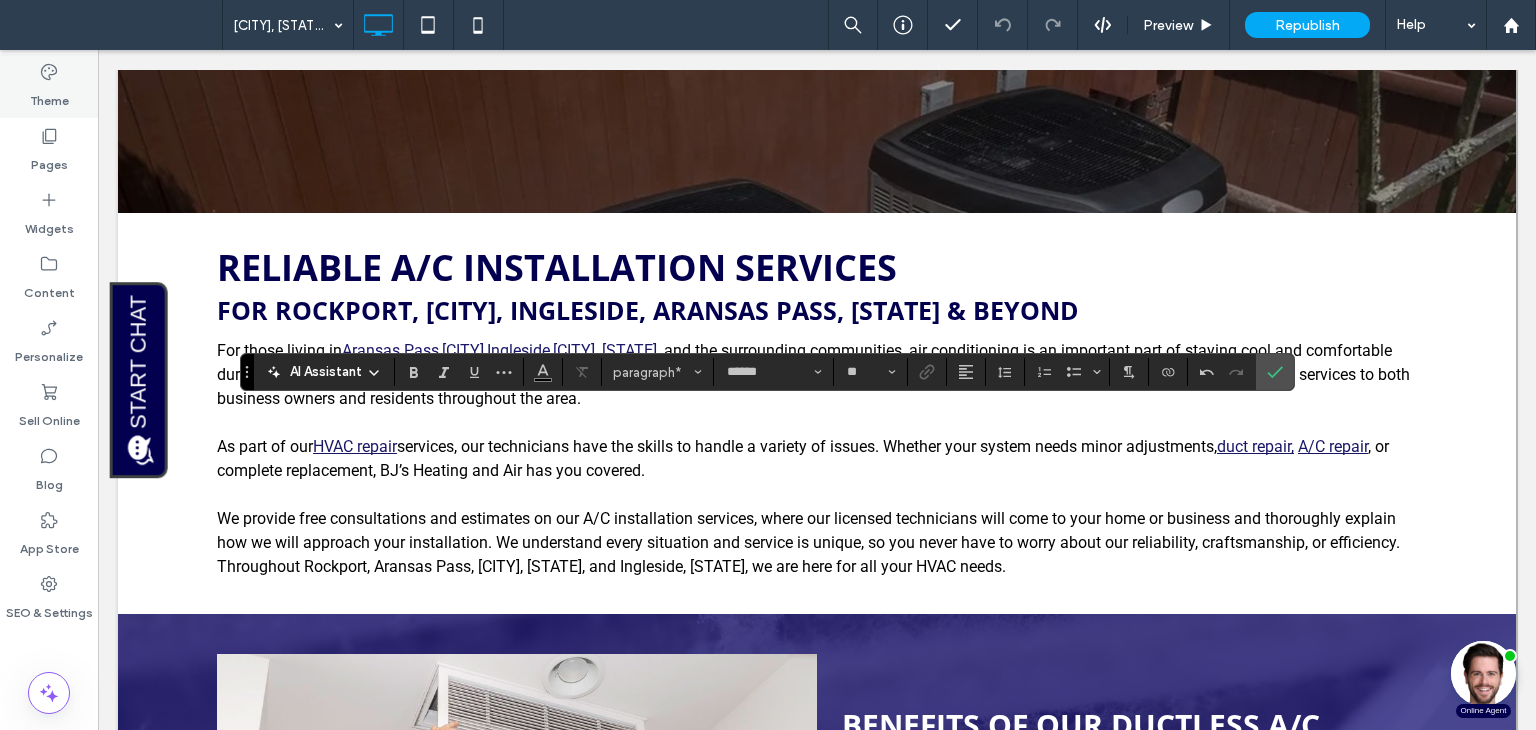 click on "Theme" at bounding box center (49, 86) 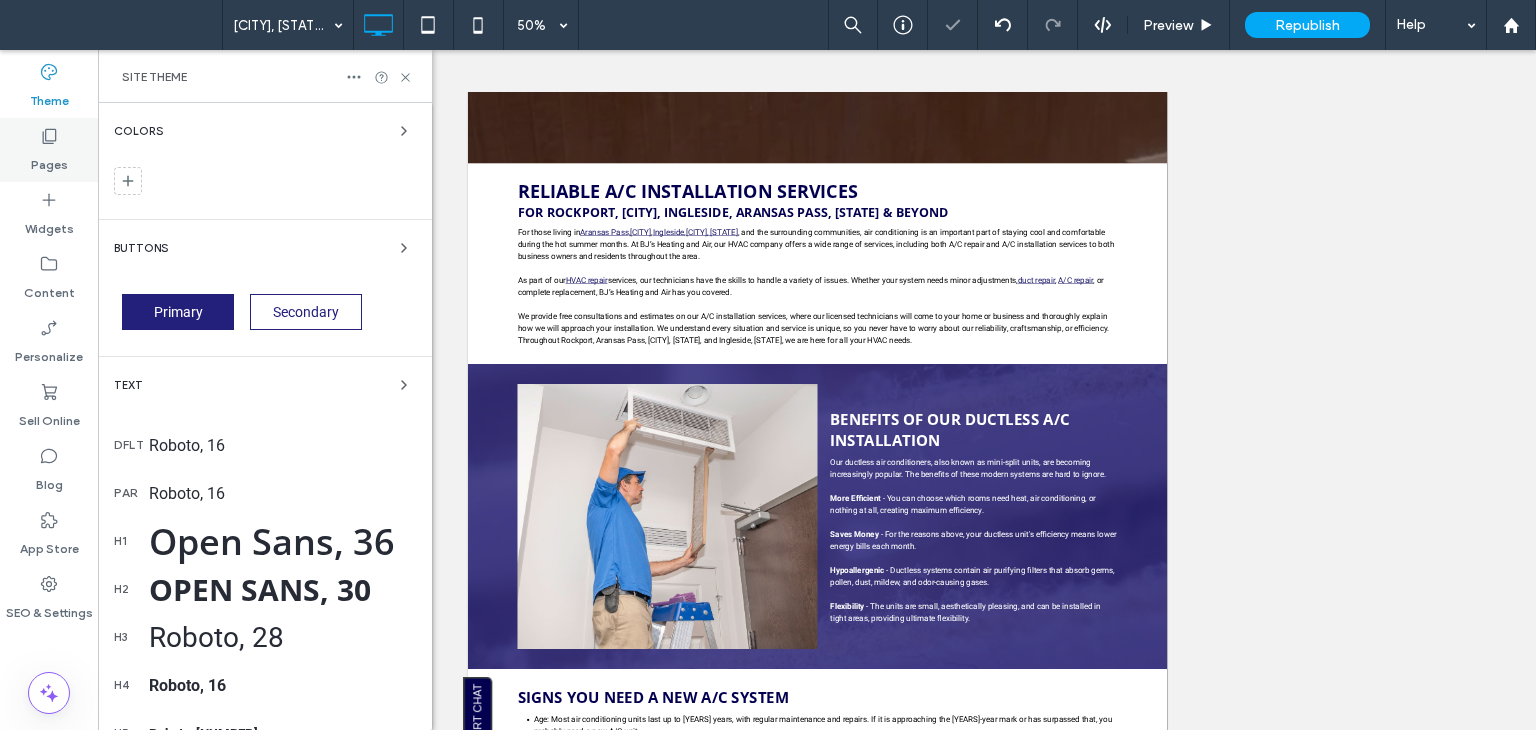 click 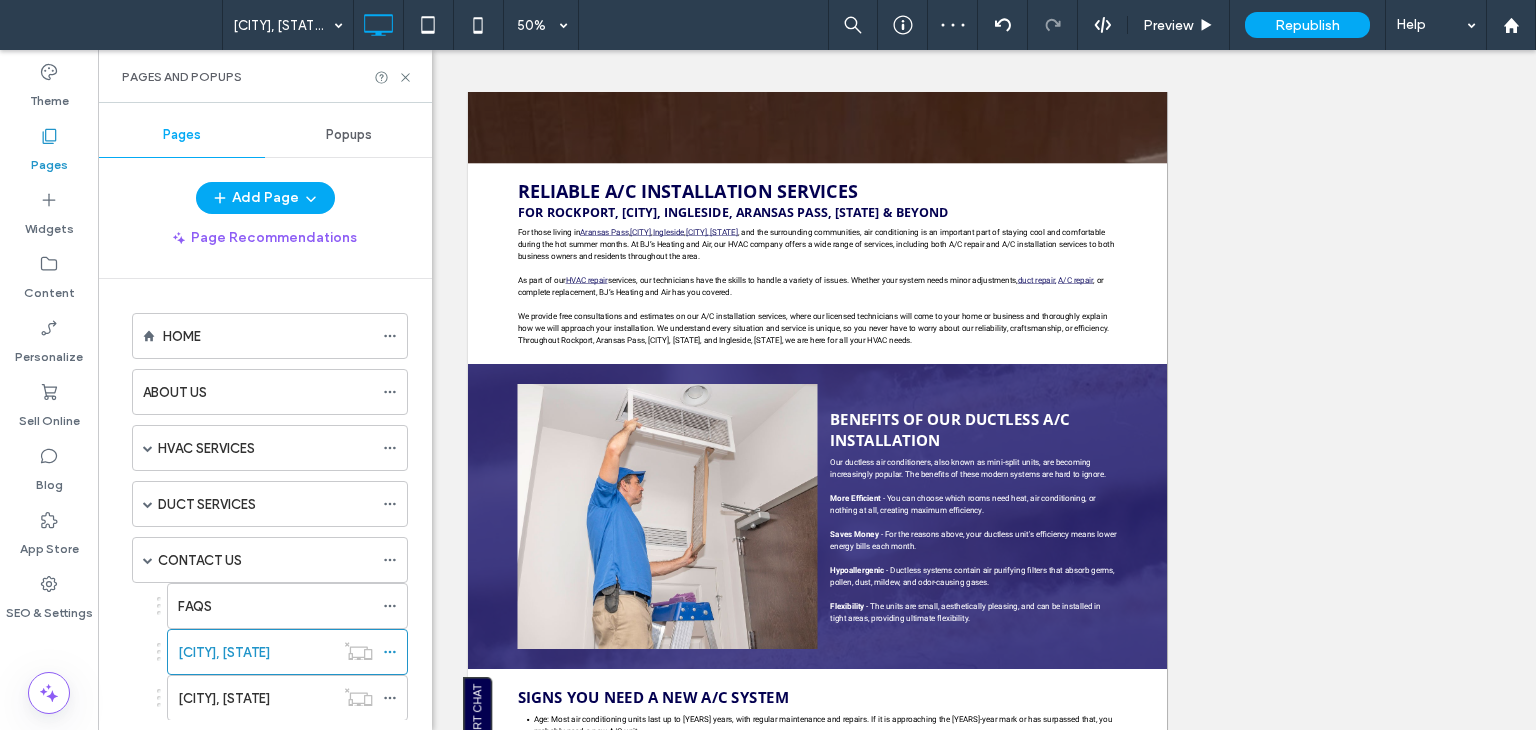 click on "Pages and Popups" at bounding box center (265, 76) 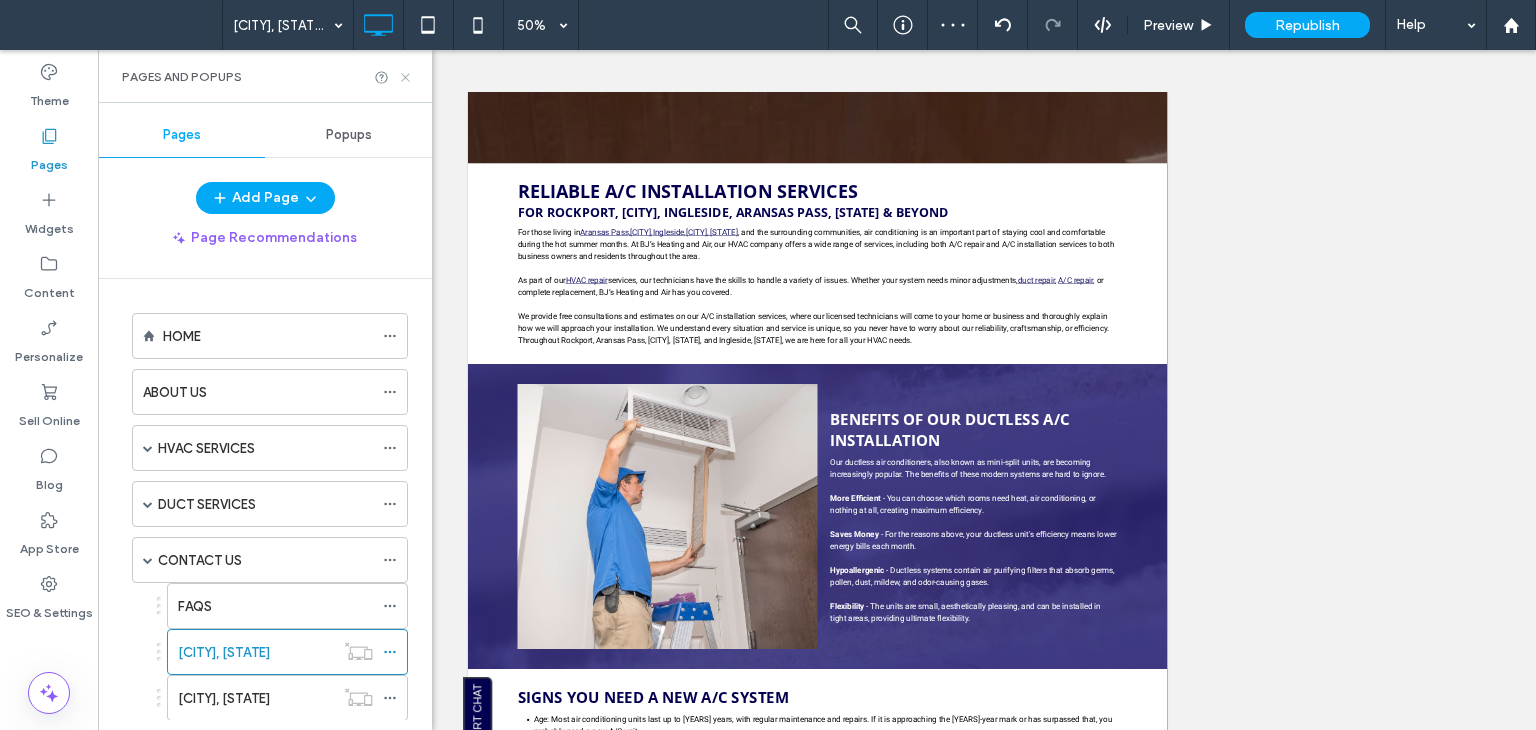 click 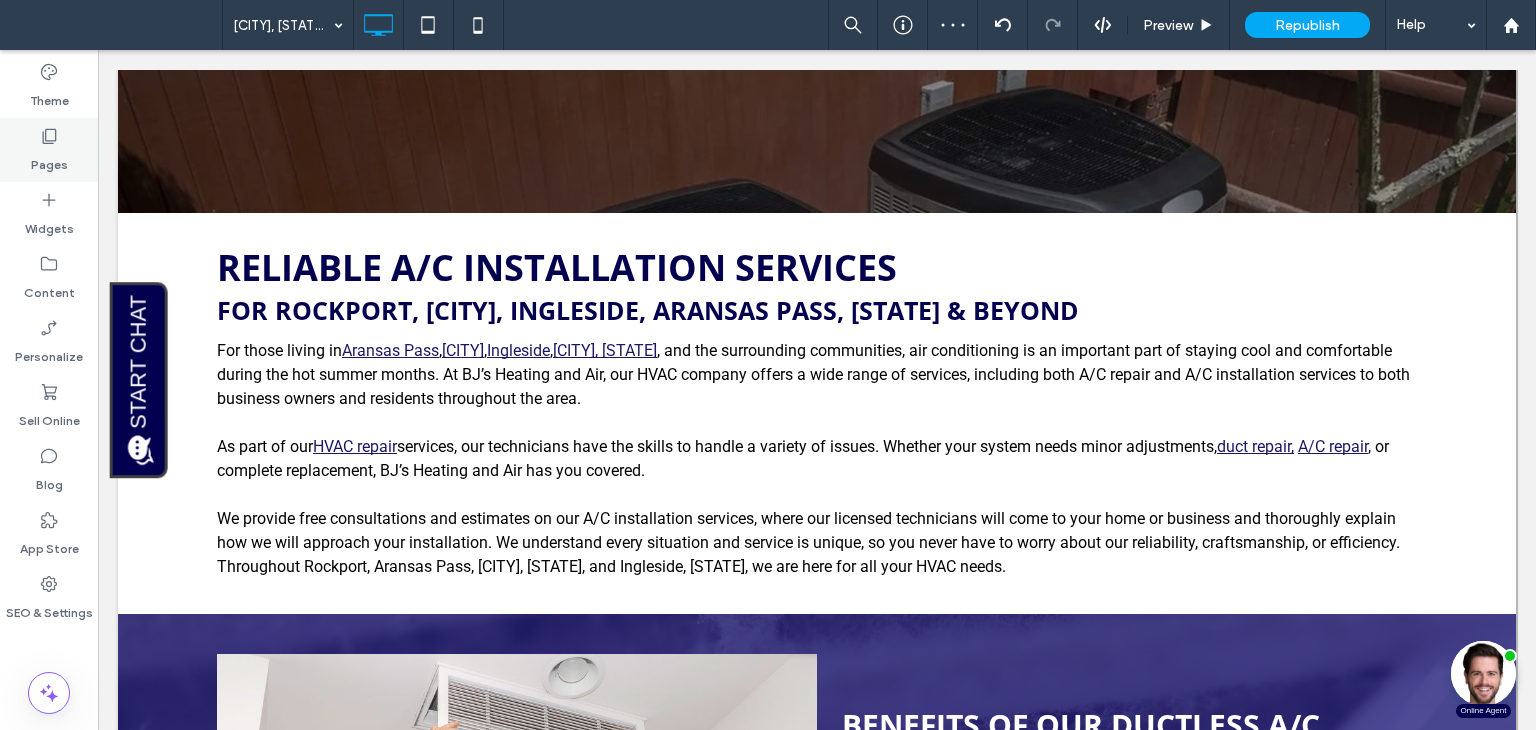 click on "Pages" at bounding box center (49, 150) 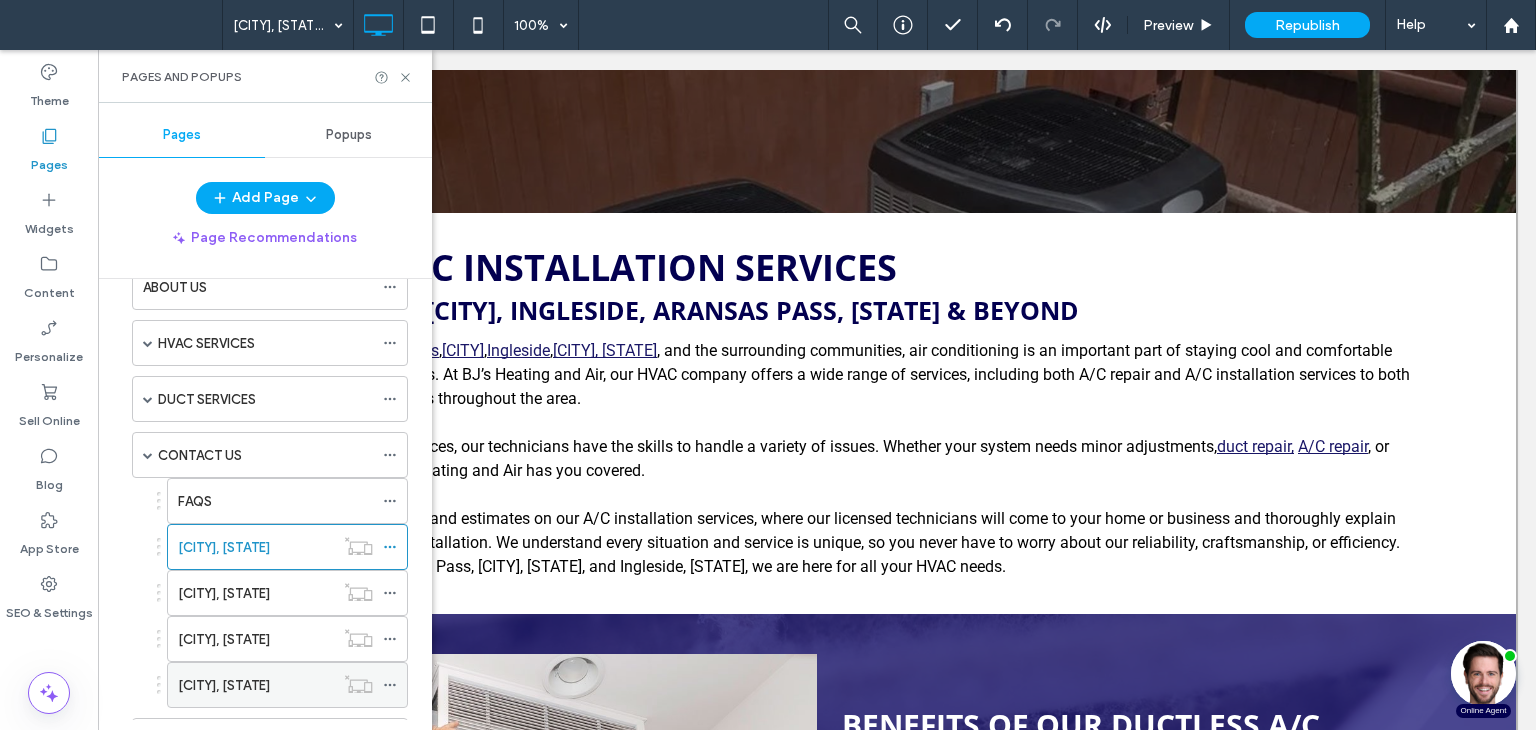 scroll, scrollTop: 300, scrollLeft: 0, axis: vertical 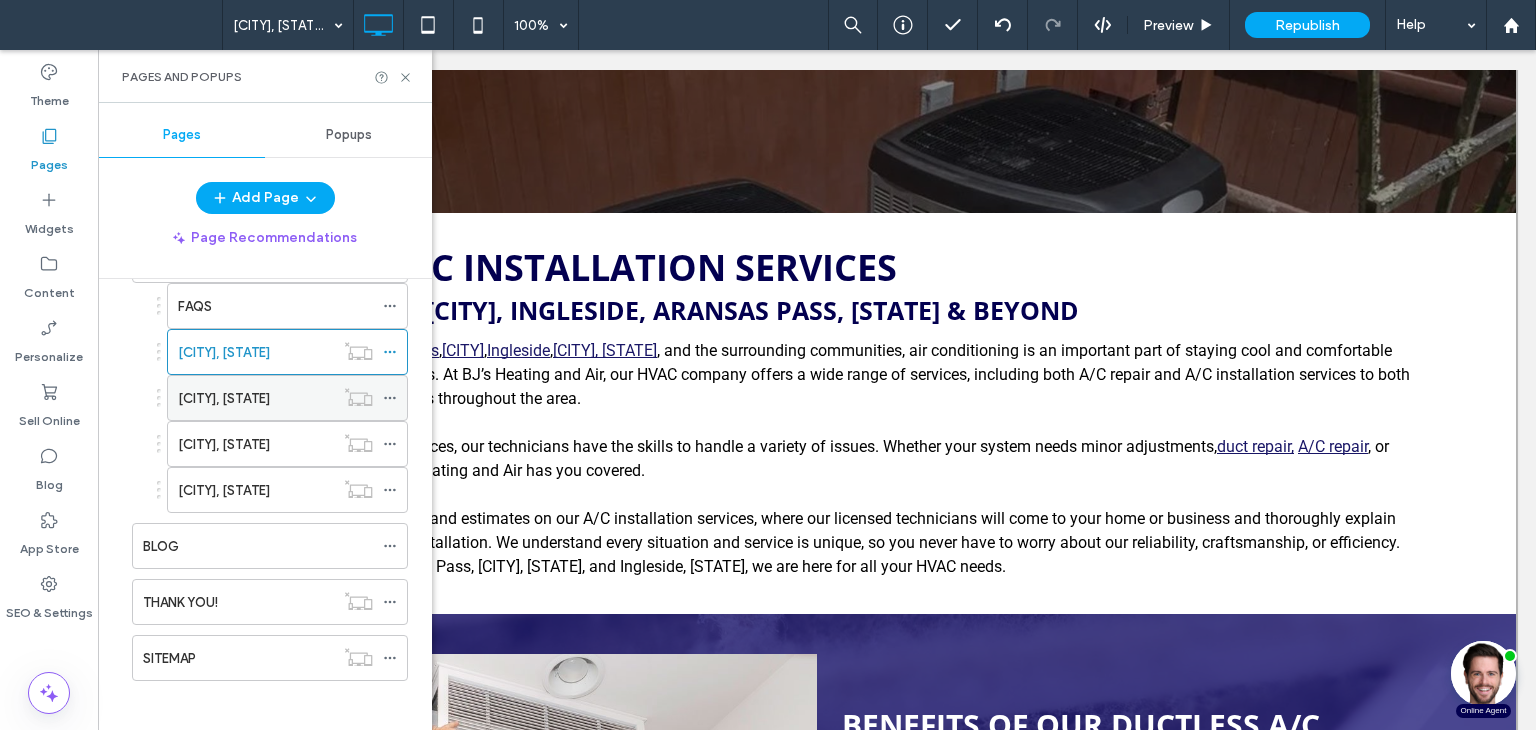 click on "[CITY], [STATE]" at bounding box center [224, 398] 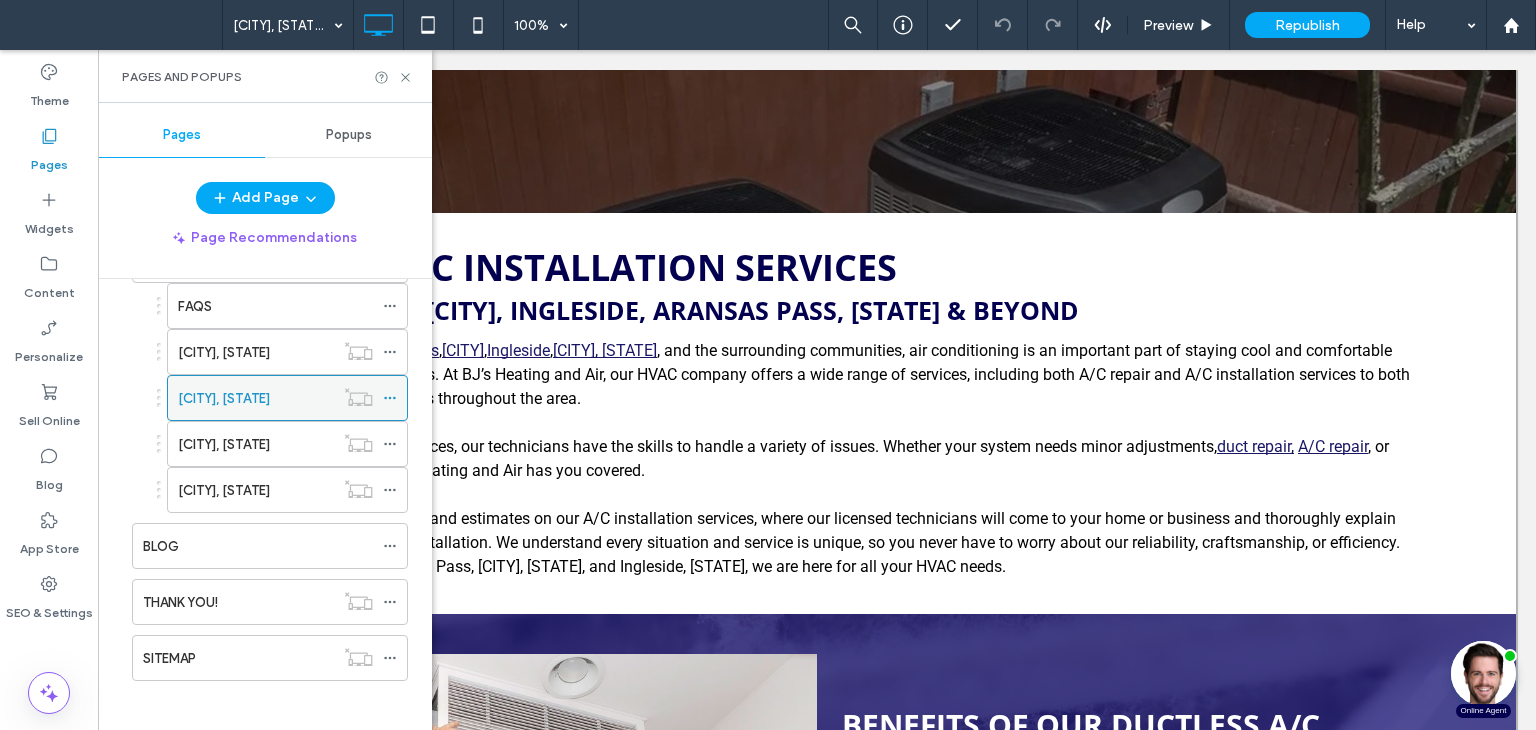 click on "[CITY], [STATE]" at bounding box center (224, 398) 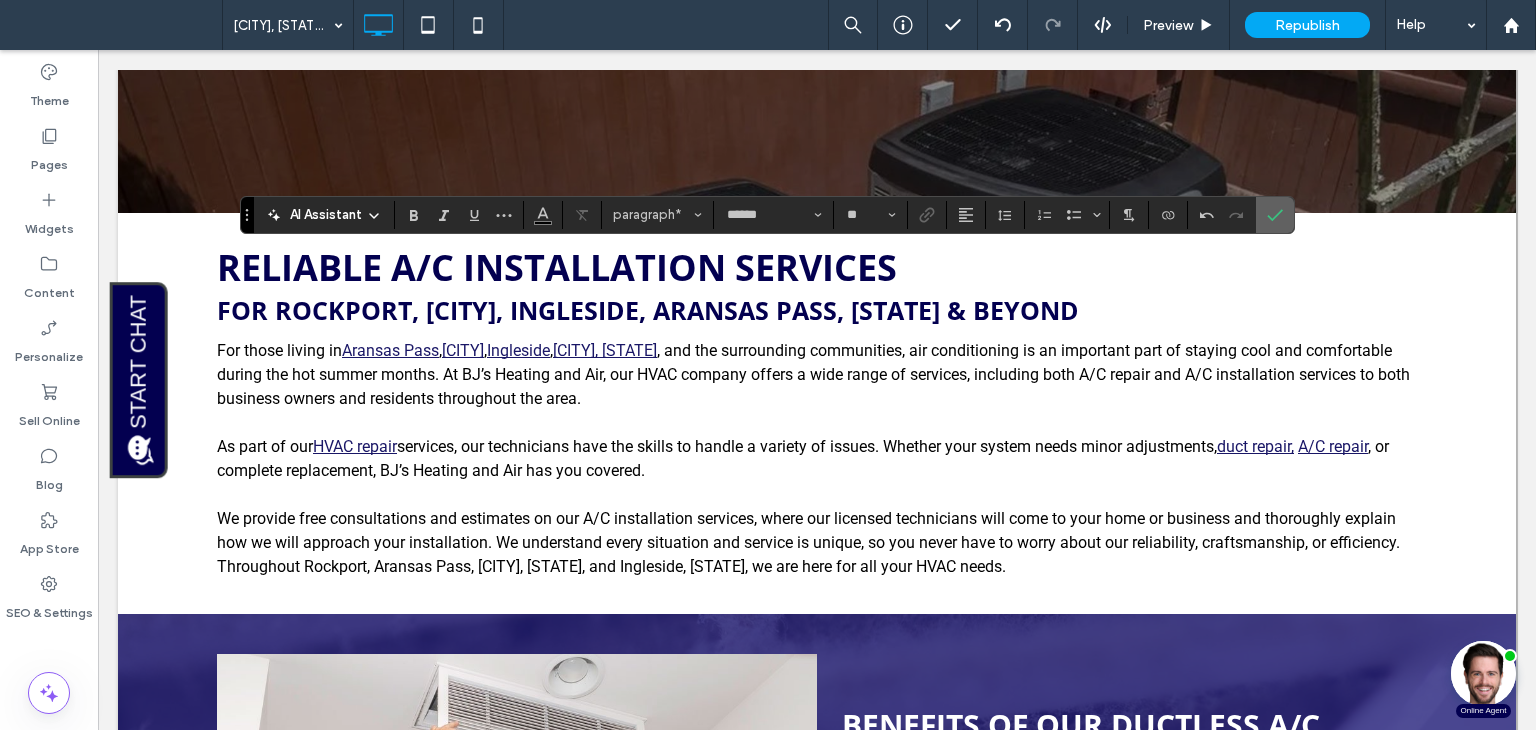 click at bounding box center [1275, 215] 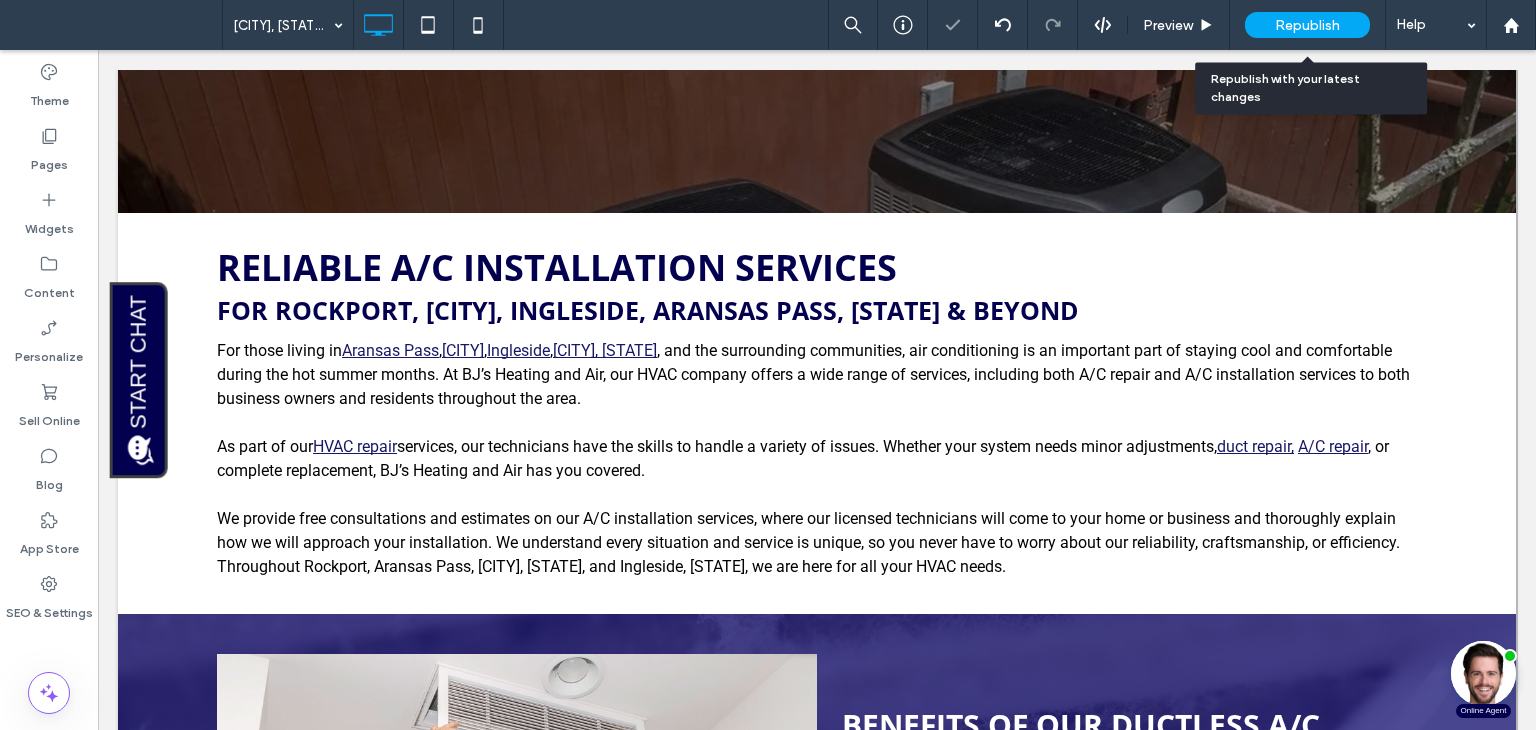 click on "Republish" at bounding box center (1307, 25) 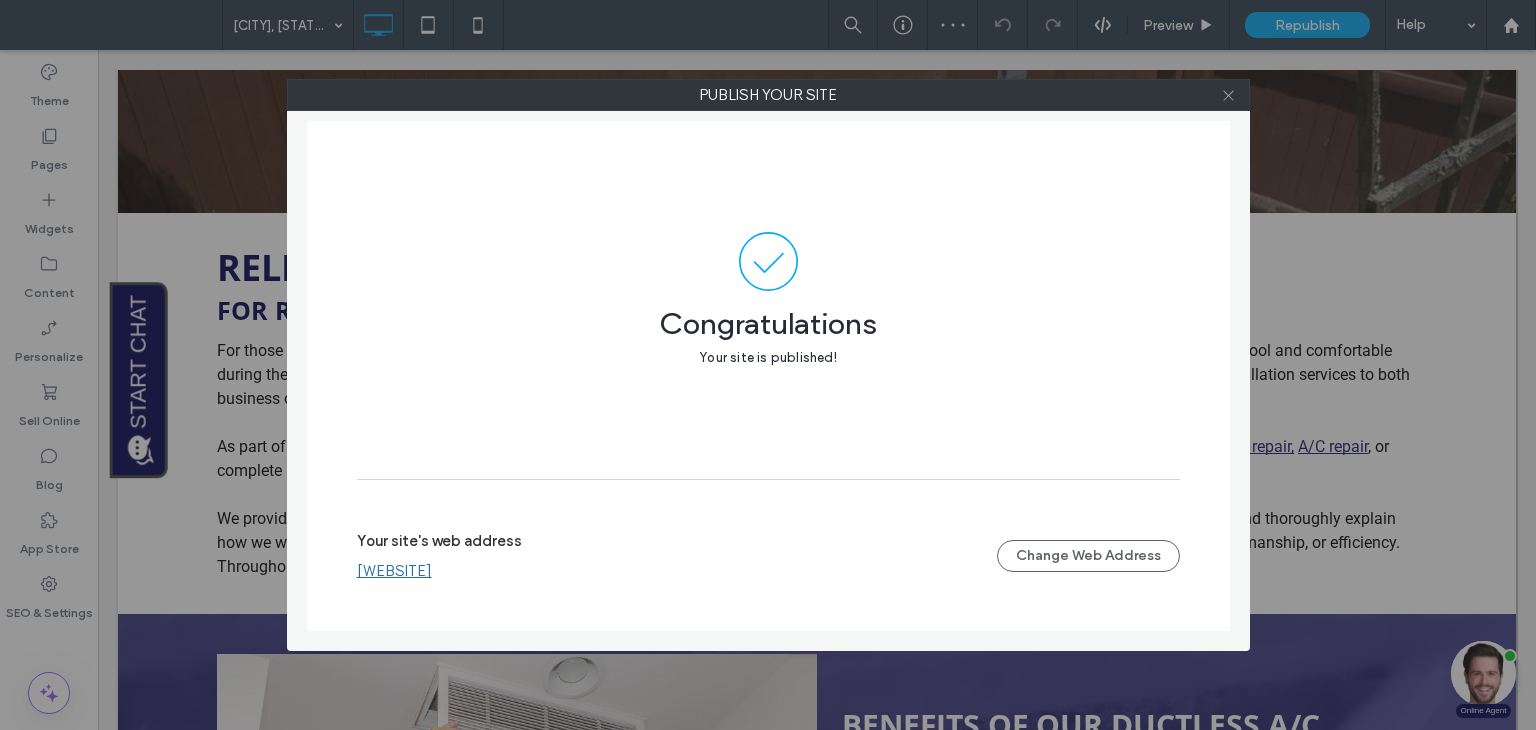 click 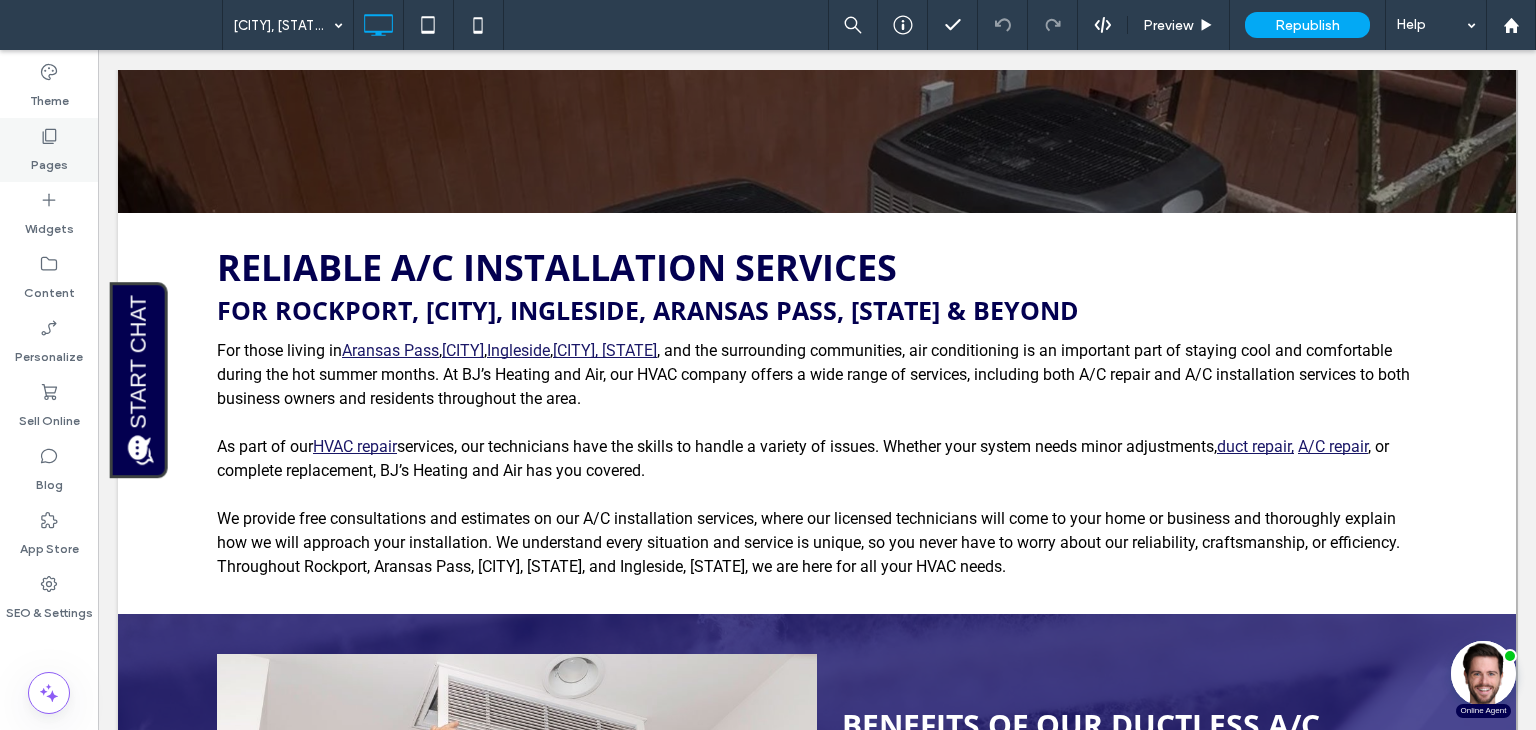 click 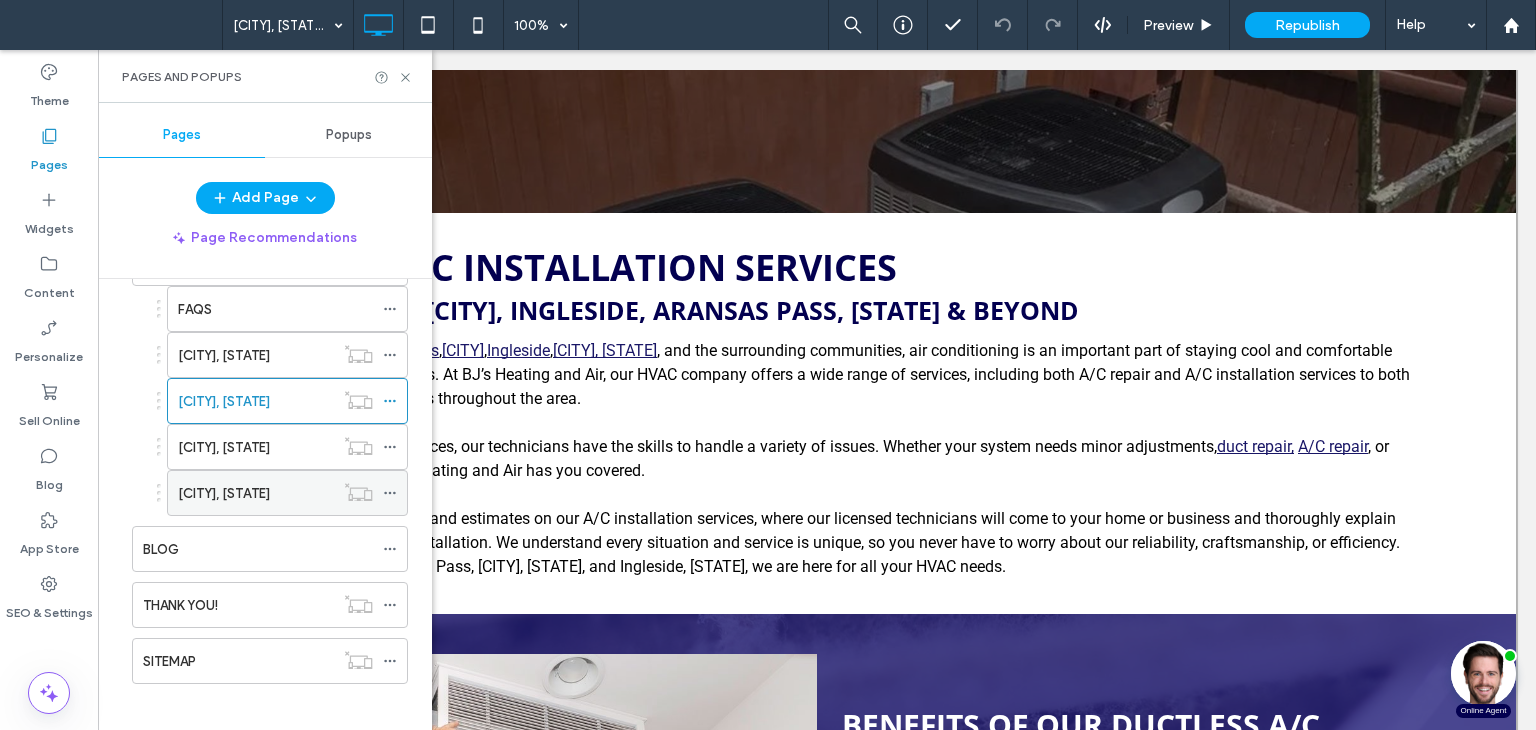 scroll, scrollTop: 300, scrollLeft: 0, axis: vertical 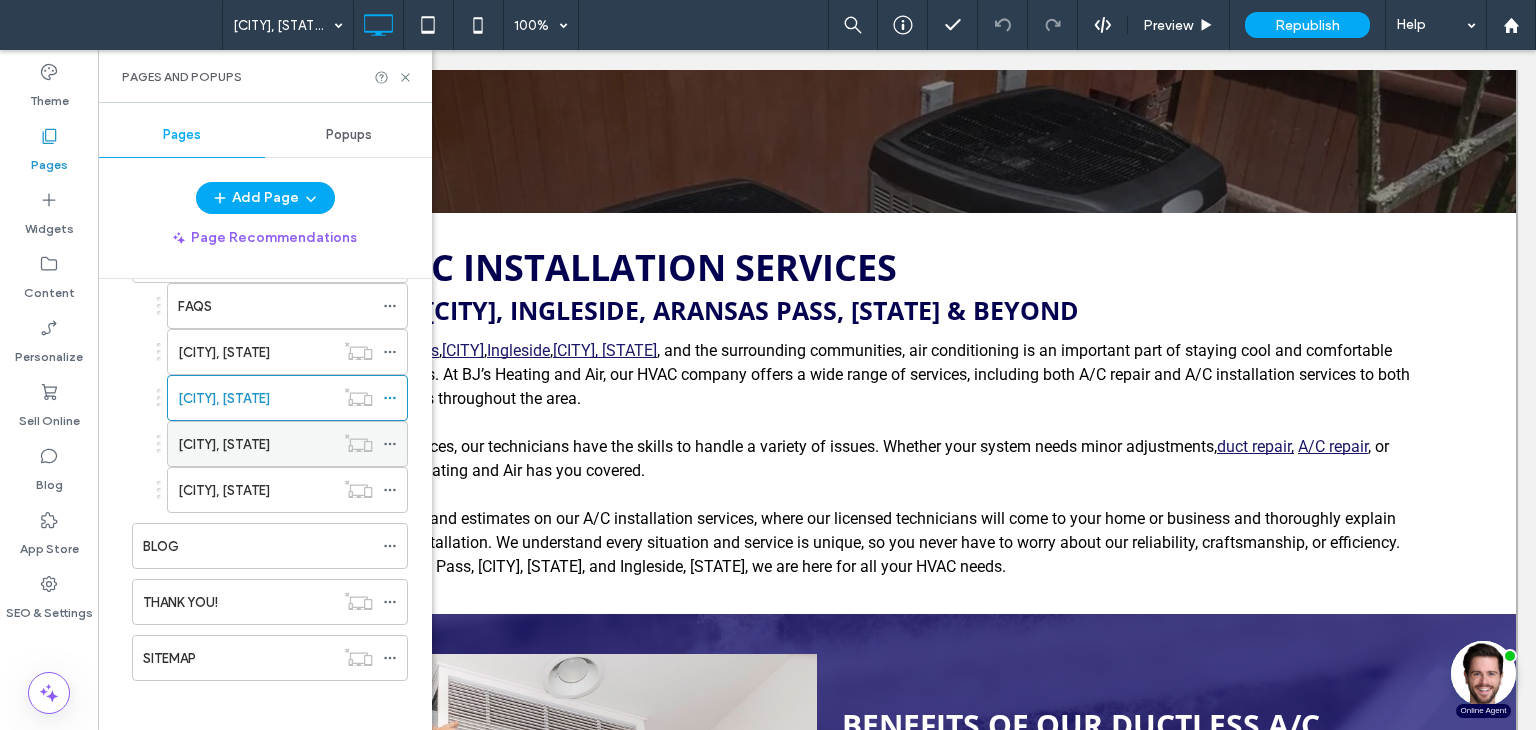 click on "[CITY], TX" at bounding box center [224, 444] 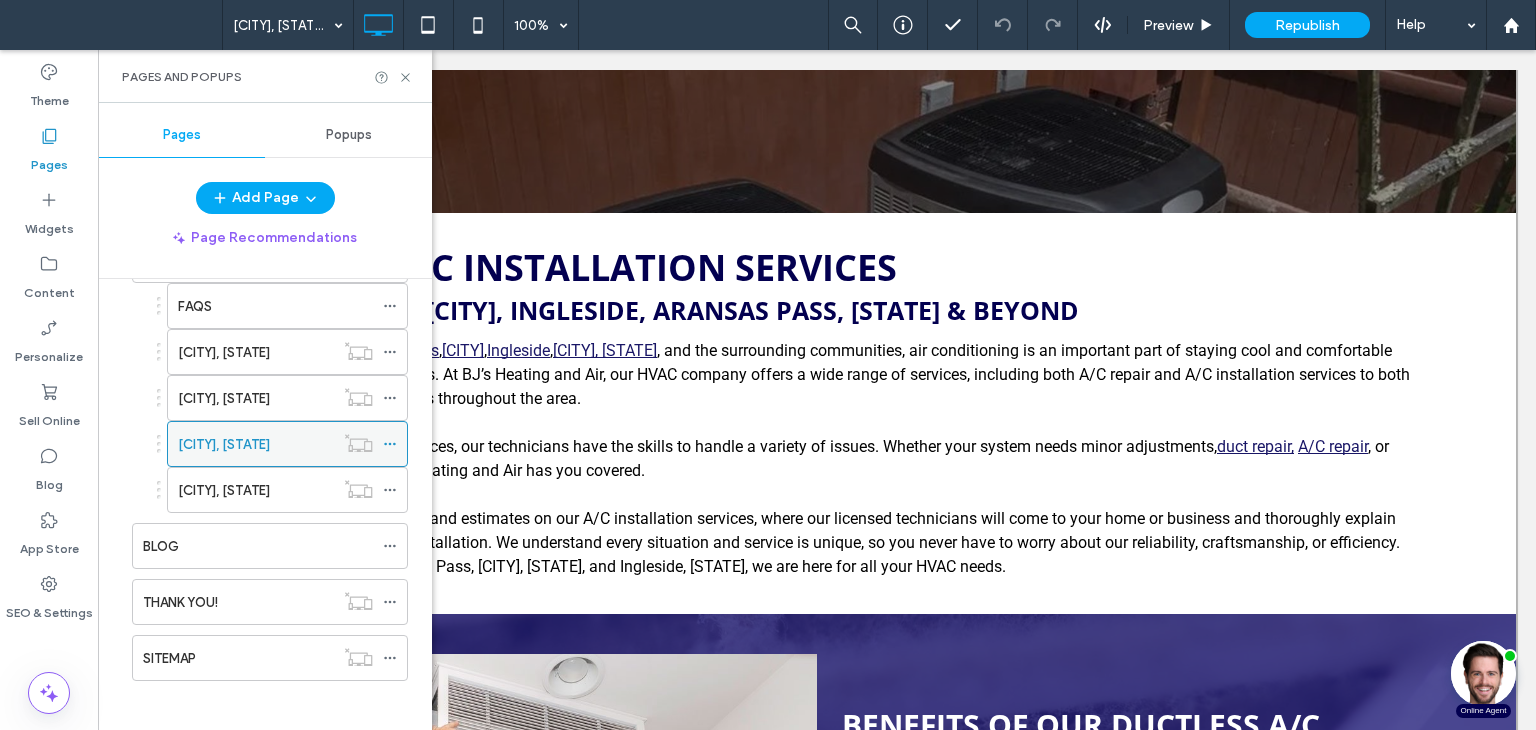 click on "[CITY], TX" at bounding box center (224, 444) 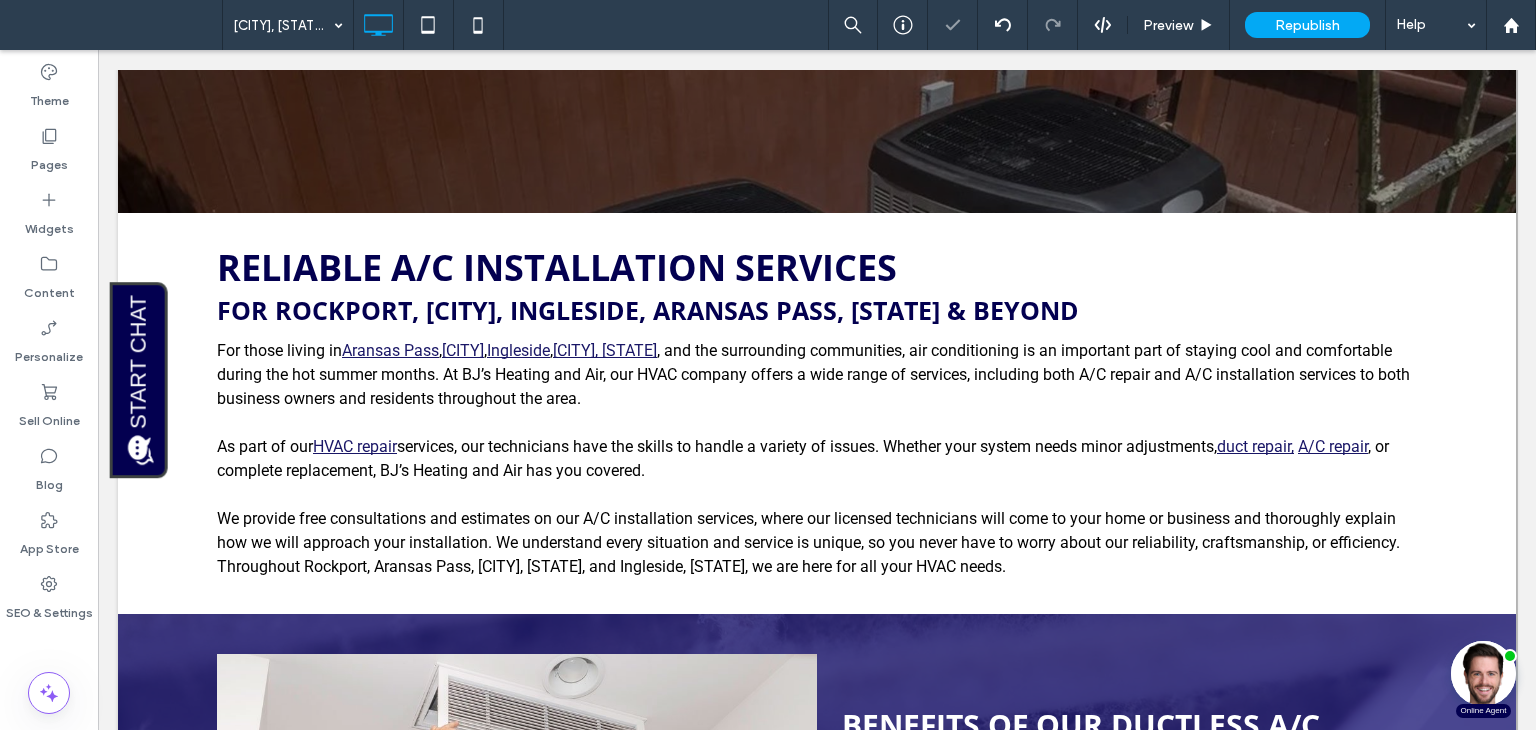type on "******" 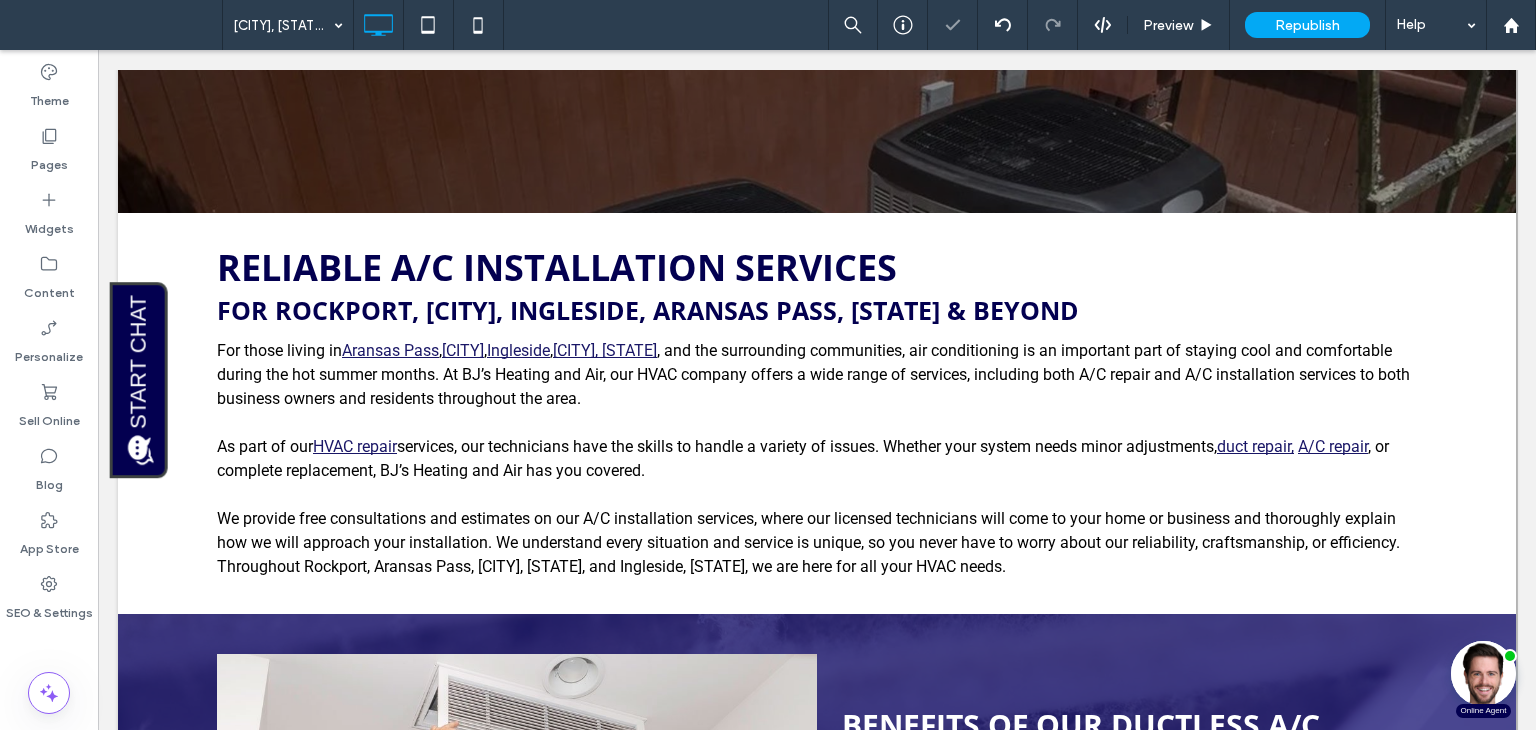 type on "**" 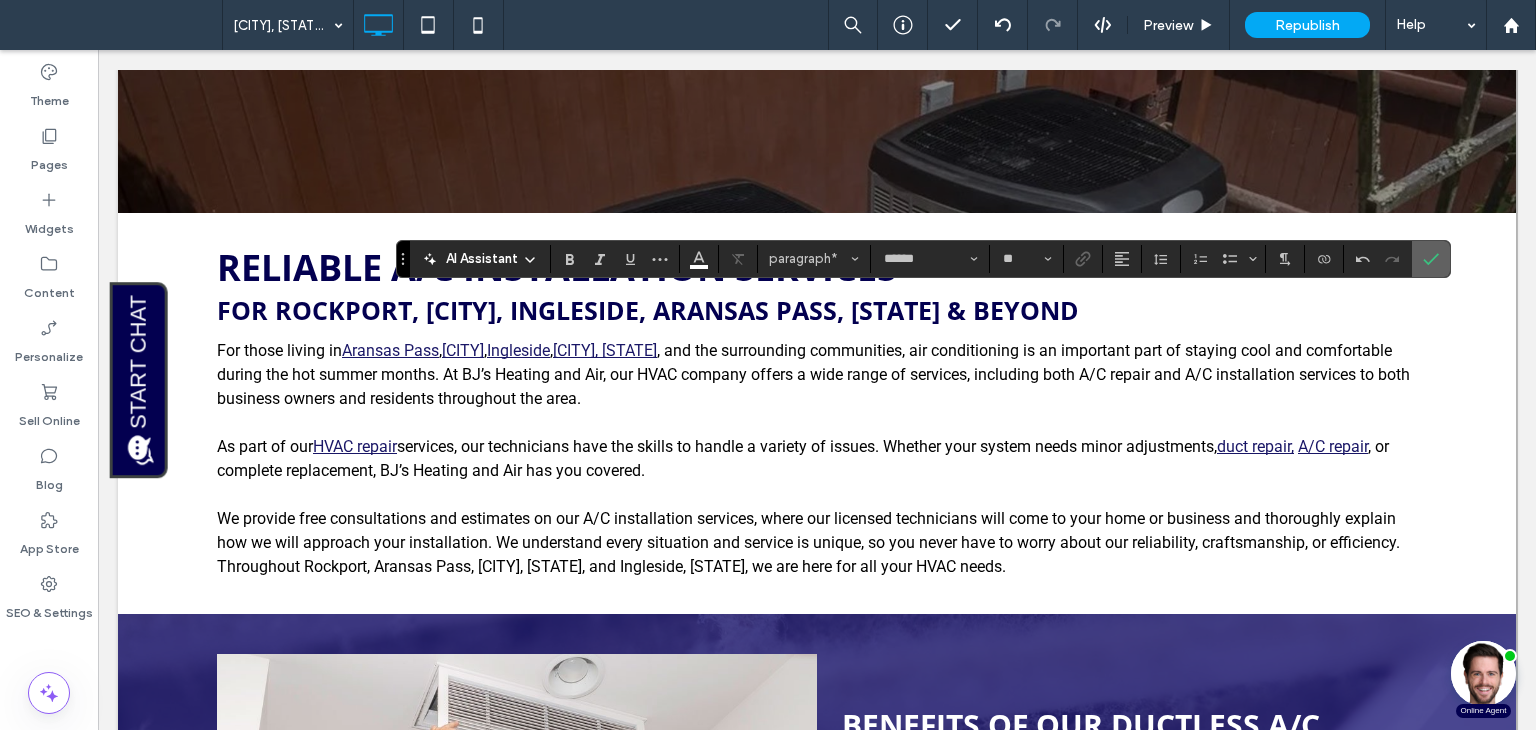 click 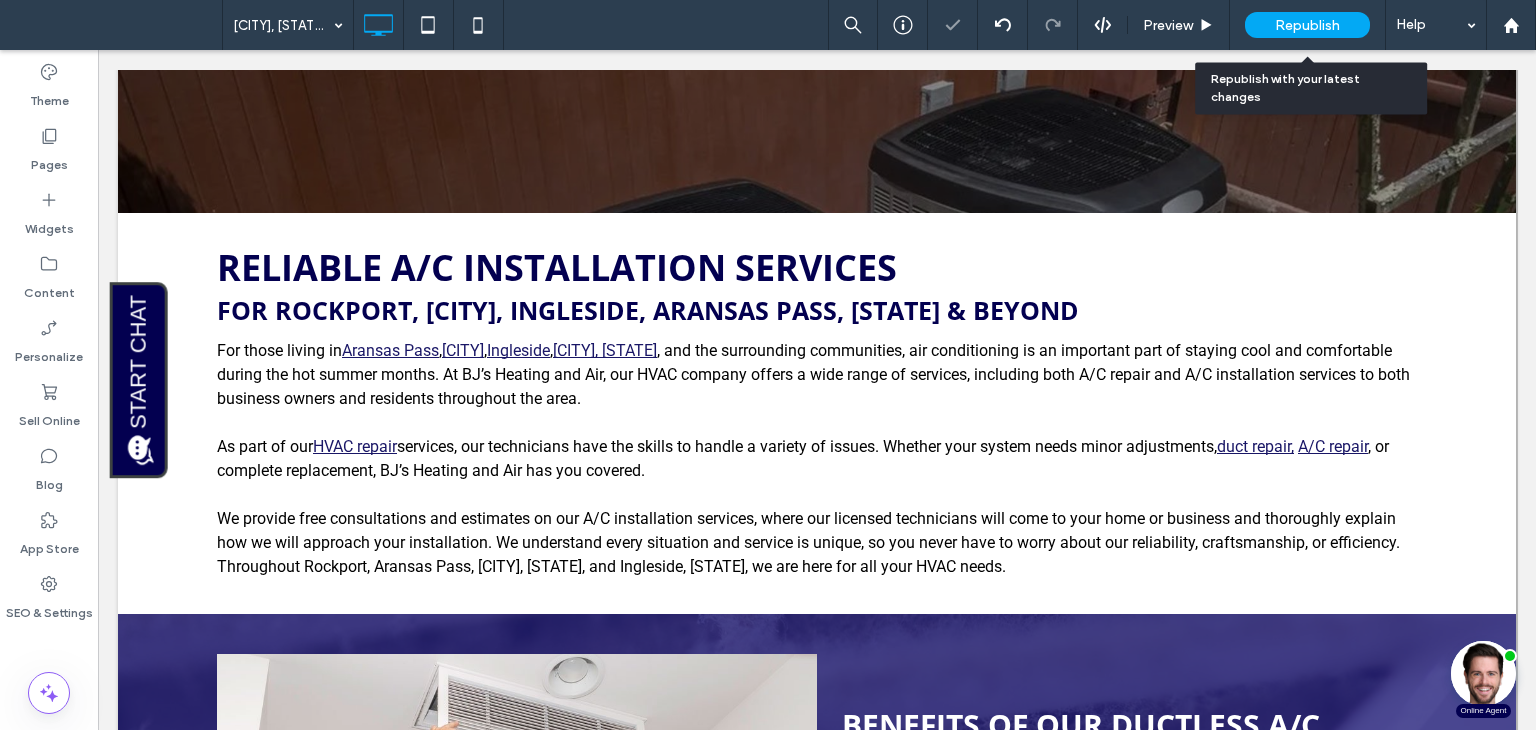 click on "Republish" at bounding box center [1307, 25] 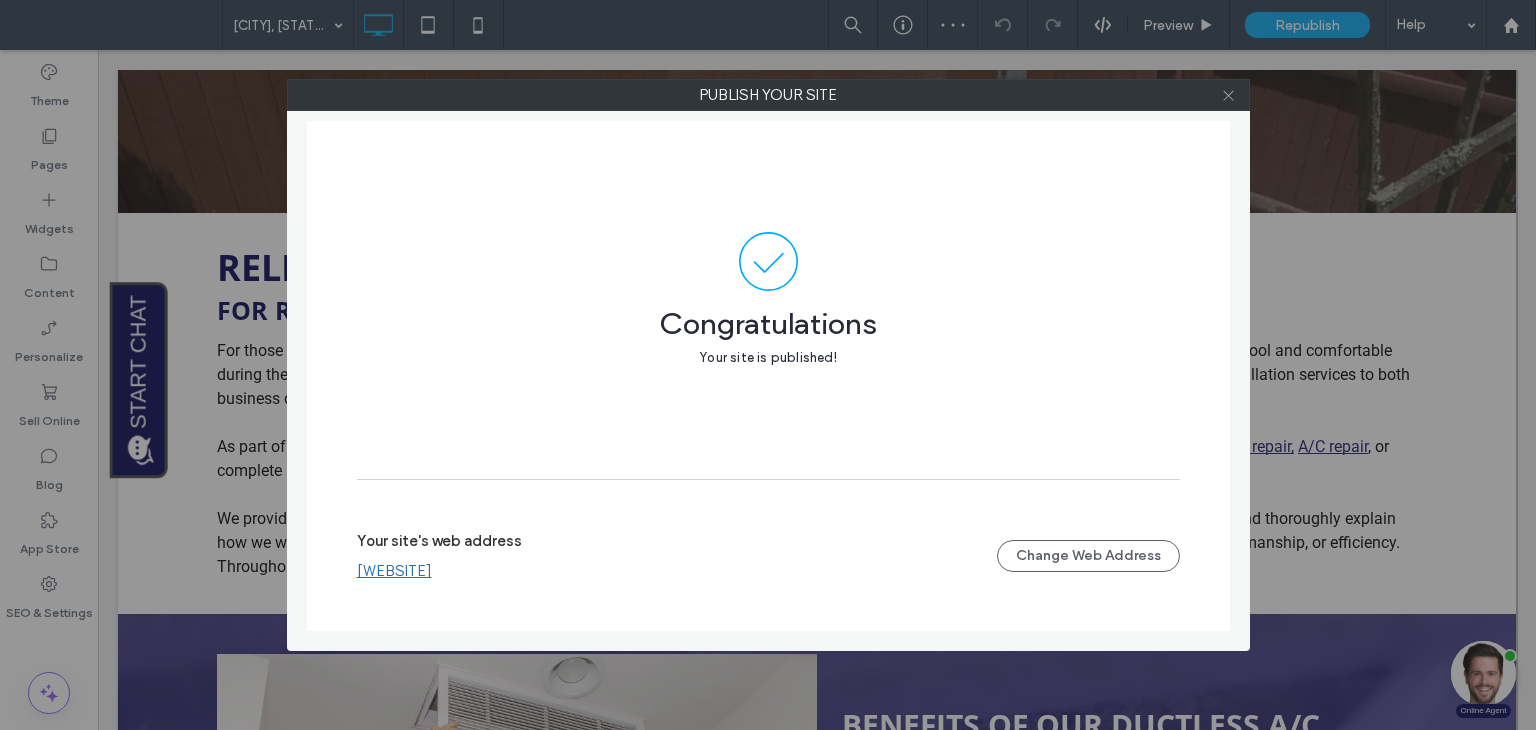 click 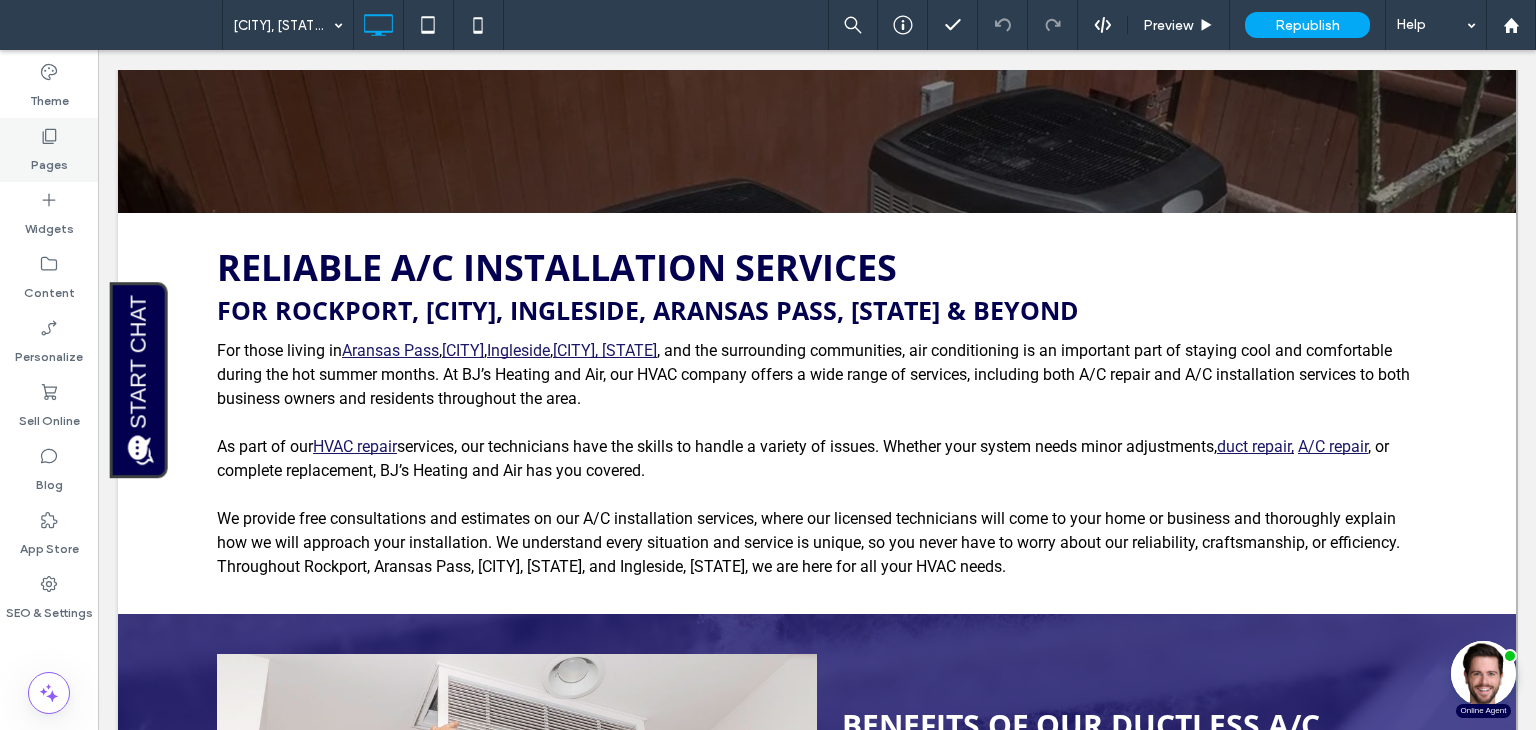 click on "Pages" at bounding box center (49, 160) 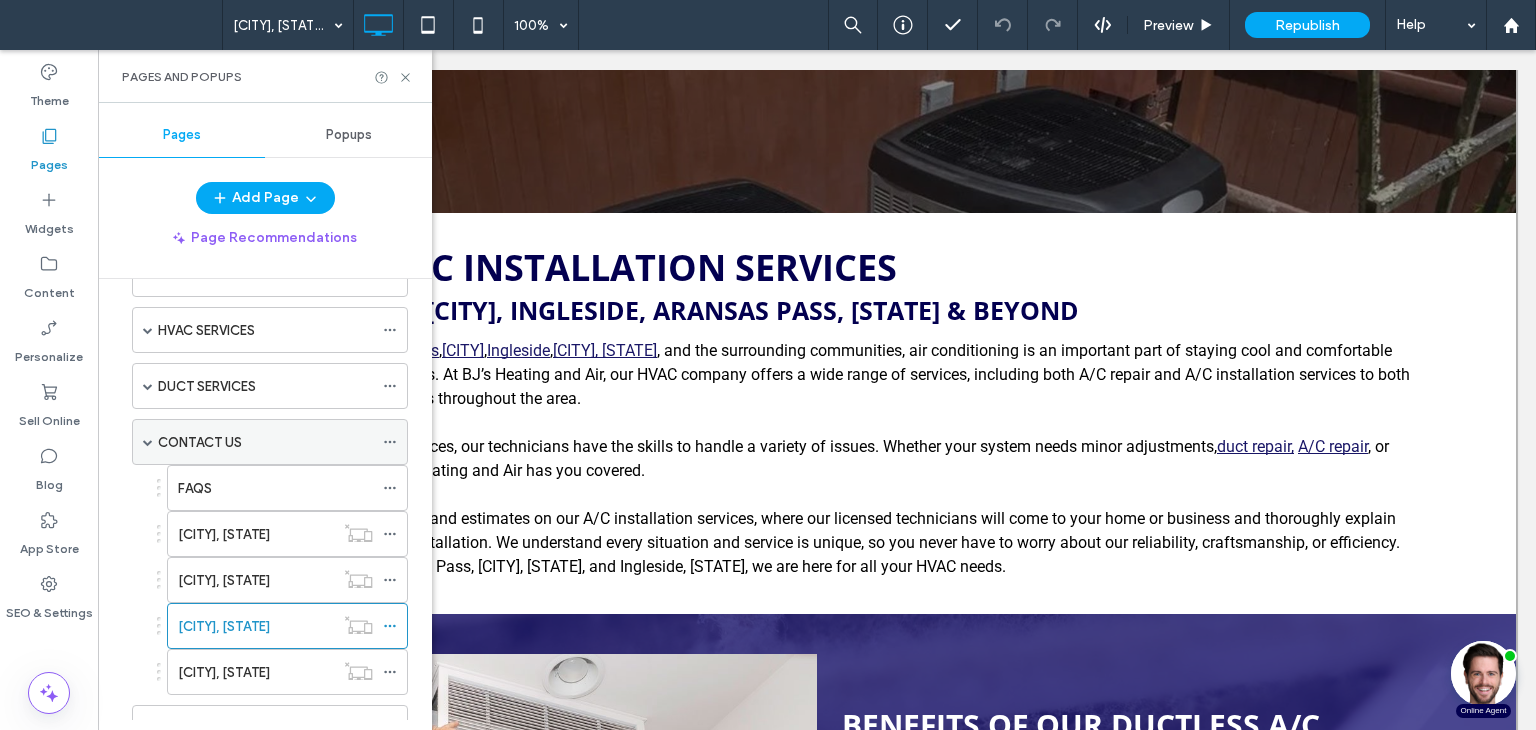 scroll, scrollTop: 200, scrollLeft: 0, axis: vertical 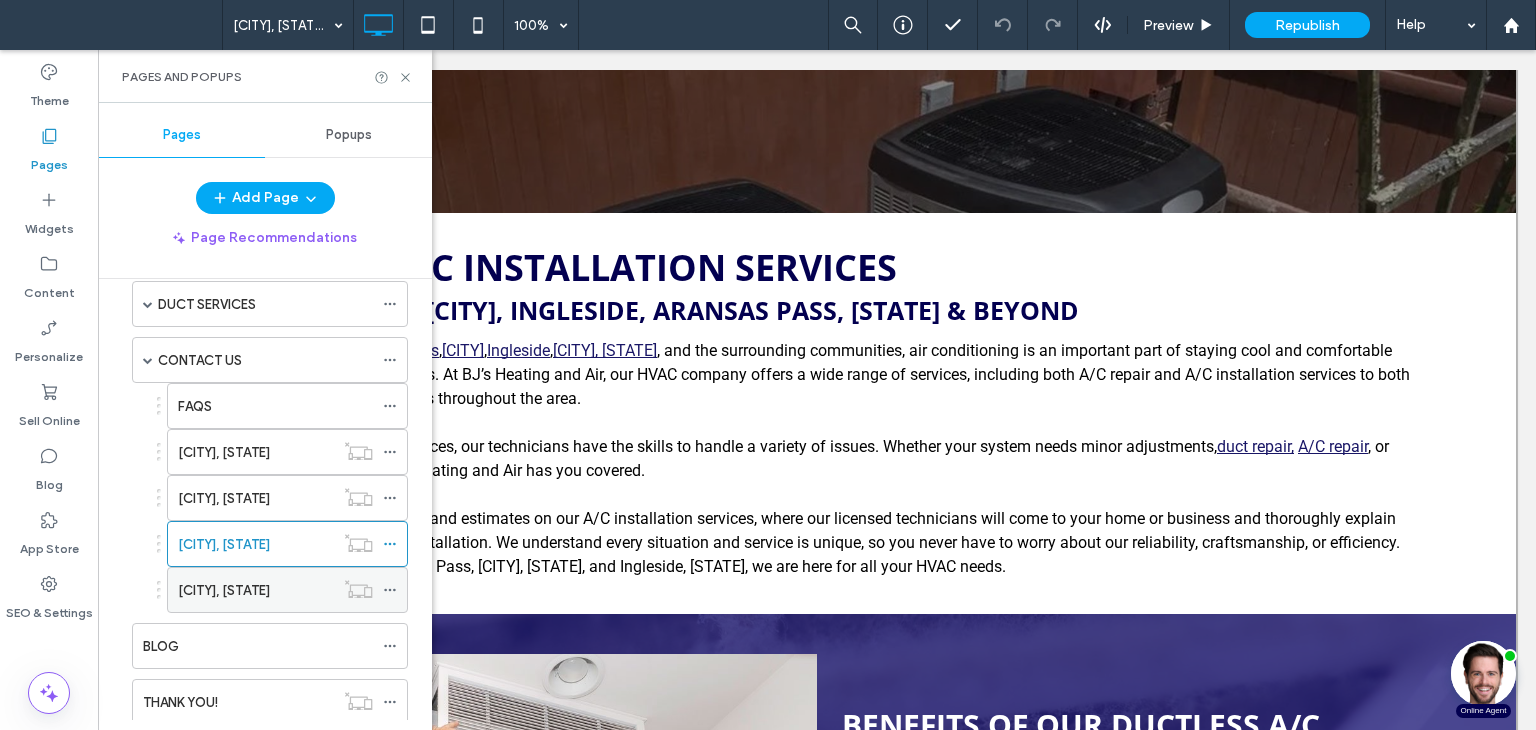 click on "[CITY], [STATE]" at bounding box center [224, 590] 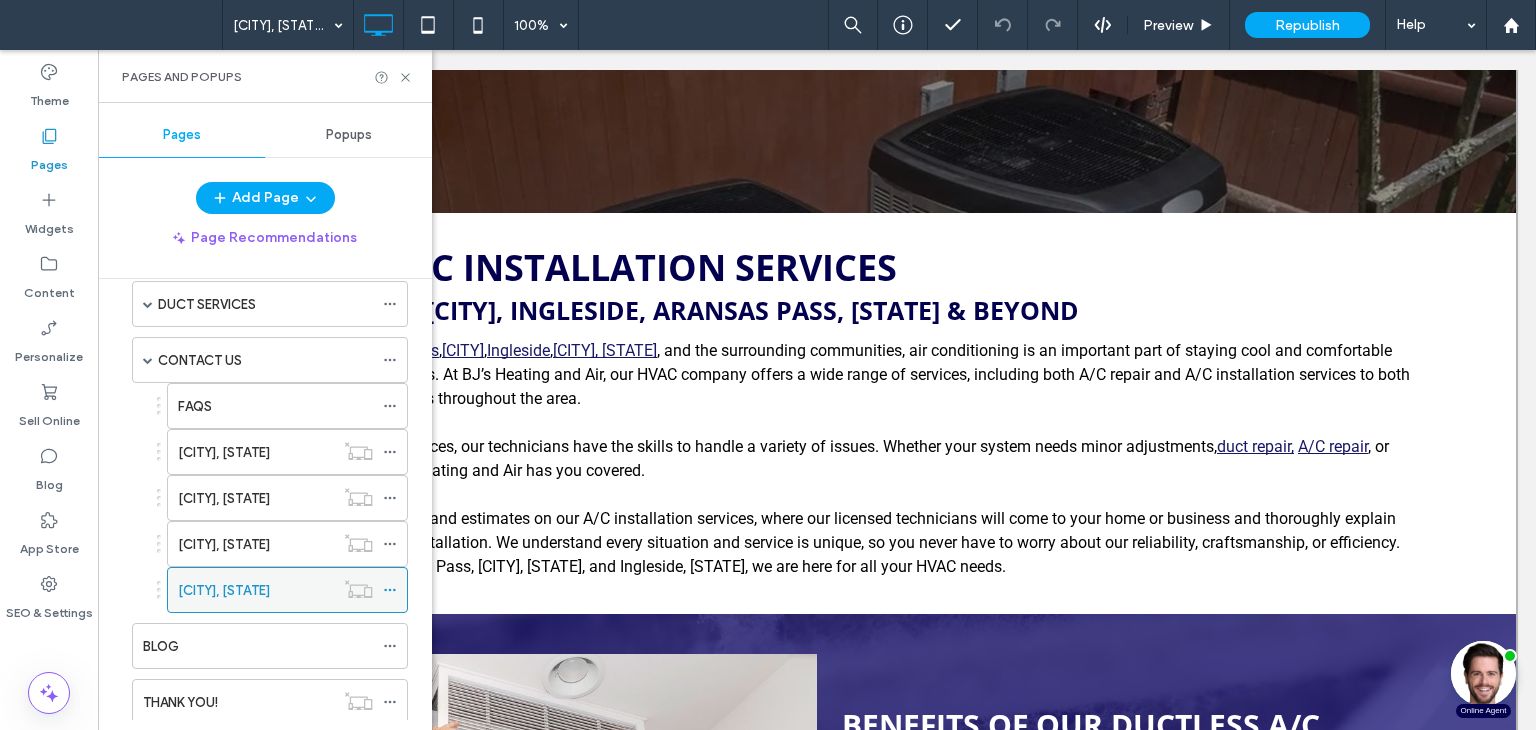 click on "[CITY], [STATE]" at bounding box center (224, 590) 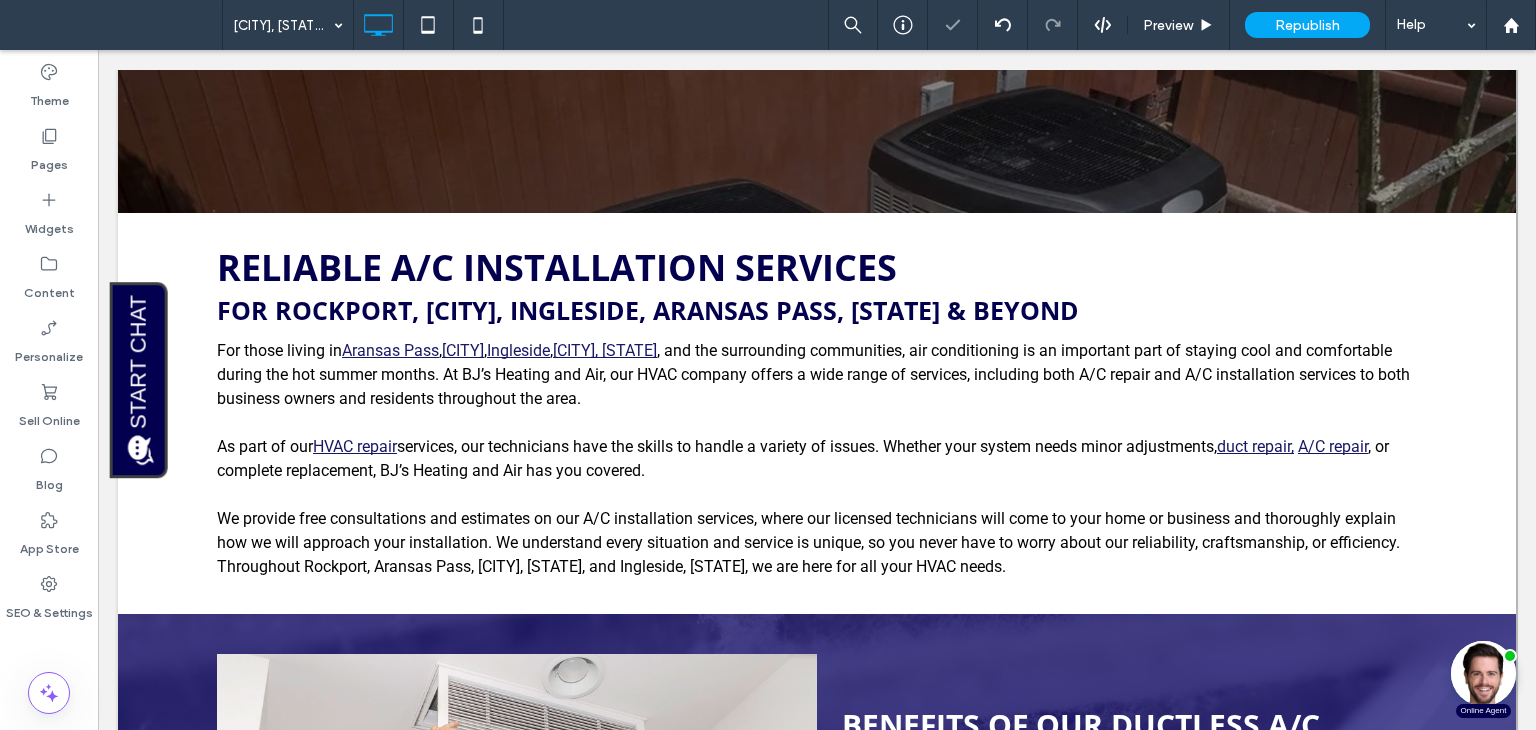 type on "******" 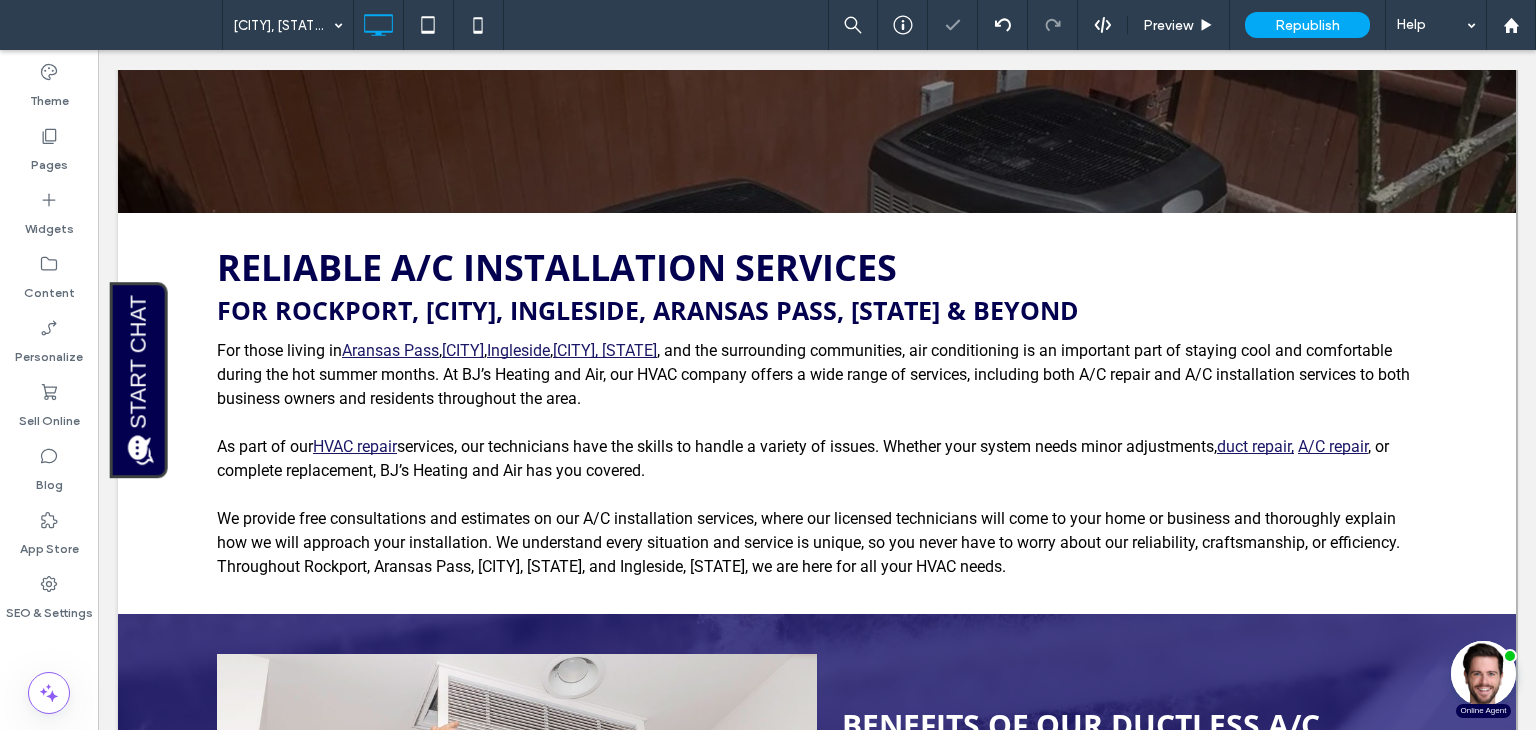 type on "**" 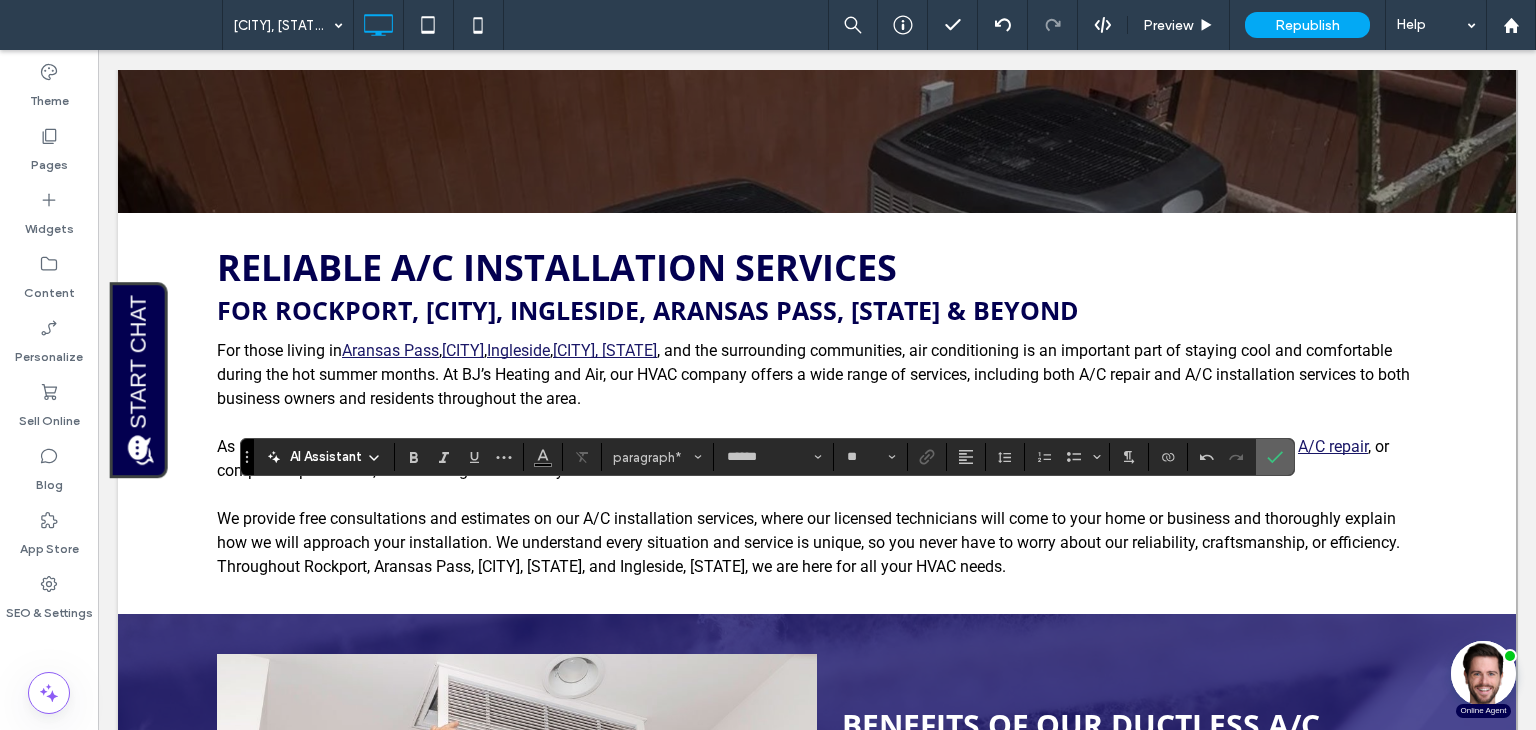 click 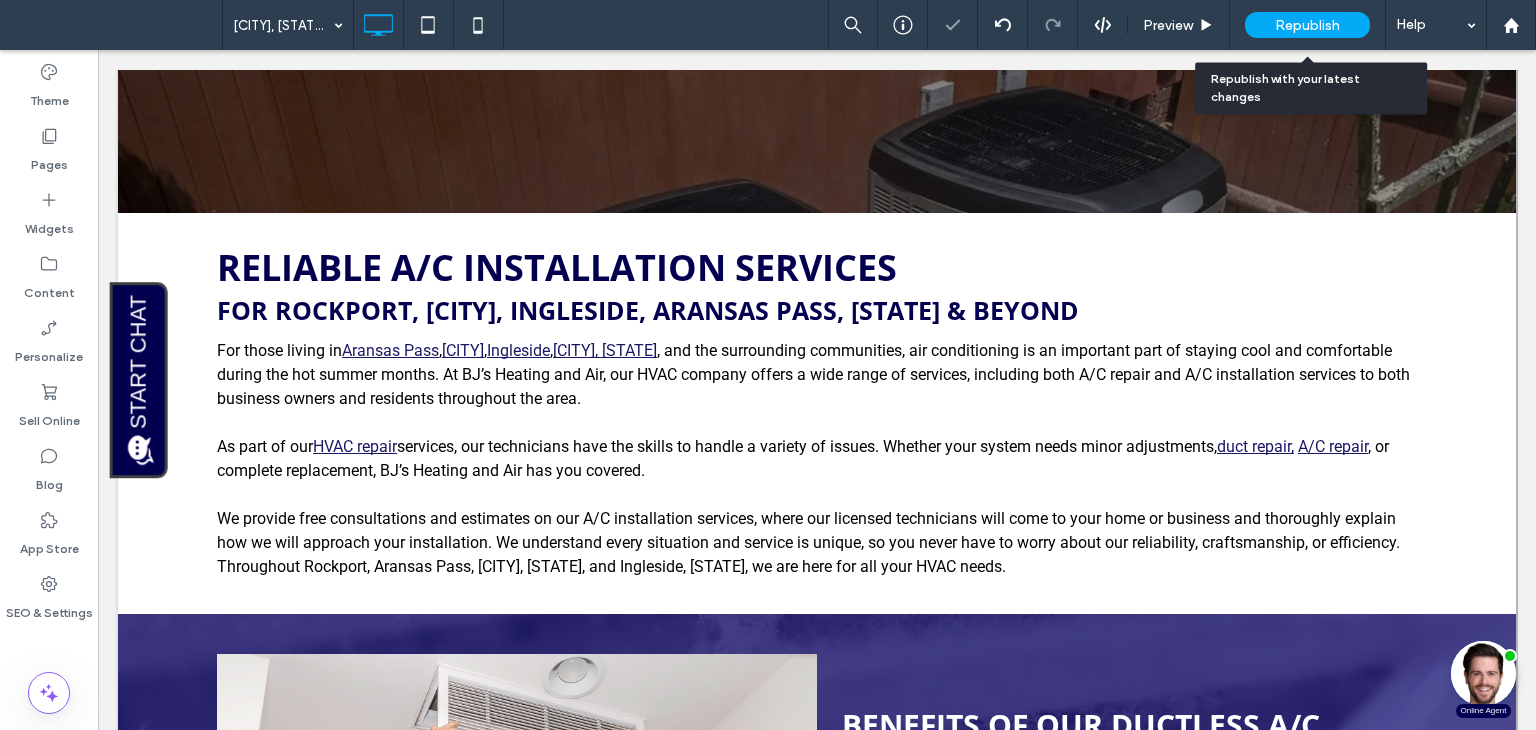 click on "Republish" at bounding box center (1307, 25) 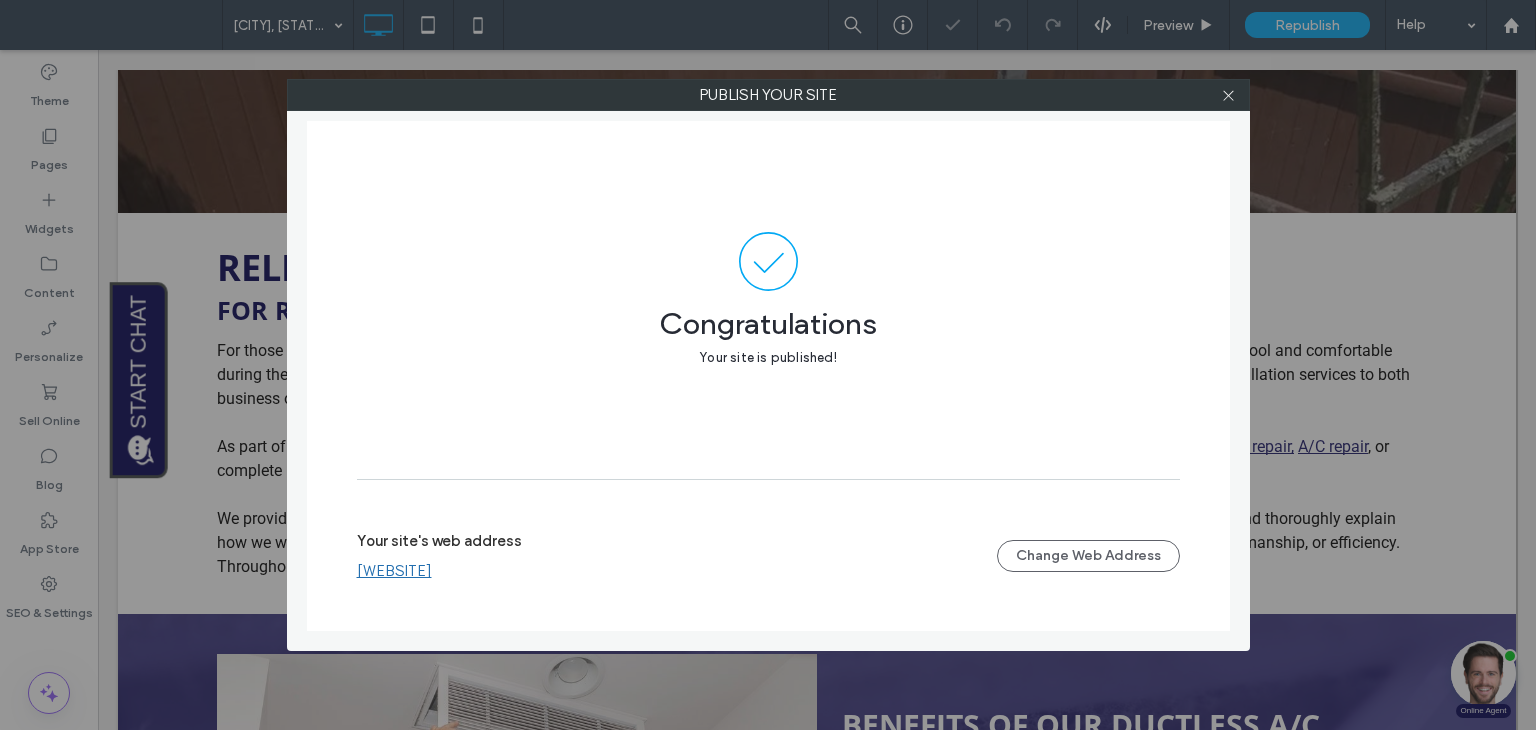 drag, startPoint x: 1231, startPoint y: 97, endPoint x: 1468, endPoint y: 219, distance: 266.55768 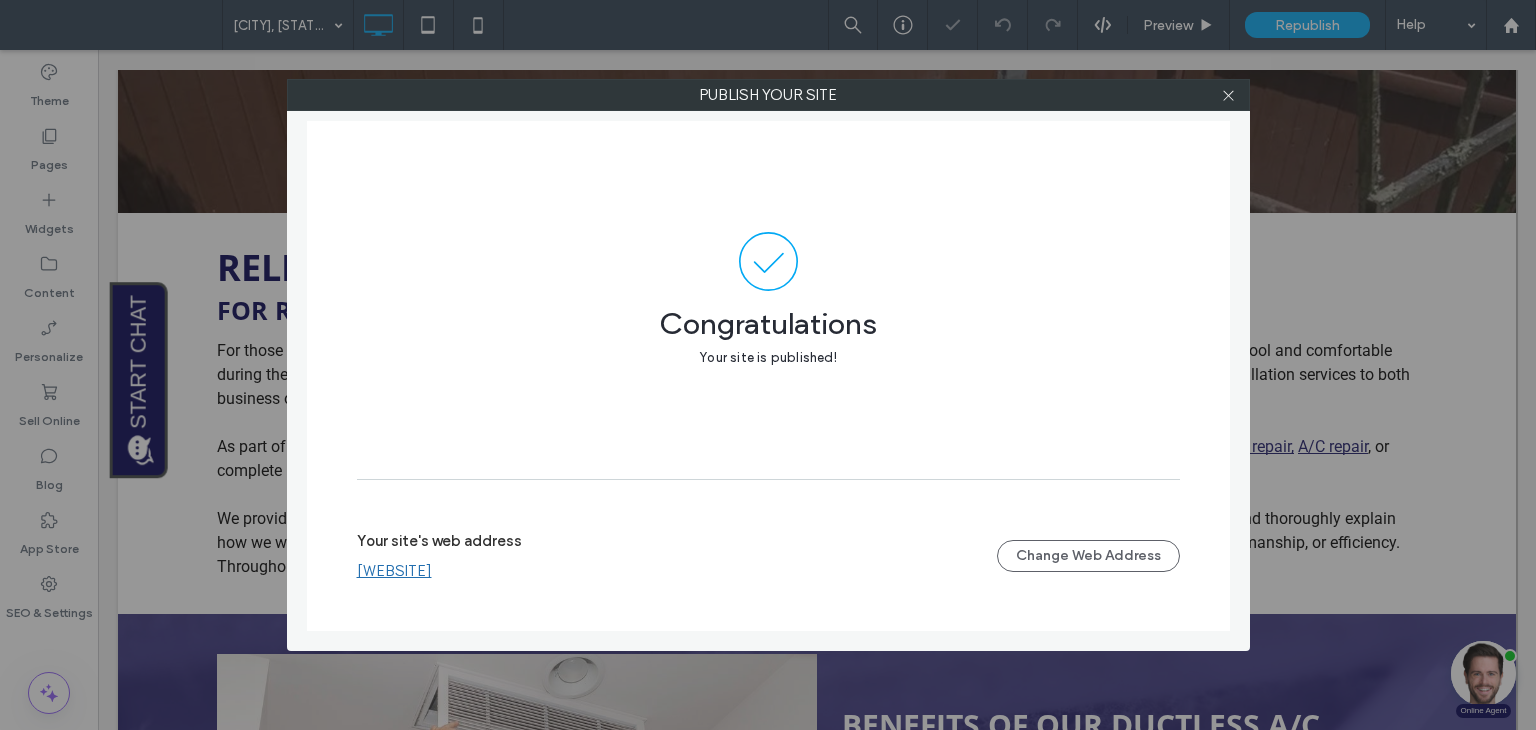 click 